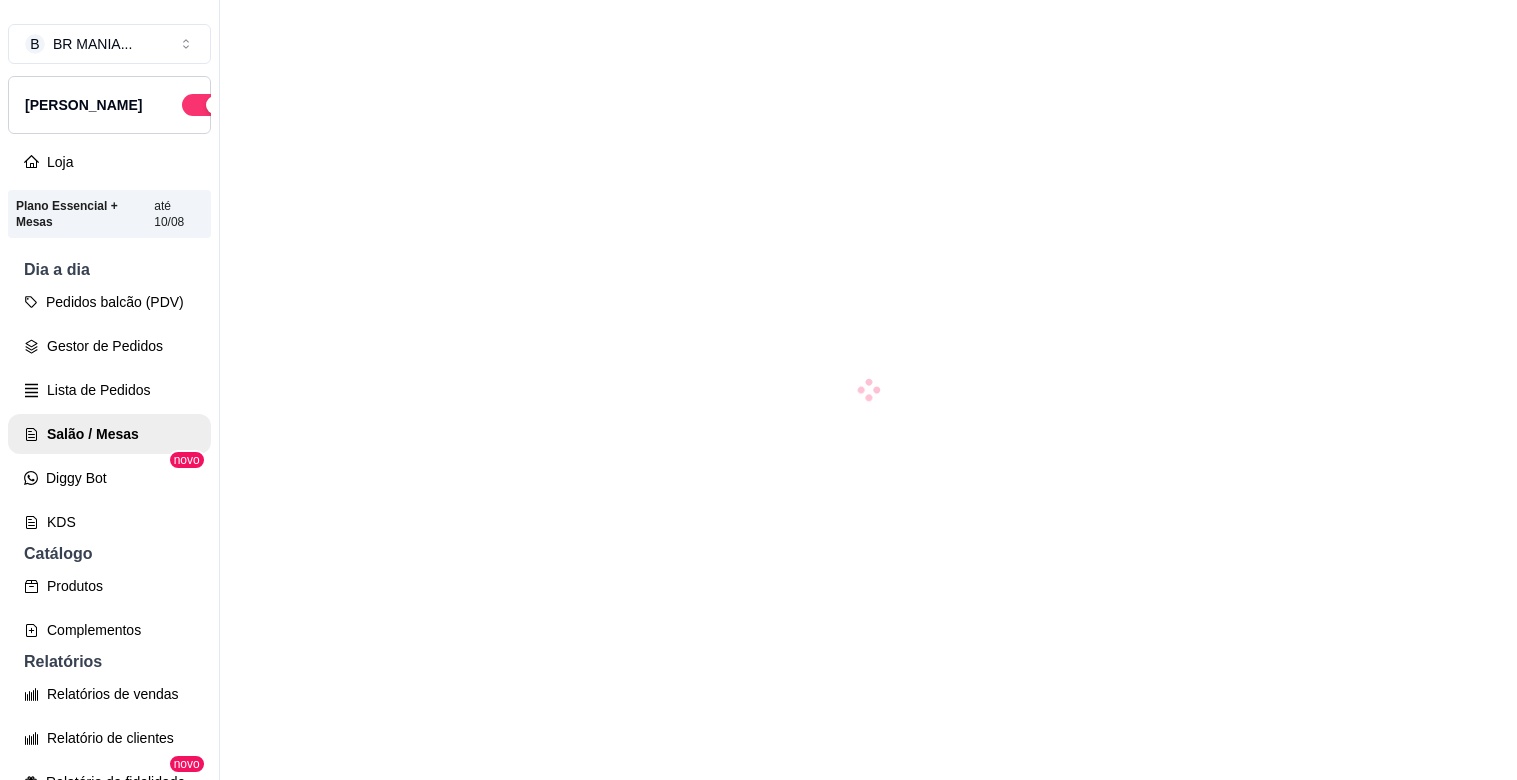 scroll, scrollTop: 0, scrollLeft: 0, axis: both 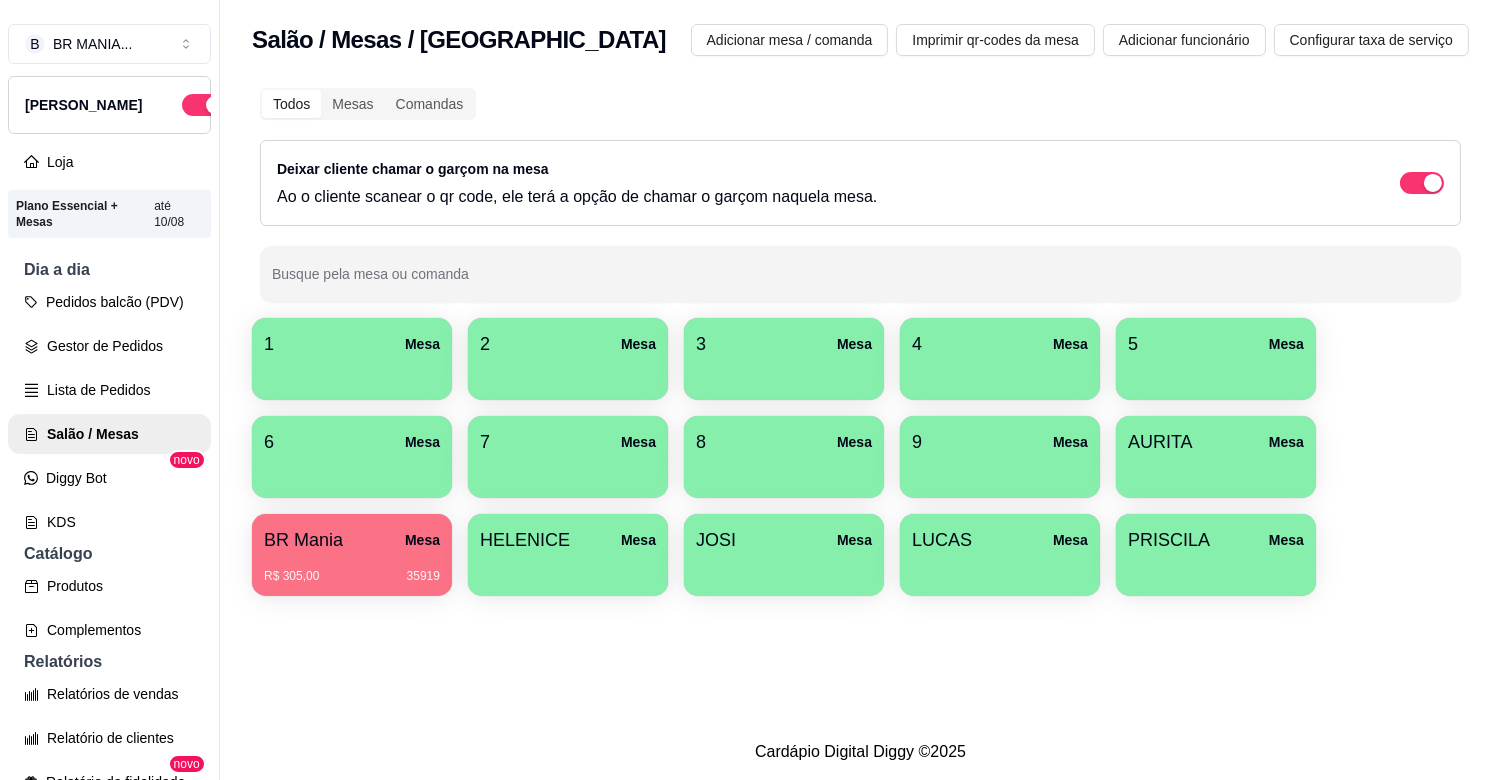 click on "[PERSON_NAME]" at bounding box center [784, 540] 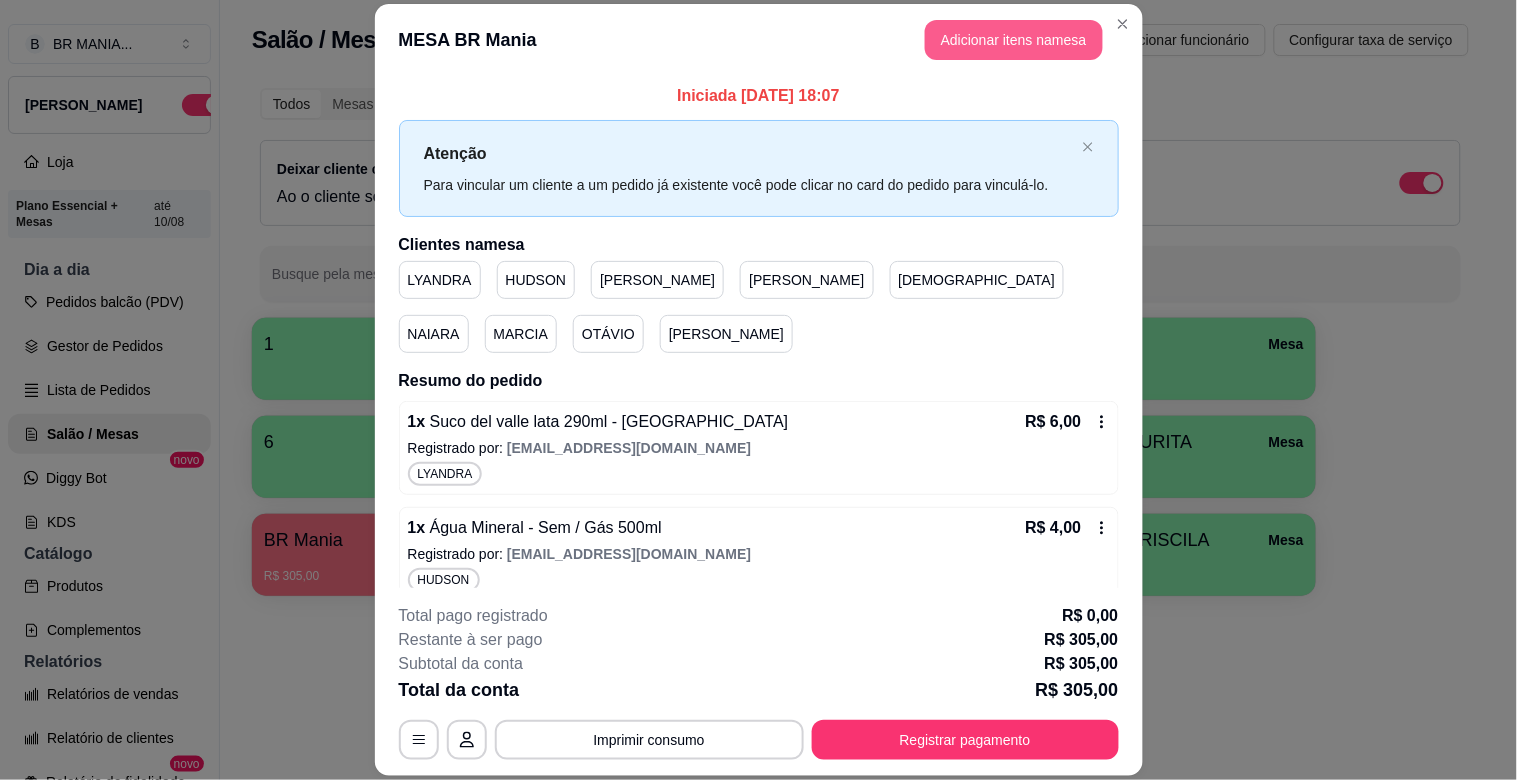click on "Adicionar itens na  mesa" at bounding box center (1014, 40) 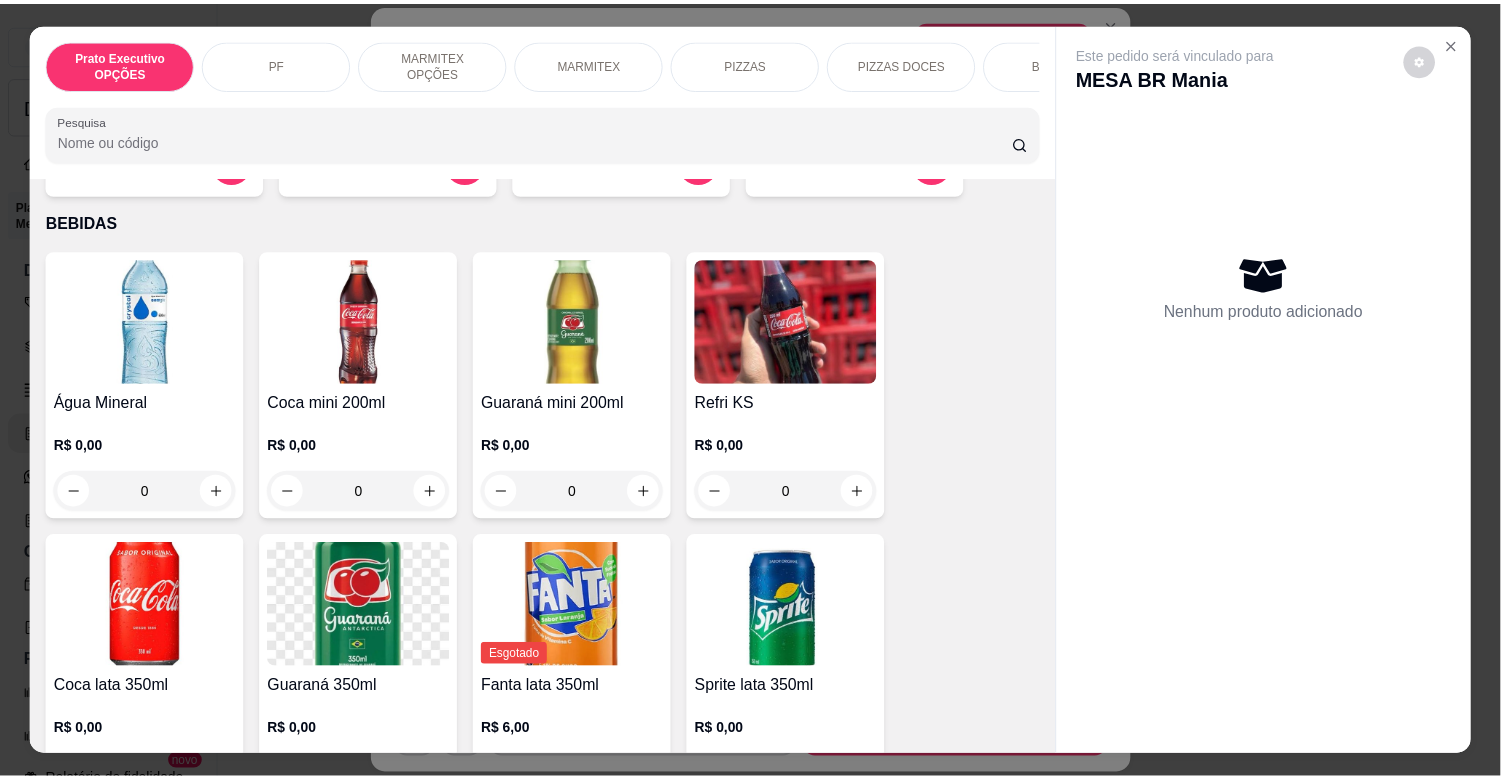 scroll, scrollTop: 2007, scrollLeft: 0, axis: vertical 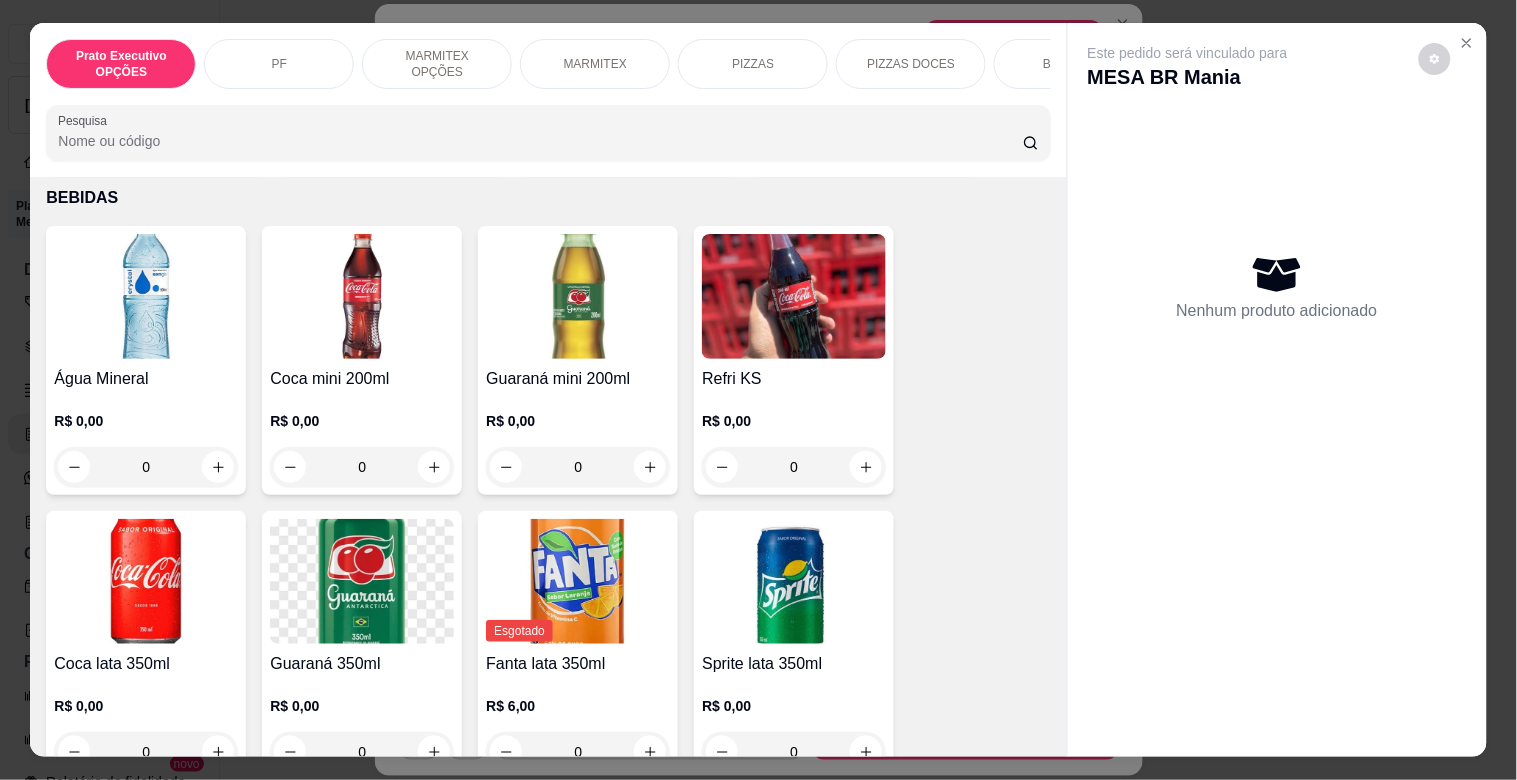 click at bounding box center (794, 296) 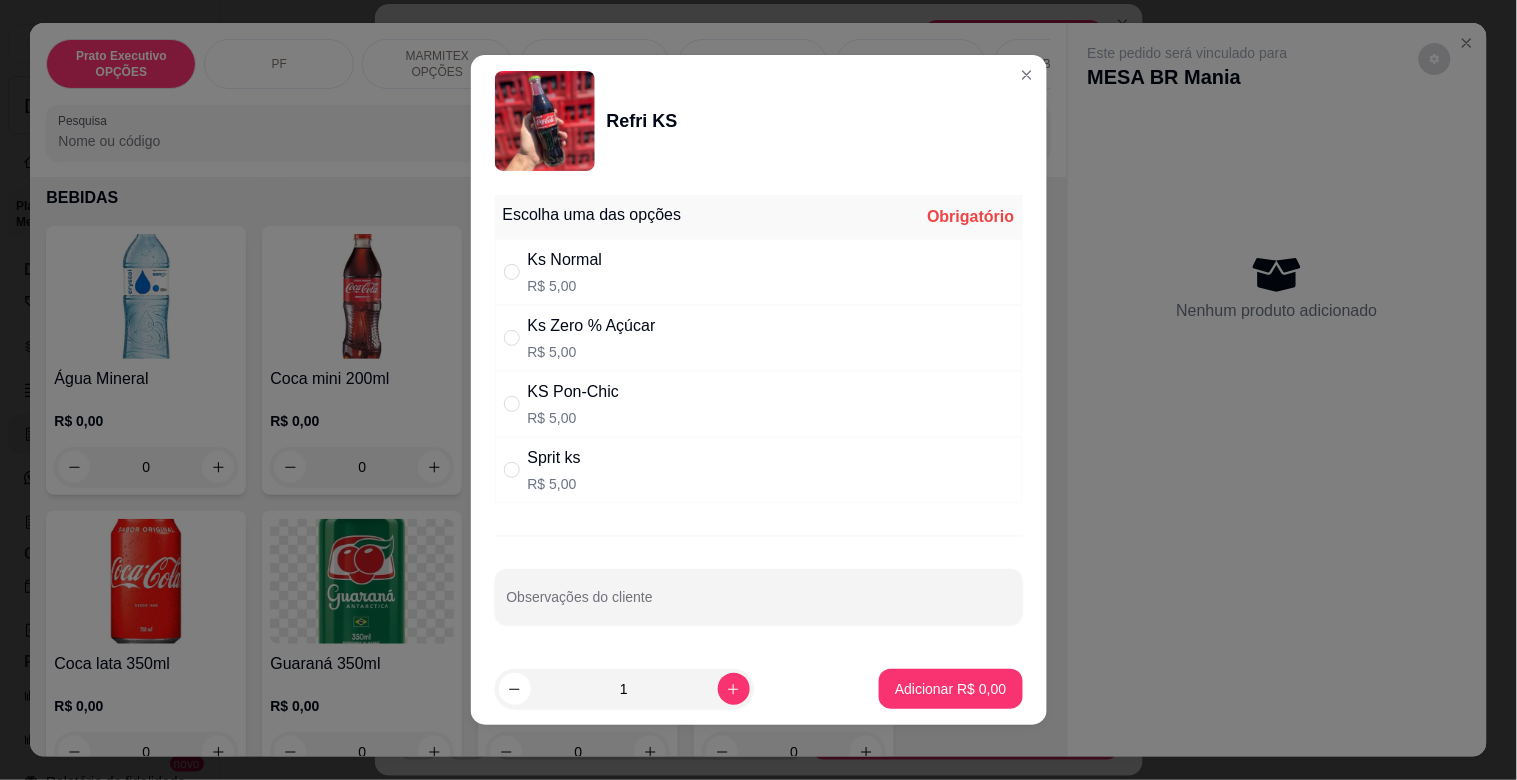 click on "KS Pon-Chic R$ 5,00" at bounding box center [759, 404] 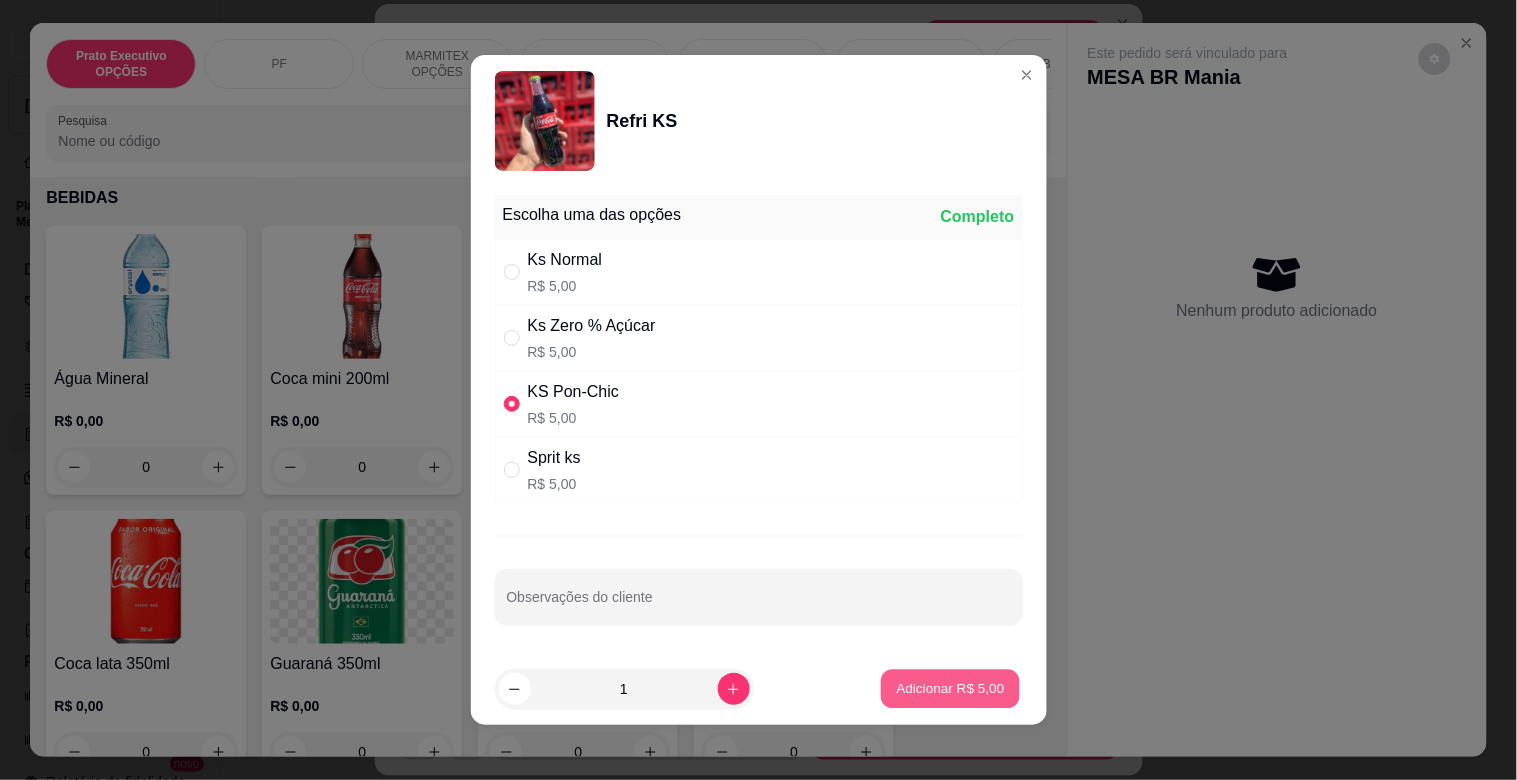 click on "Adicionar   R$ 5,00" at bounding box center [950, 689] 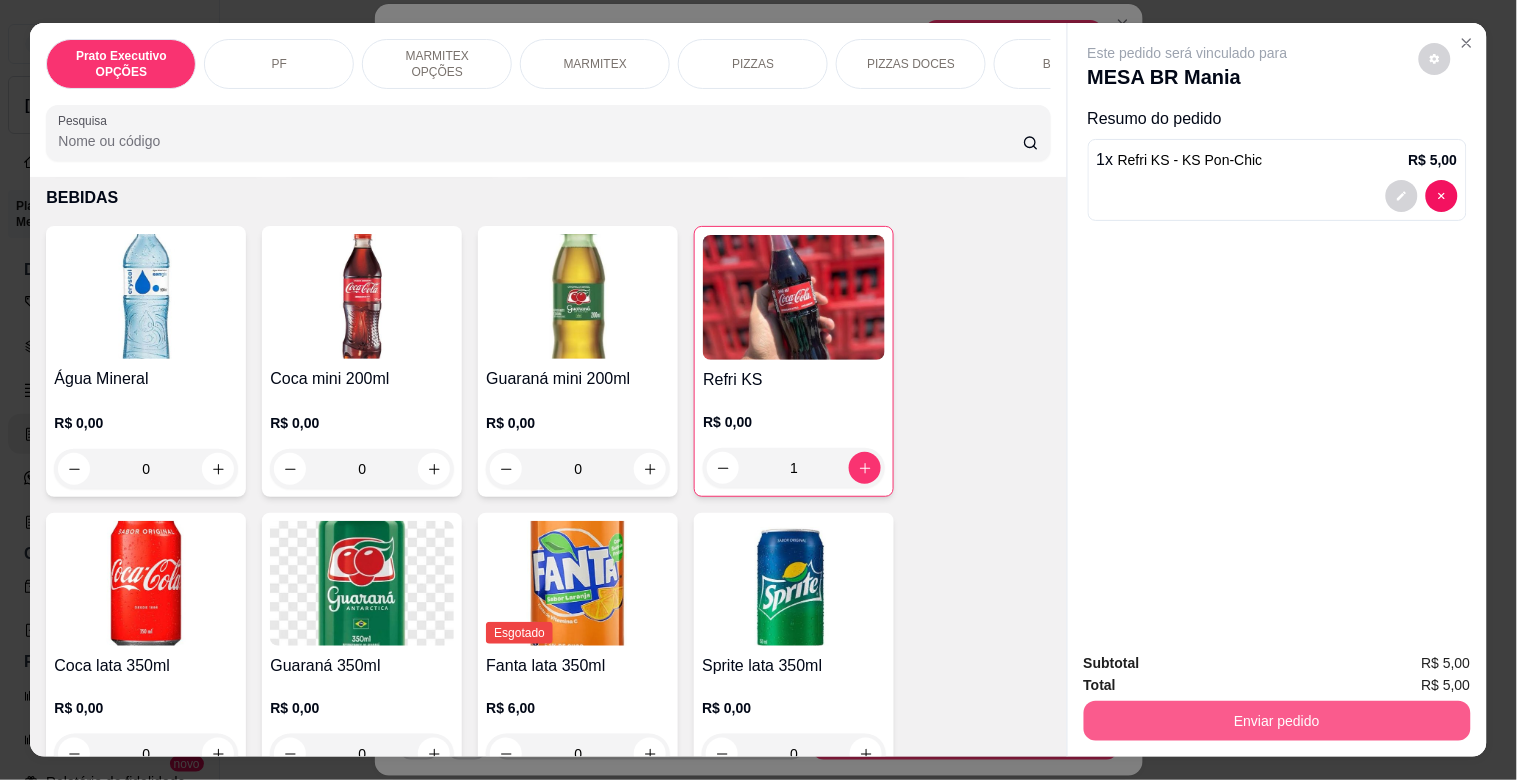 click on "Enviar pedido" at bounding box center [1277, 721] 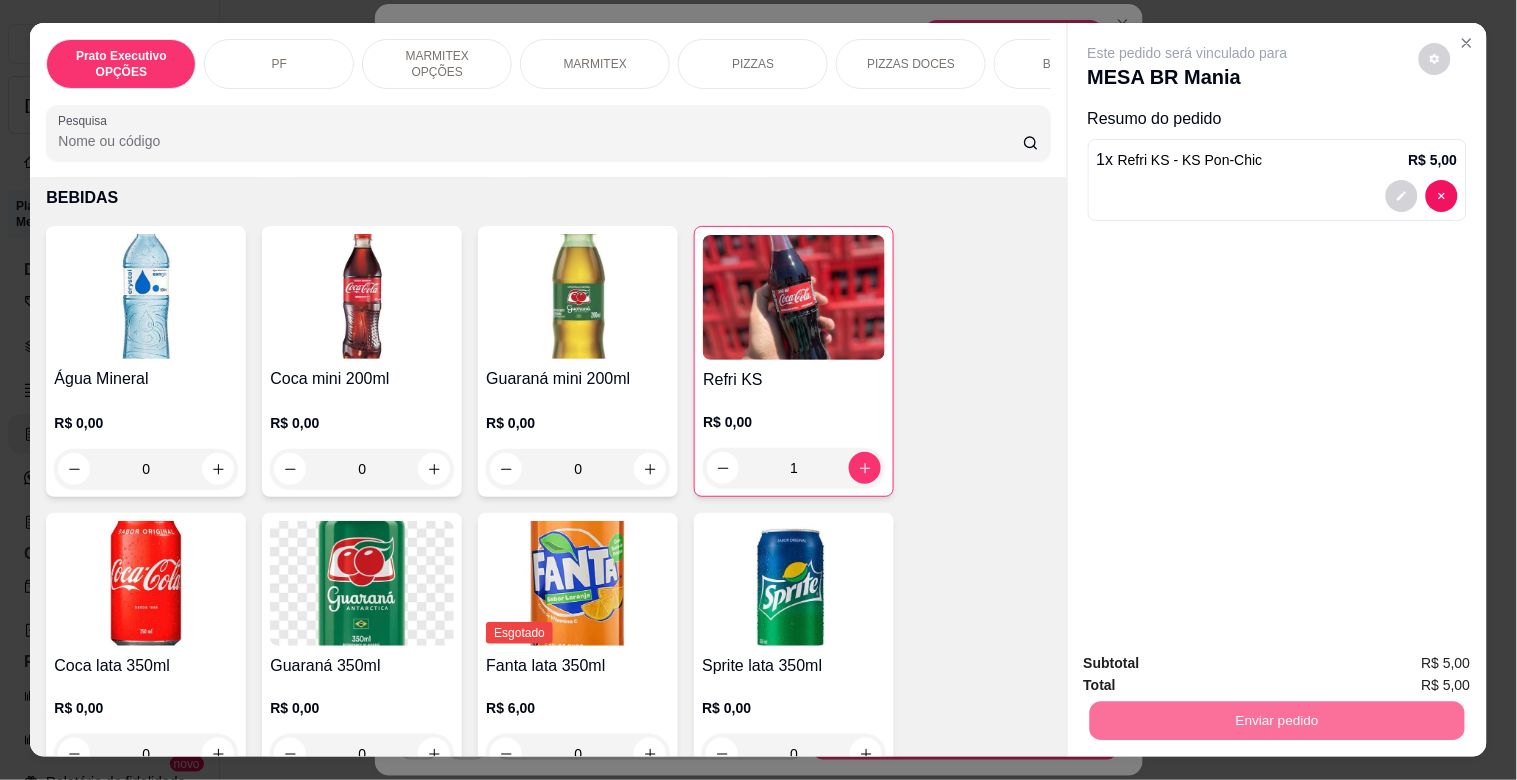 click on "Sim, quero registrar" at bounding box center [1400, 663] 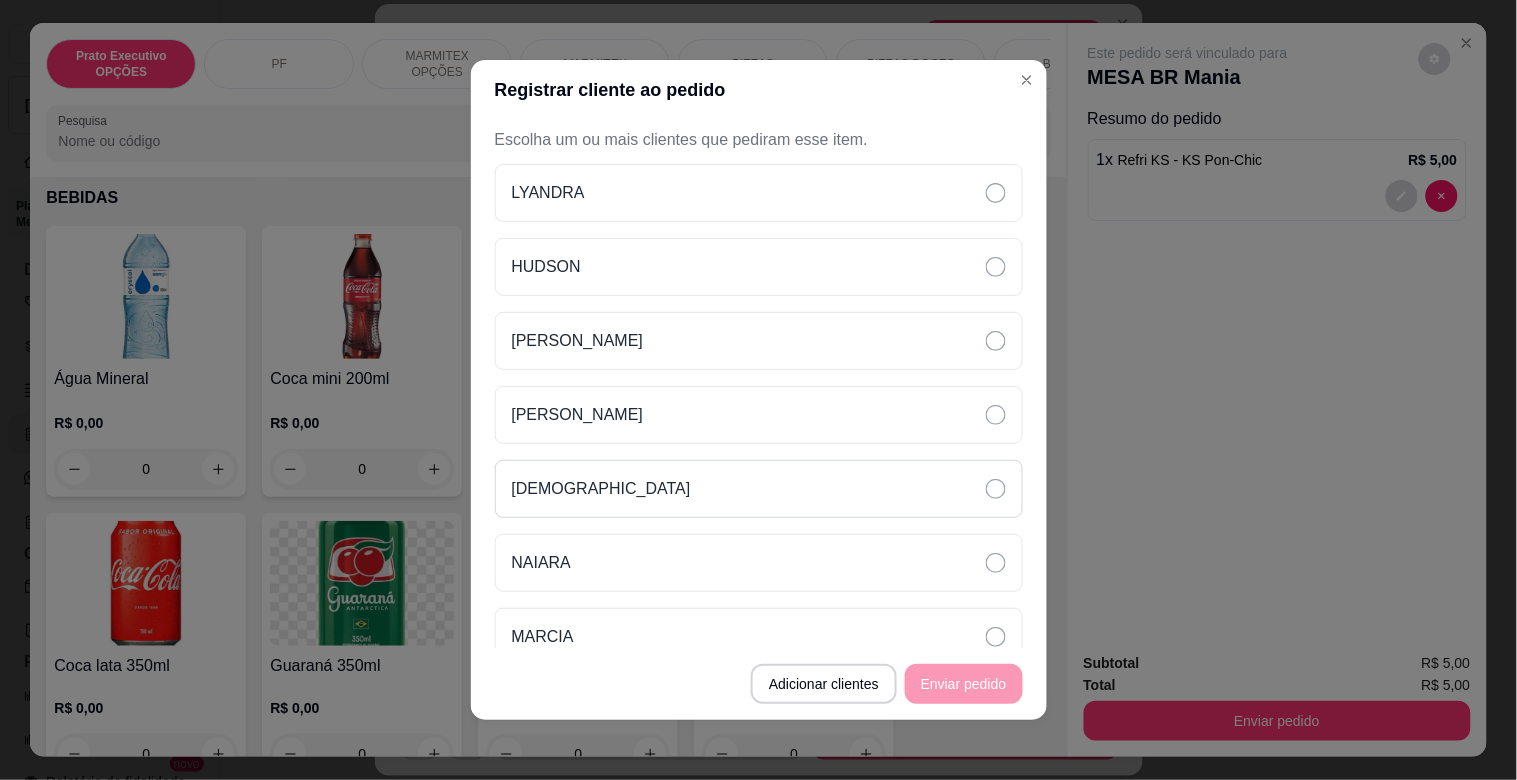 drag, startPoint x: 621, startPoint y: 472, endPoint x: 641, endPoint y: 504, distance: 37.735924 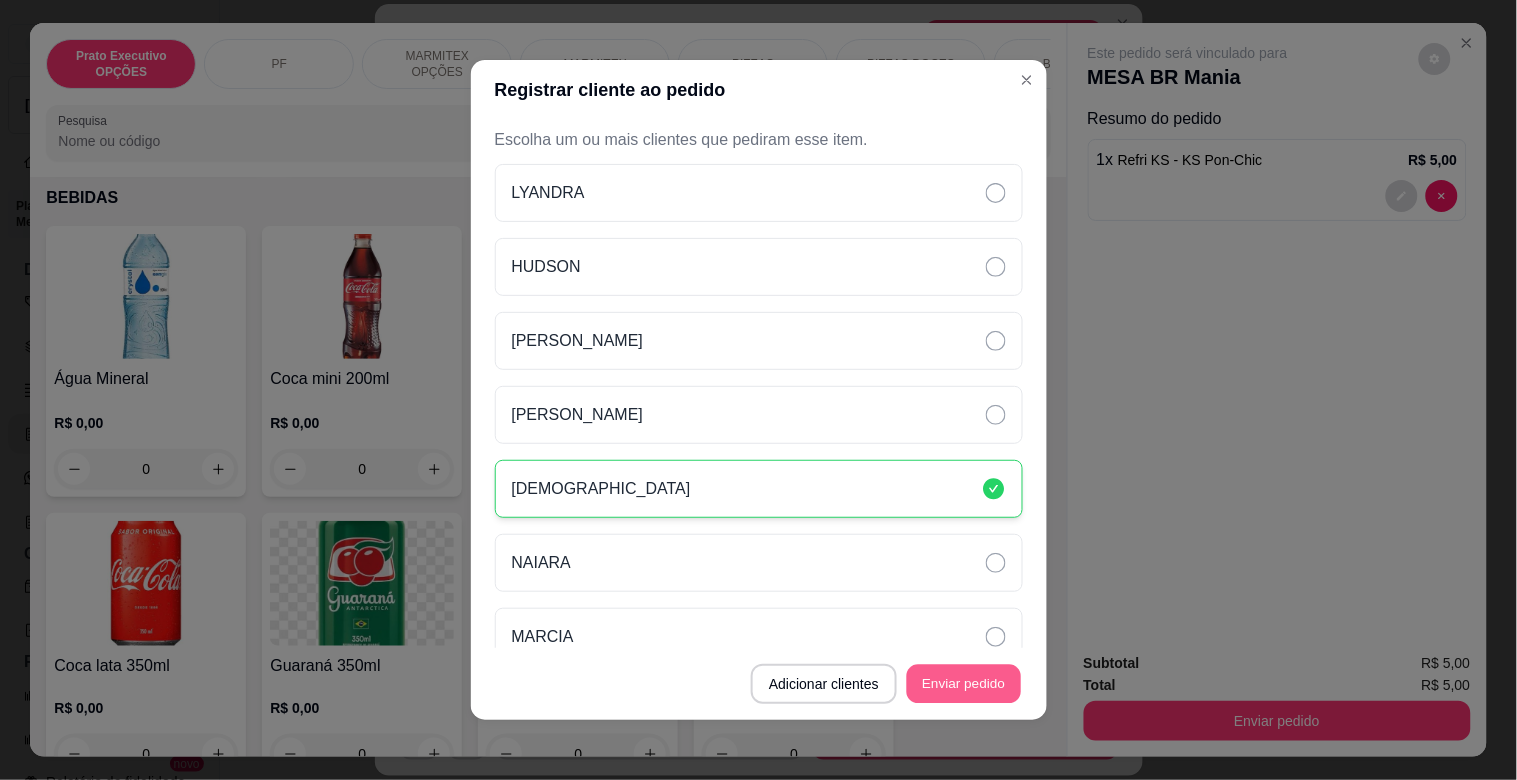 click on "Enviar pedido" at bounding box center (964, 684) 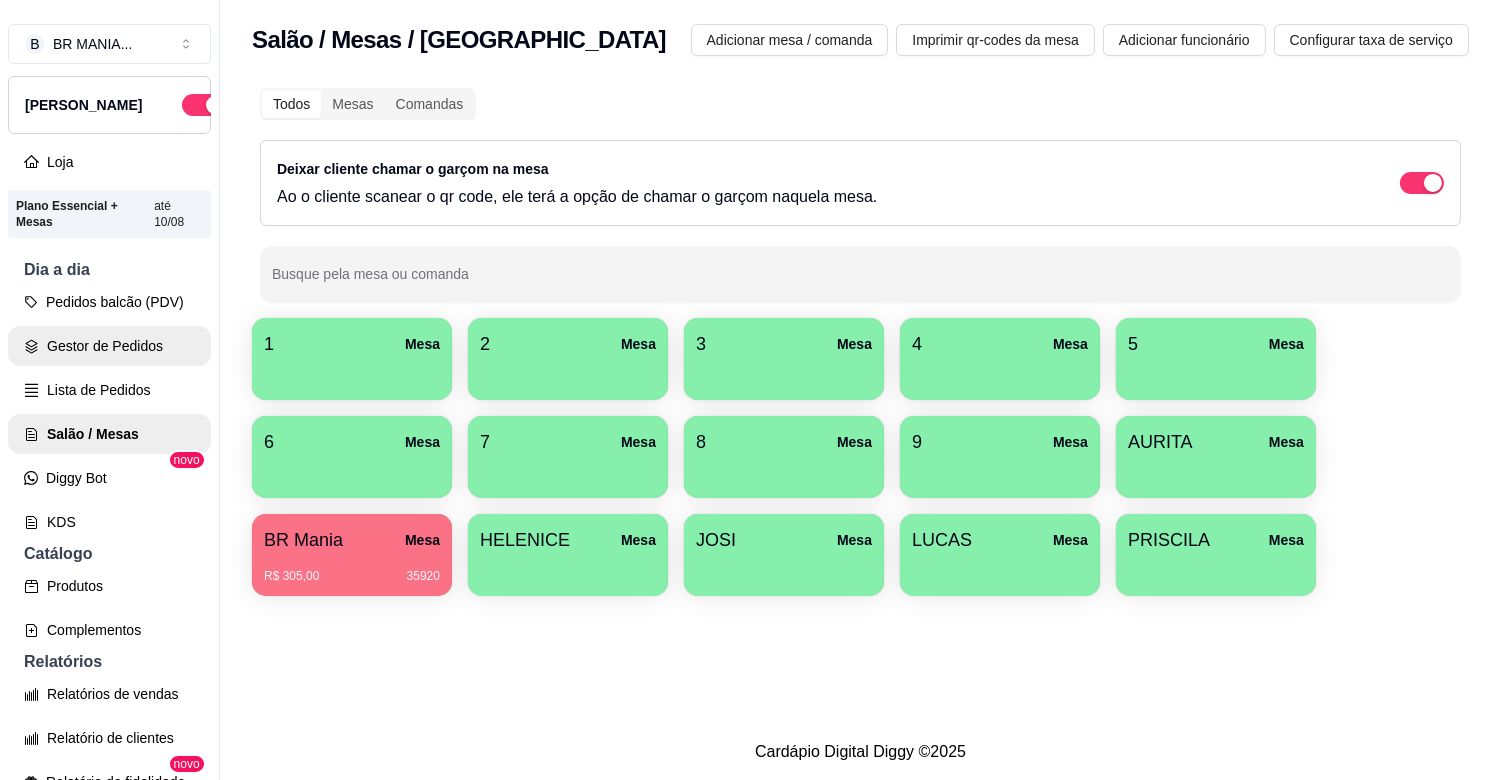 click on "Gestor de Pedidos" at bounding box center (109, 346) 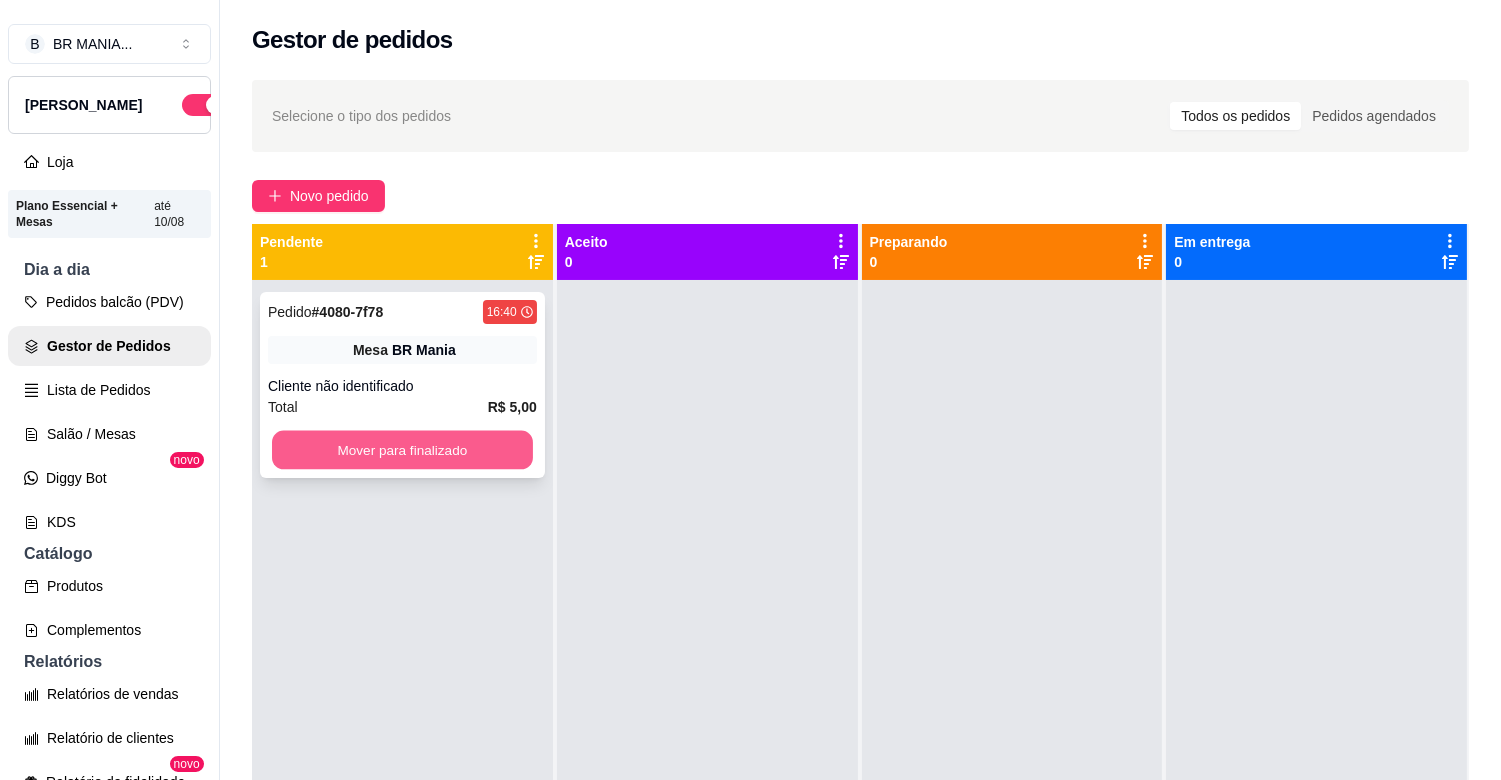 click on "Mover para finalizado" at bounding box center (402, 450) 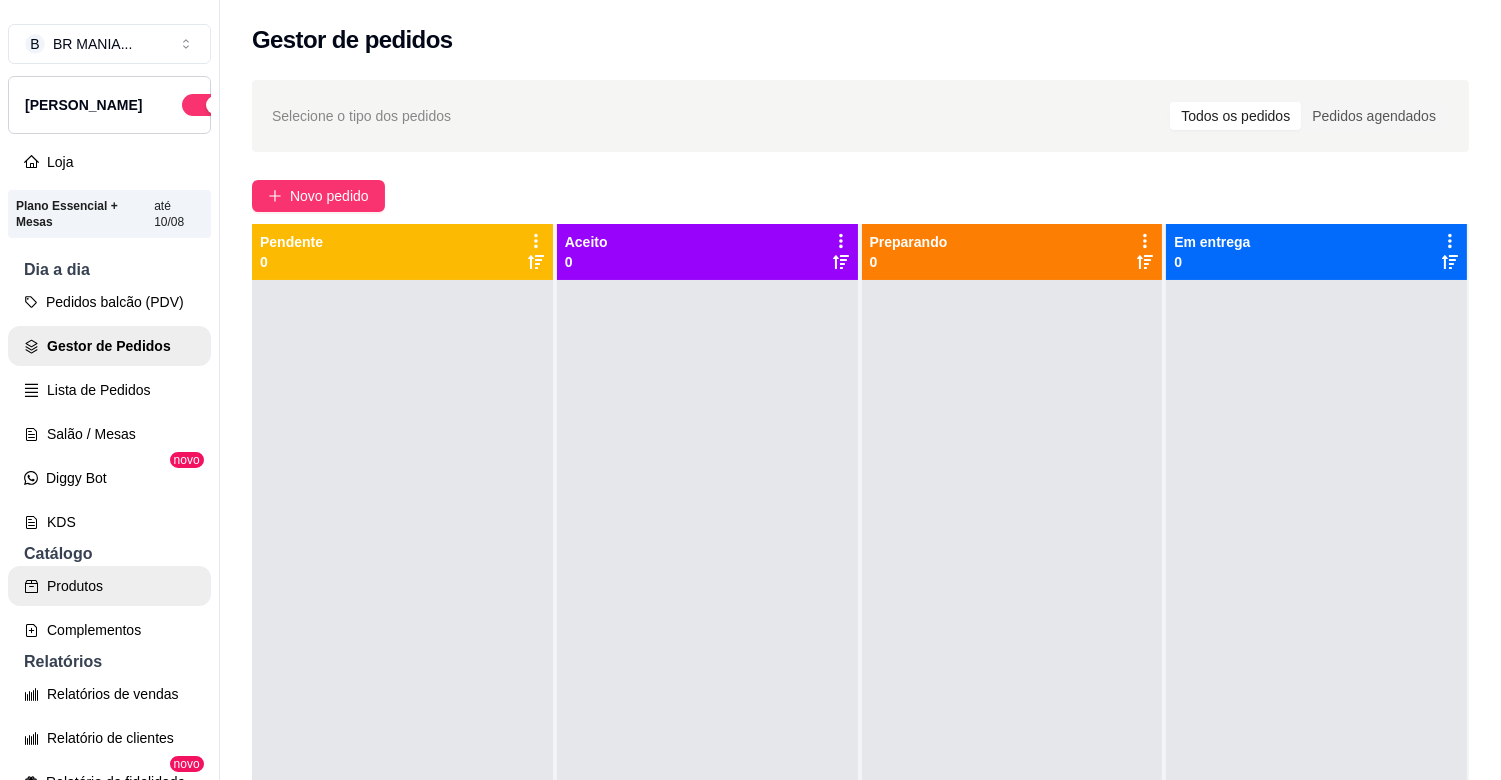 click on "Produtos" at bounding box center (109, 586) 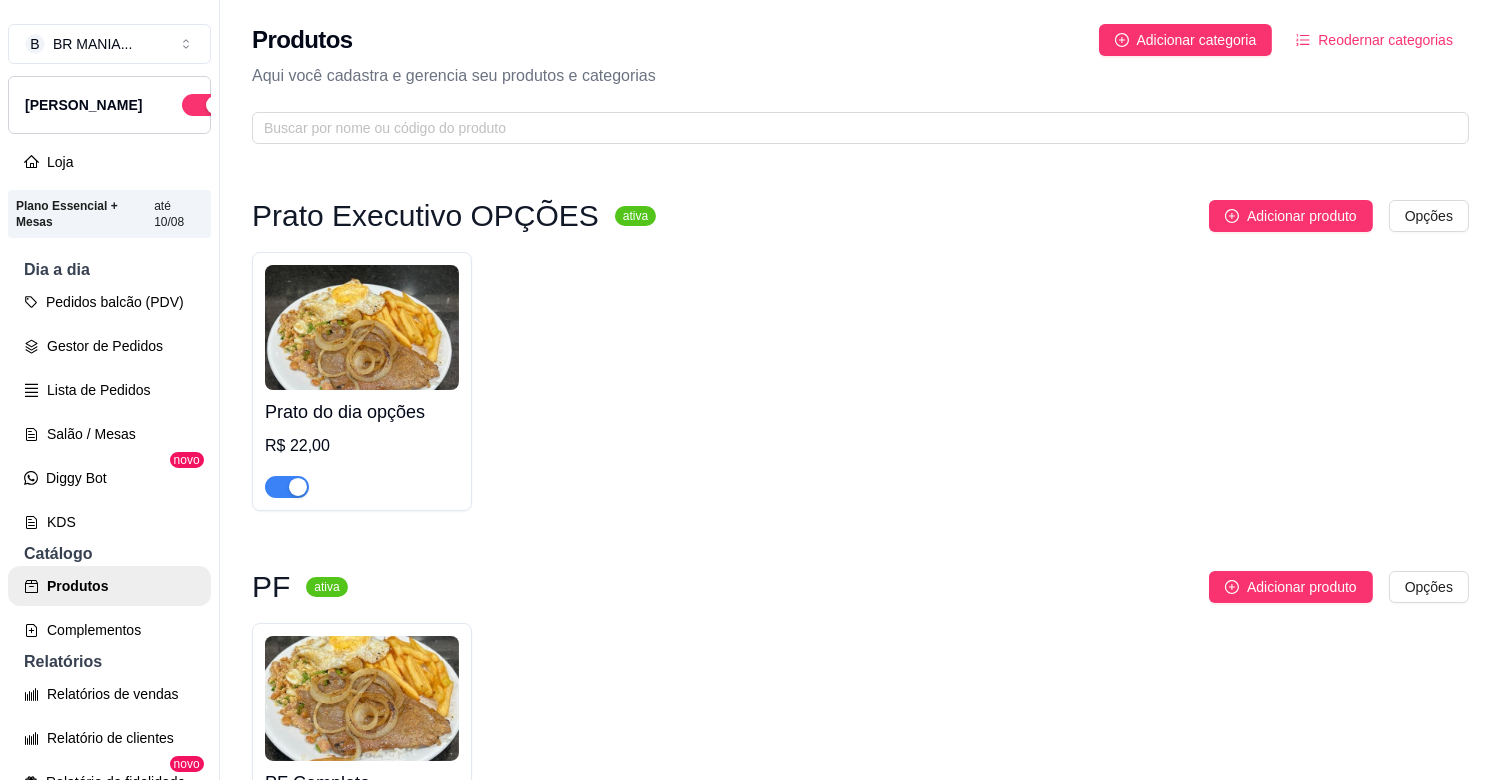 click at bounding box center (298, 487) 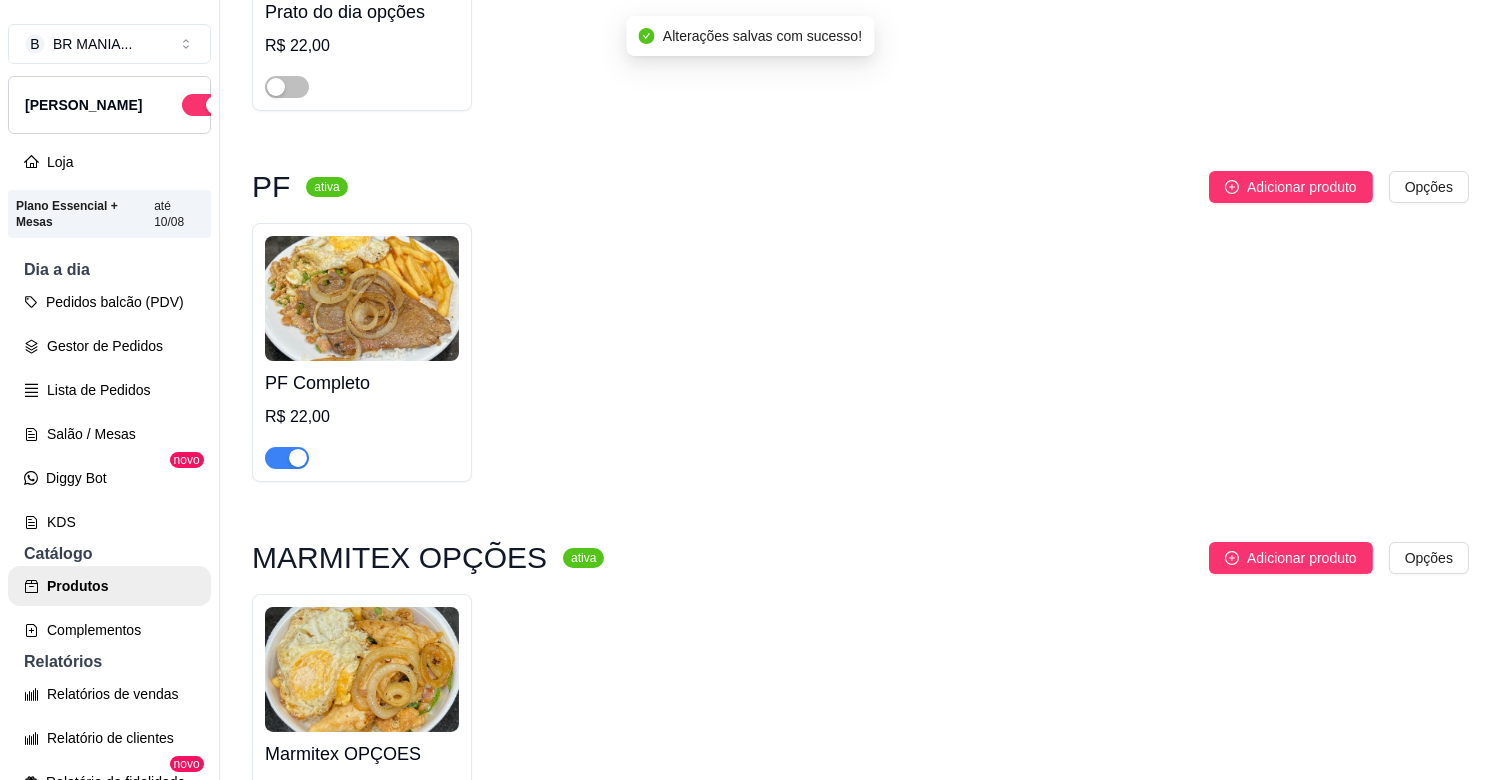 click at bounding box center (298, 458) 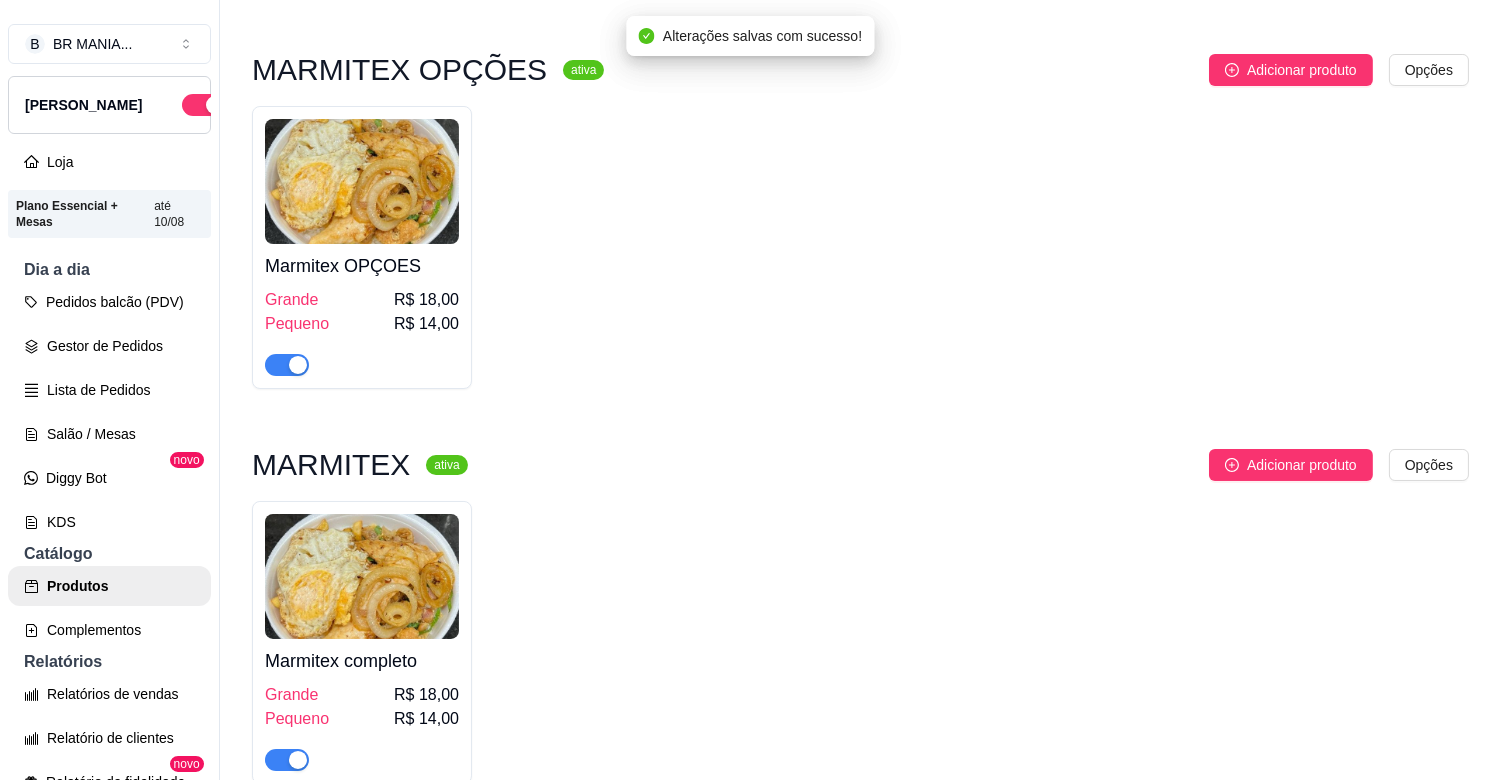 click at bounding box center (298, 365) 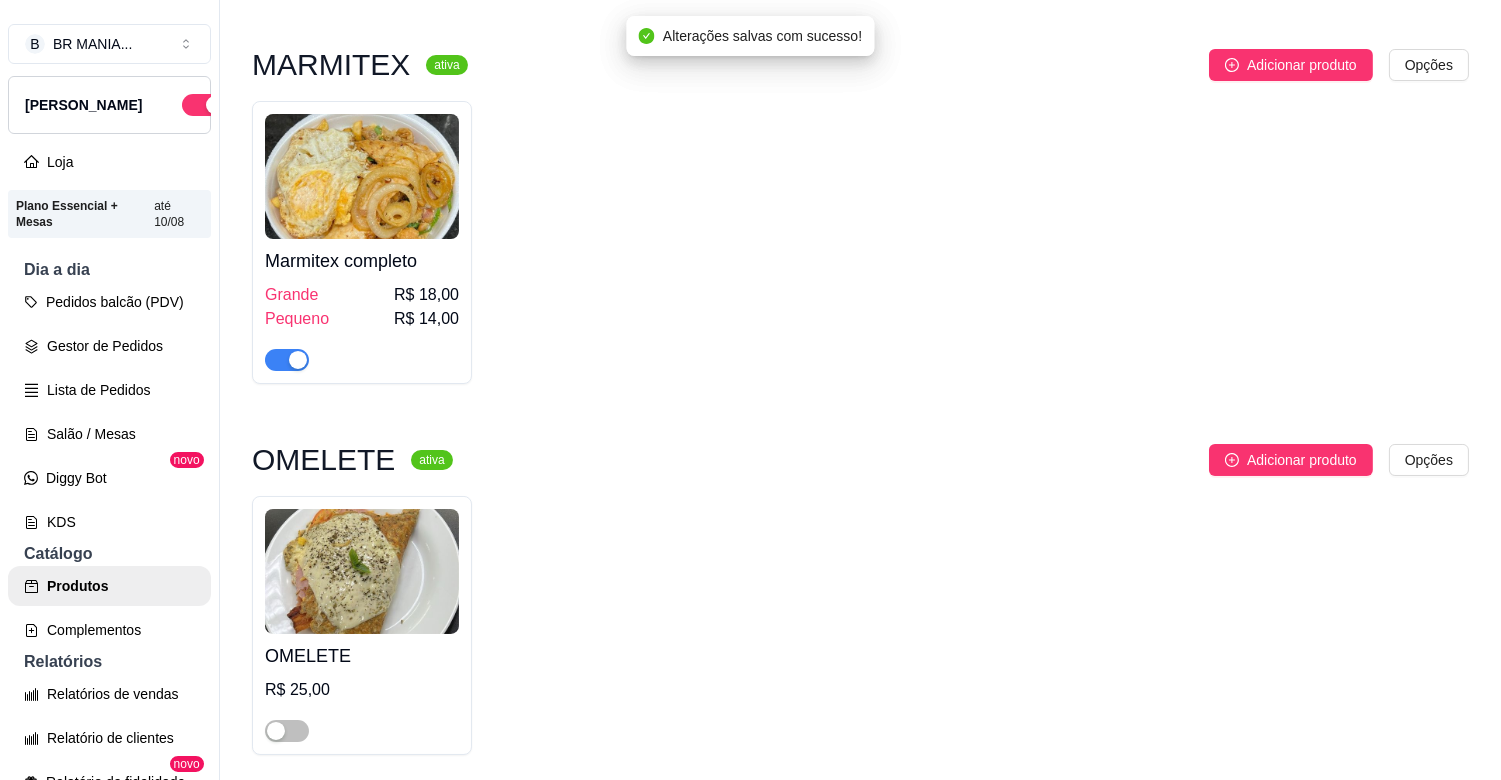 click at bounding box center [298, 360] 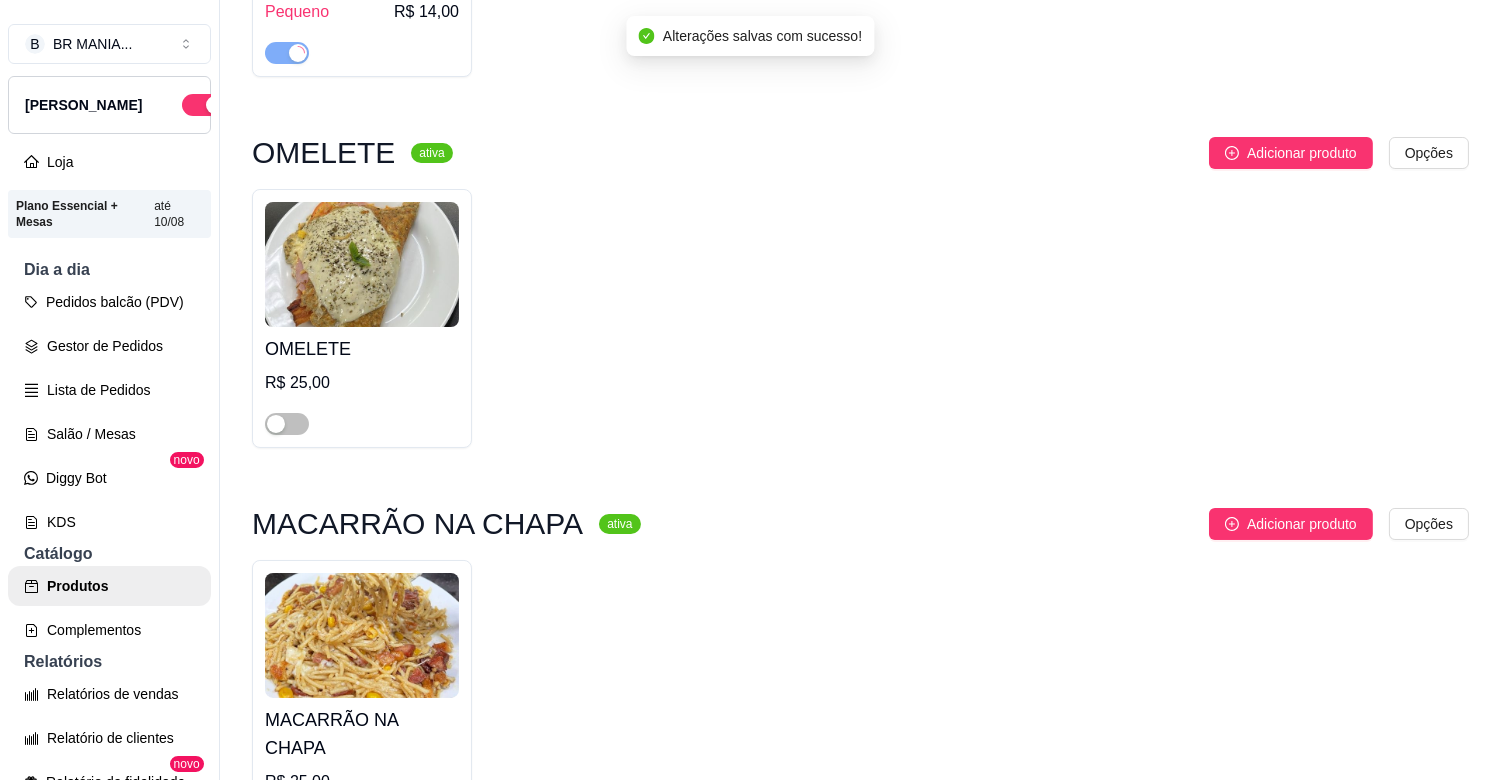 scroll, scrollTop: 1644, scrollLeft: 0, axis: vertical 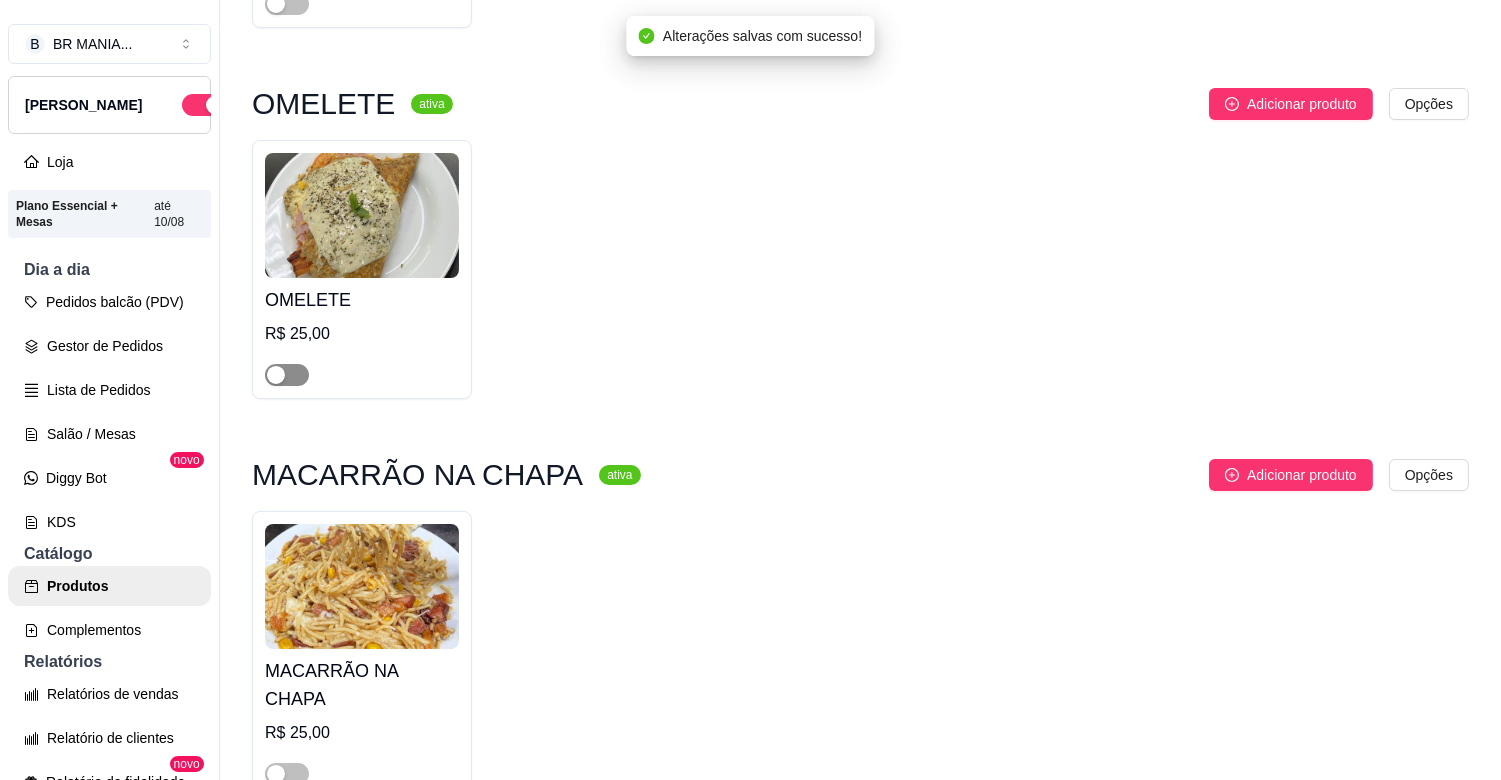 click at bounding box center [287, 375] 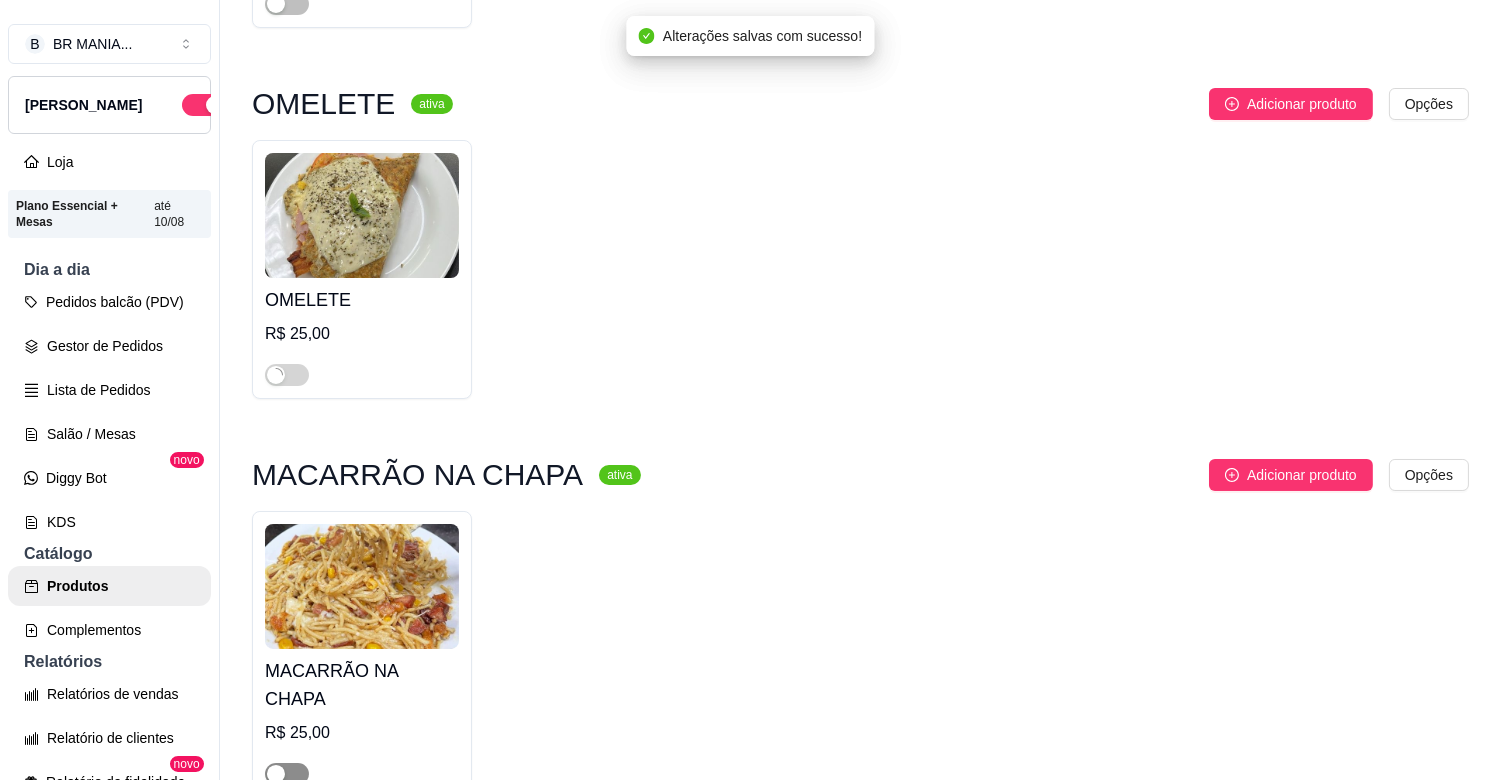 click at bounding box center (287, 774) 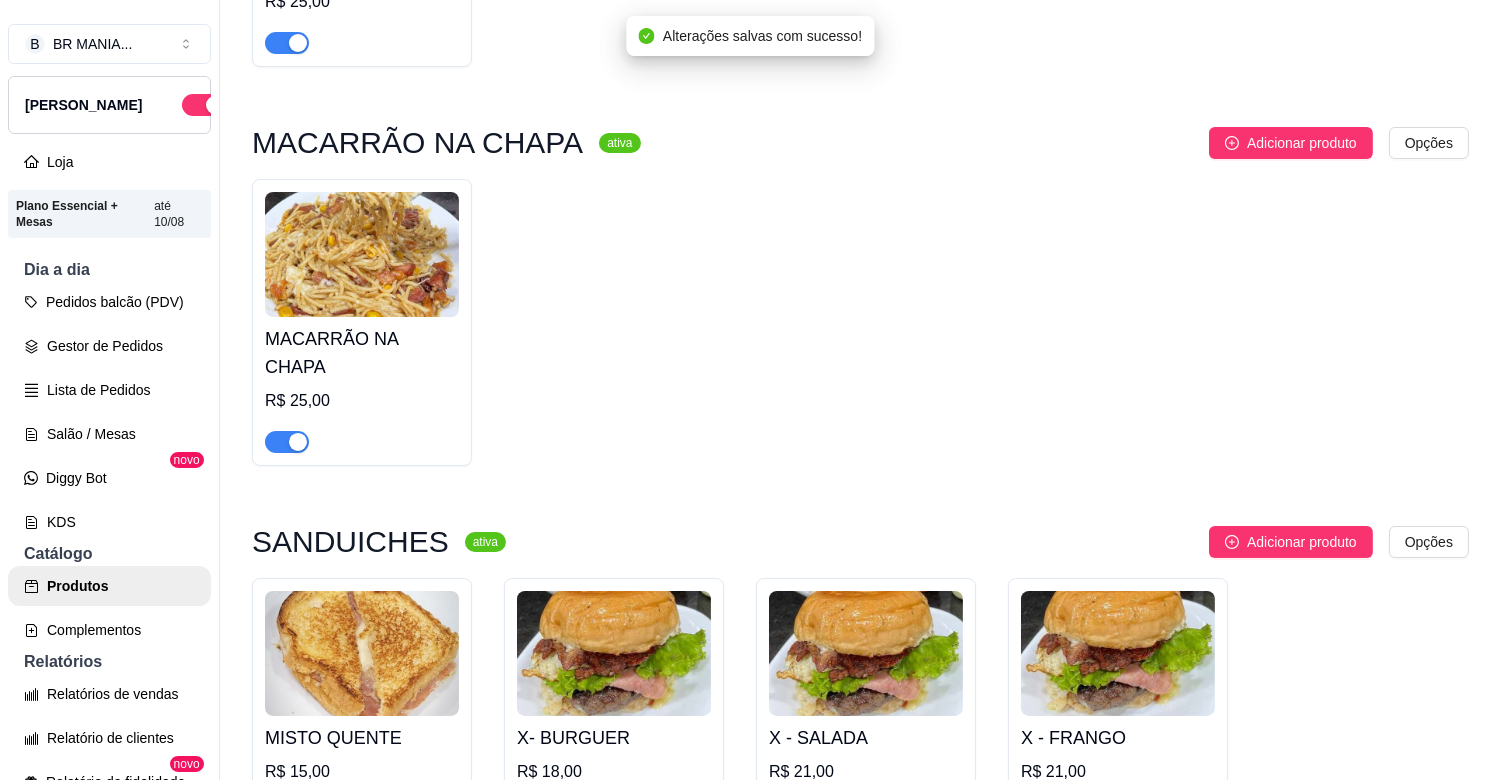scroll, scrollTop: 2133, scrollLeft: 0, axis: vertical 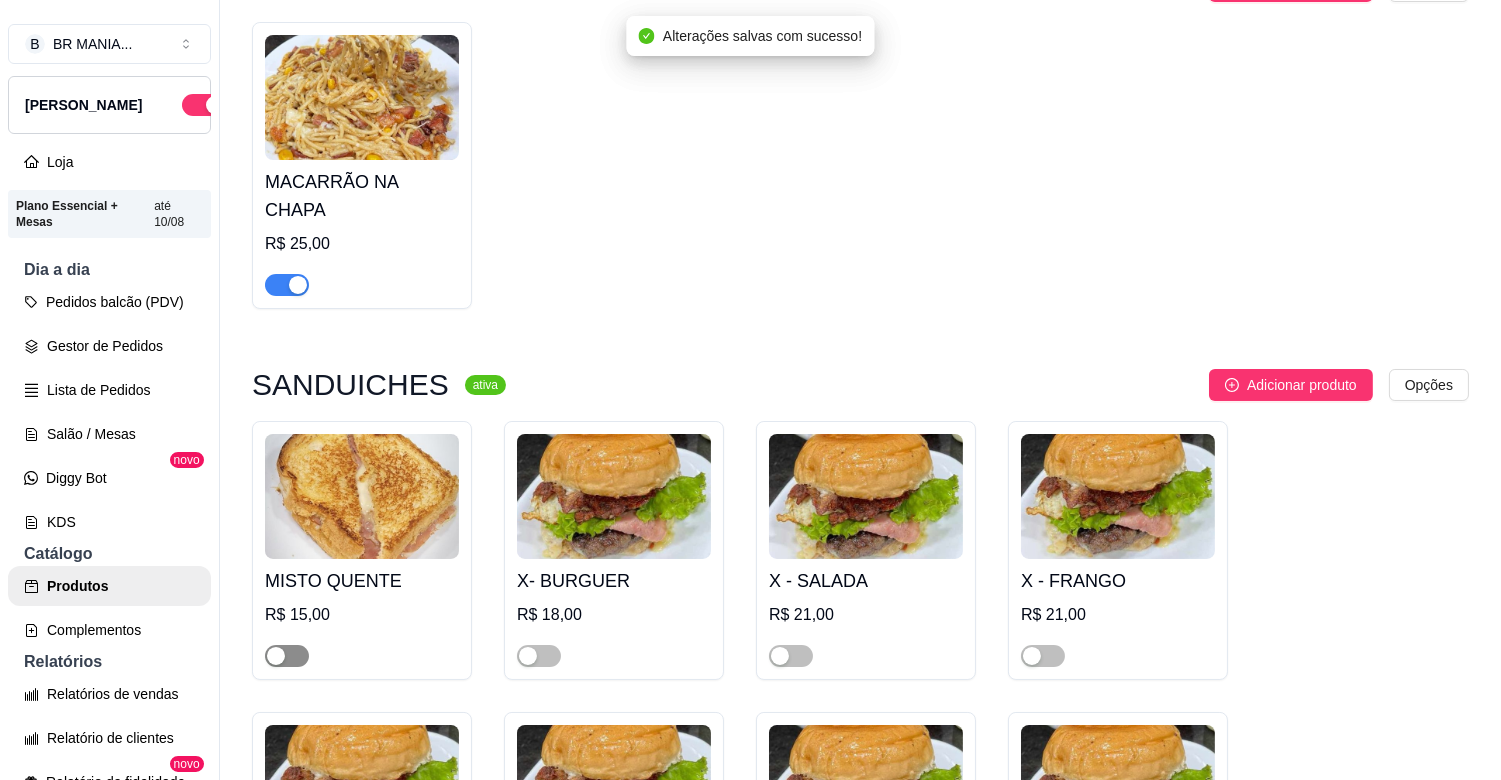 click at bounding box center [287, 656] 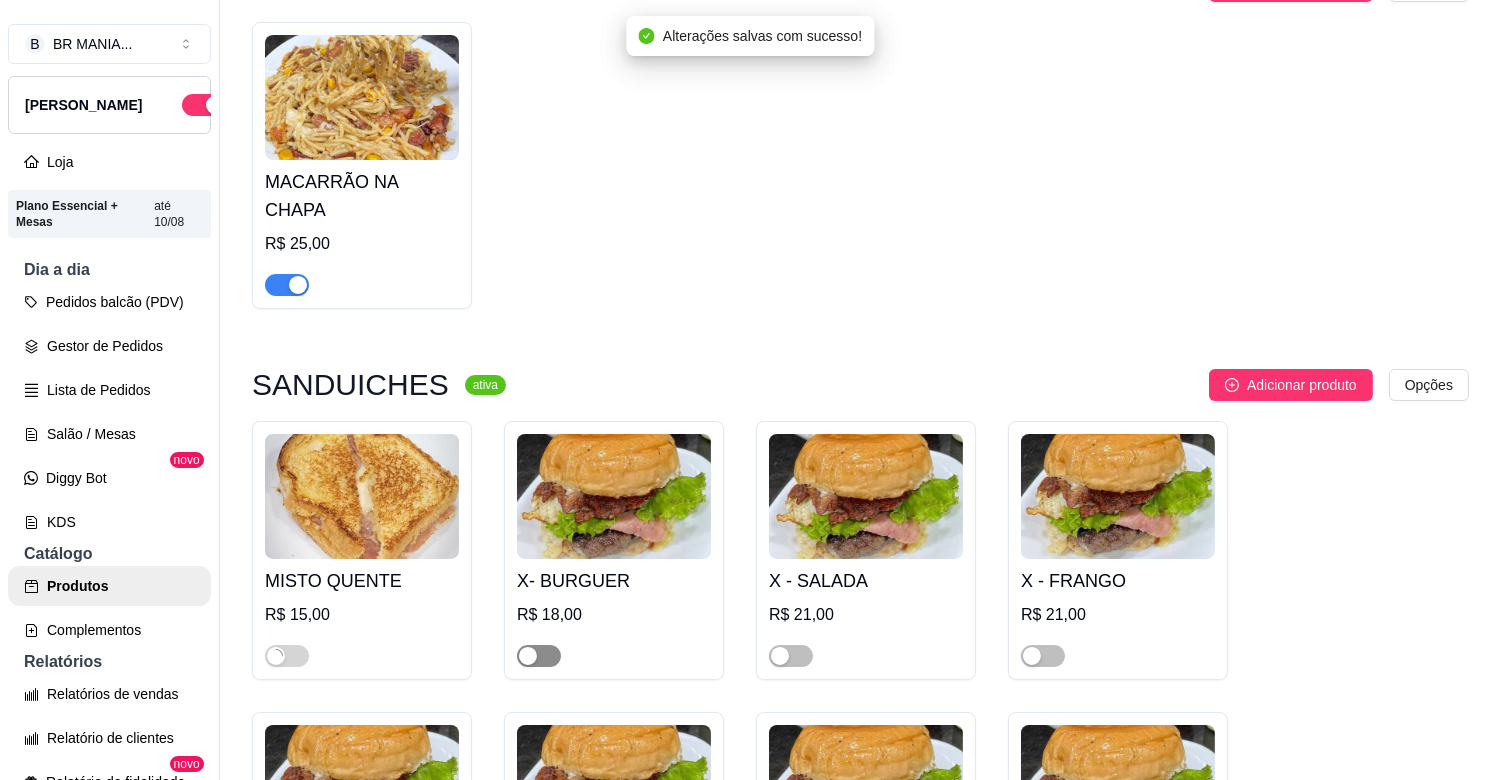 click at bounding box center (539, 656) 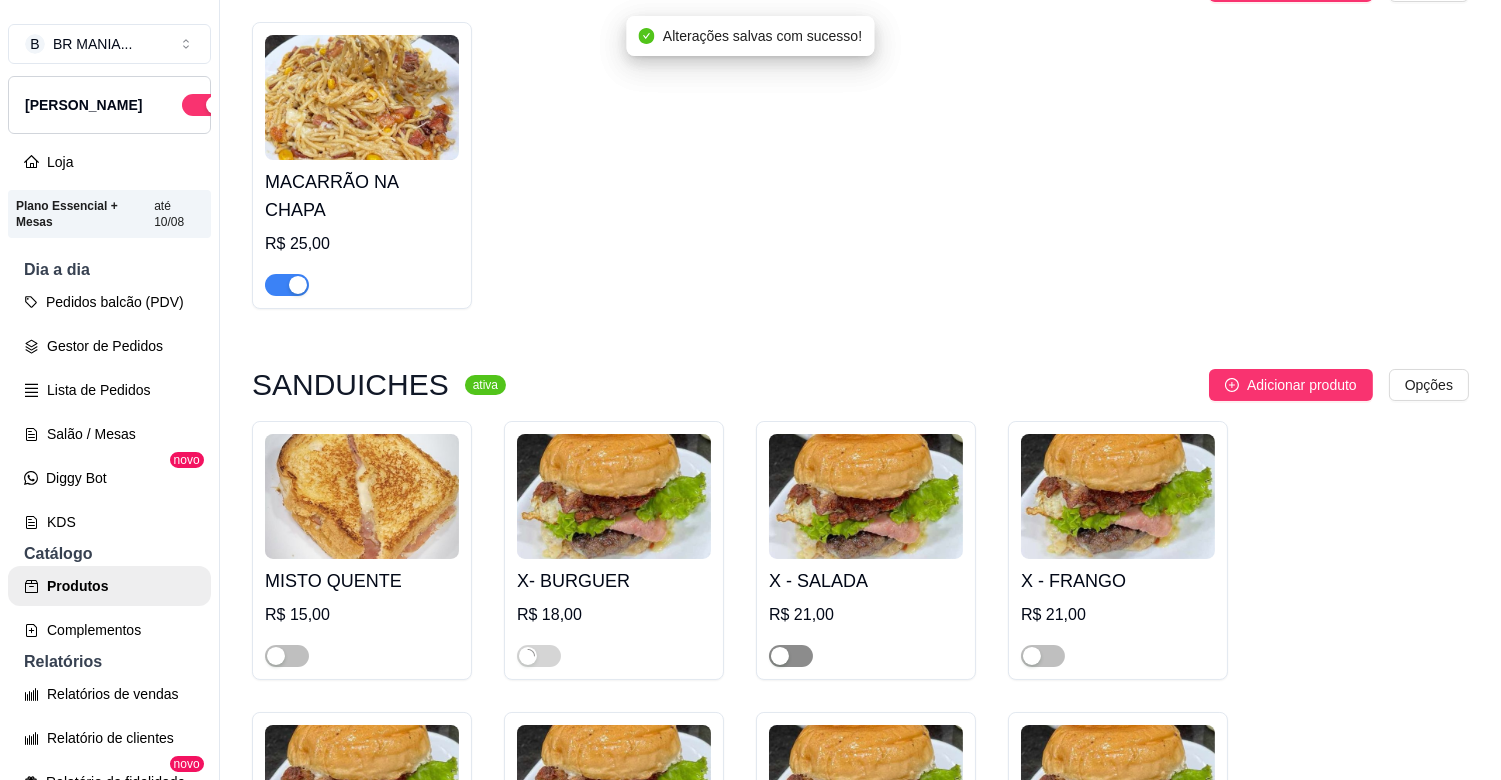 click at bounding box center (791, 656) 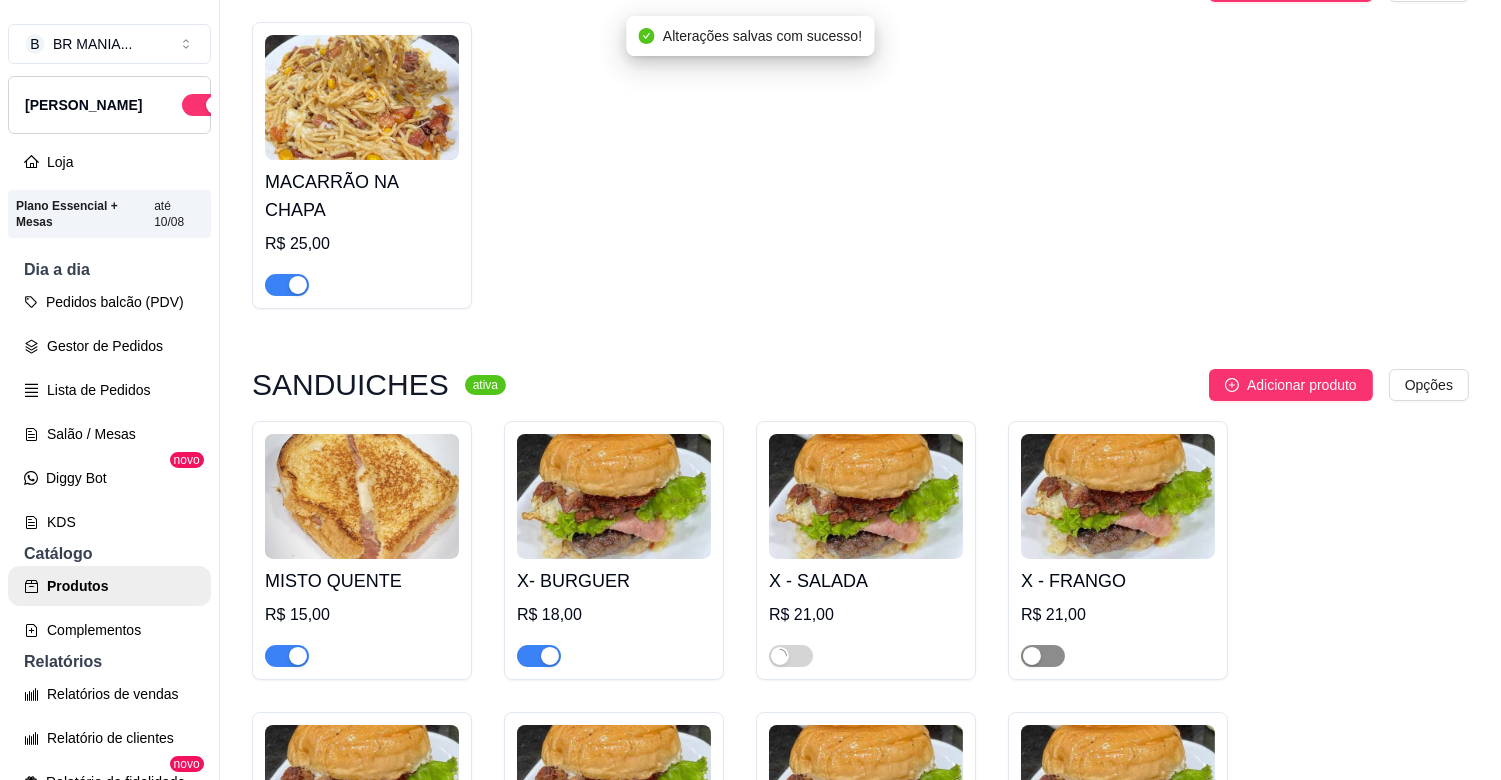 click at bounding box center [1043, 656] 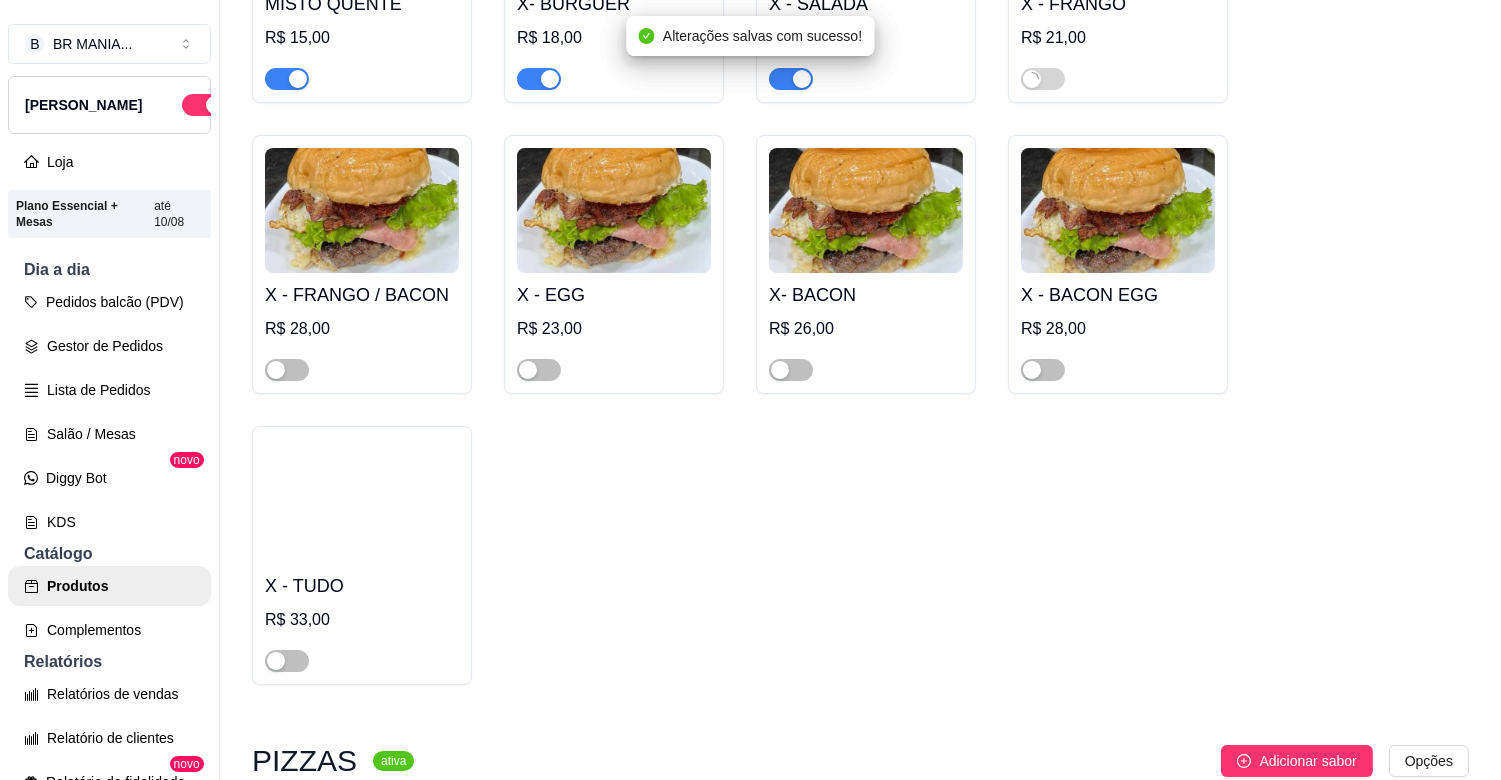 scroll, scrollTop: 2711, scrollLeft: 0, axis: vertical 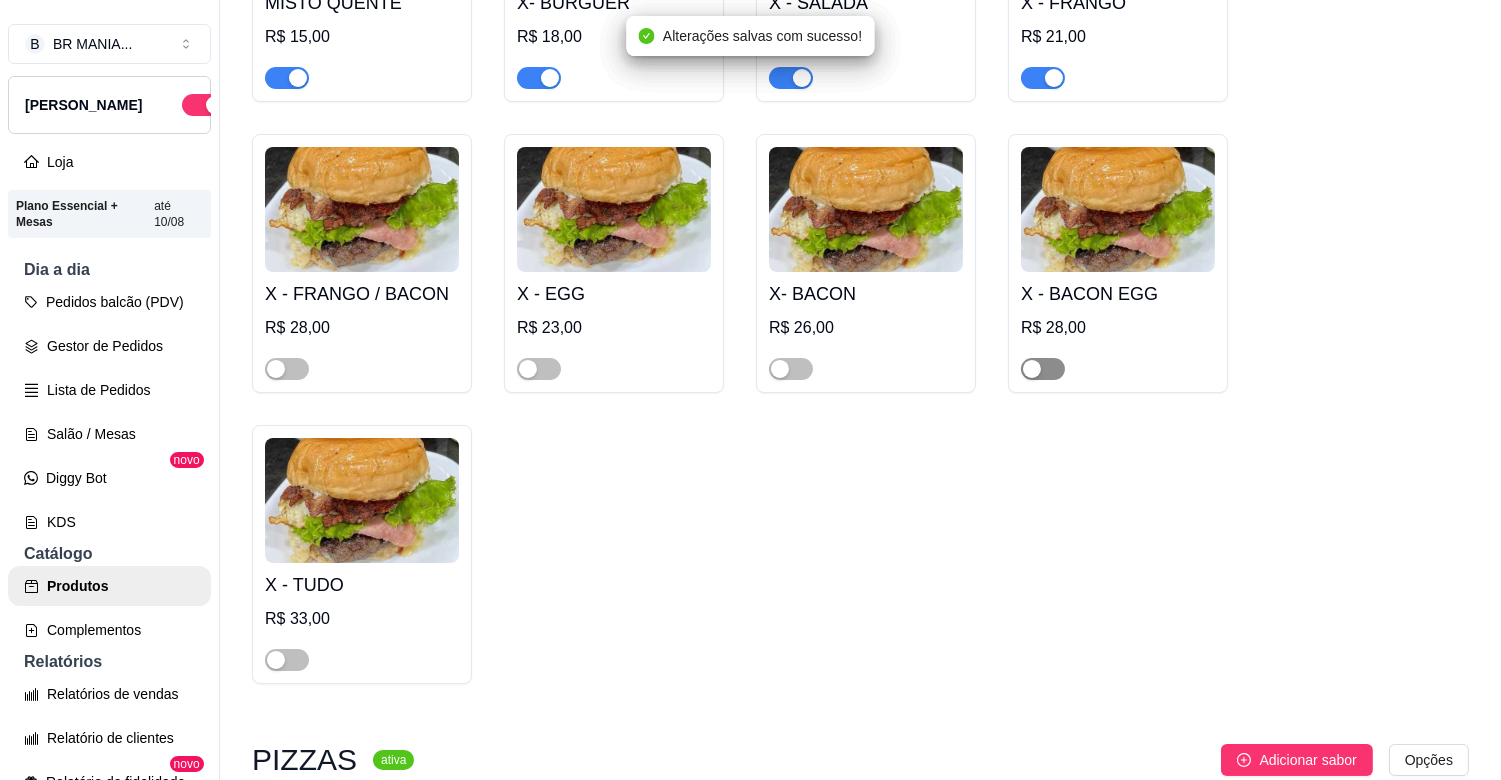 click at bounding box center [1043, 369] 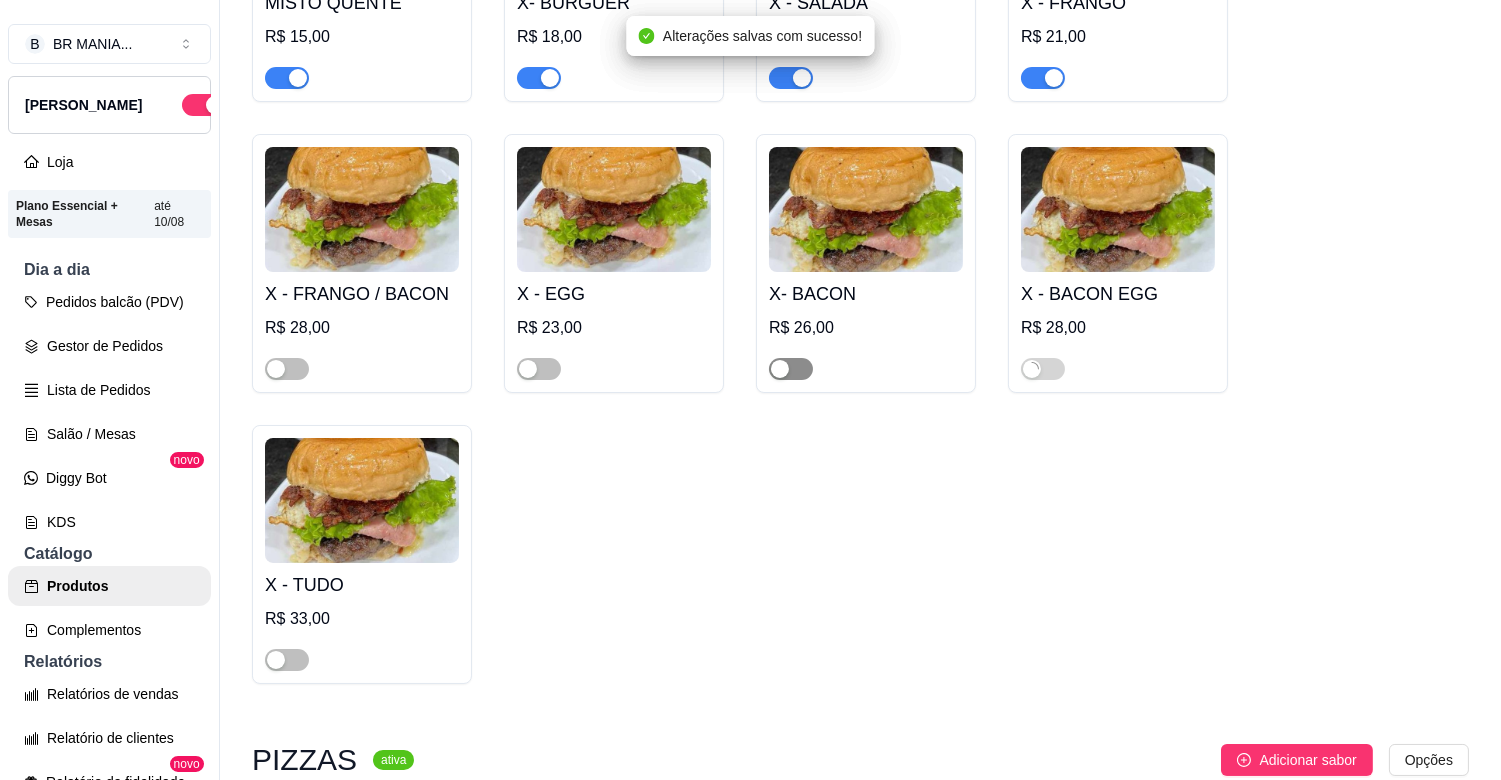 click at bounding box center (791, 369) 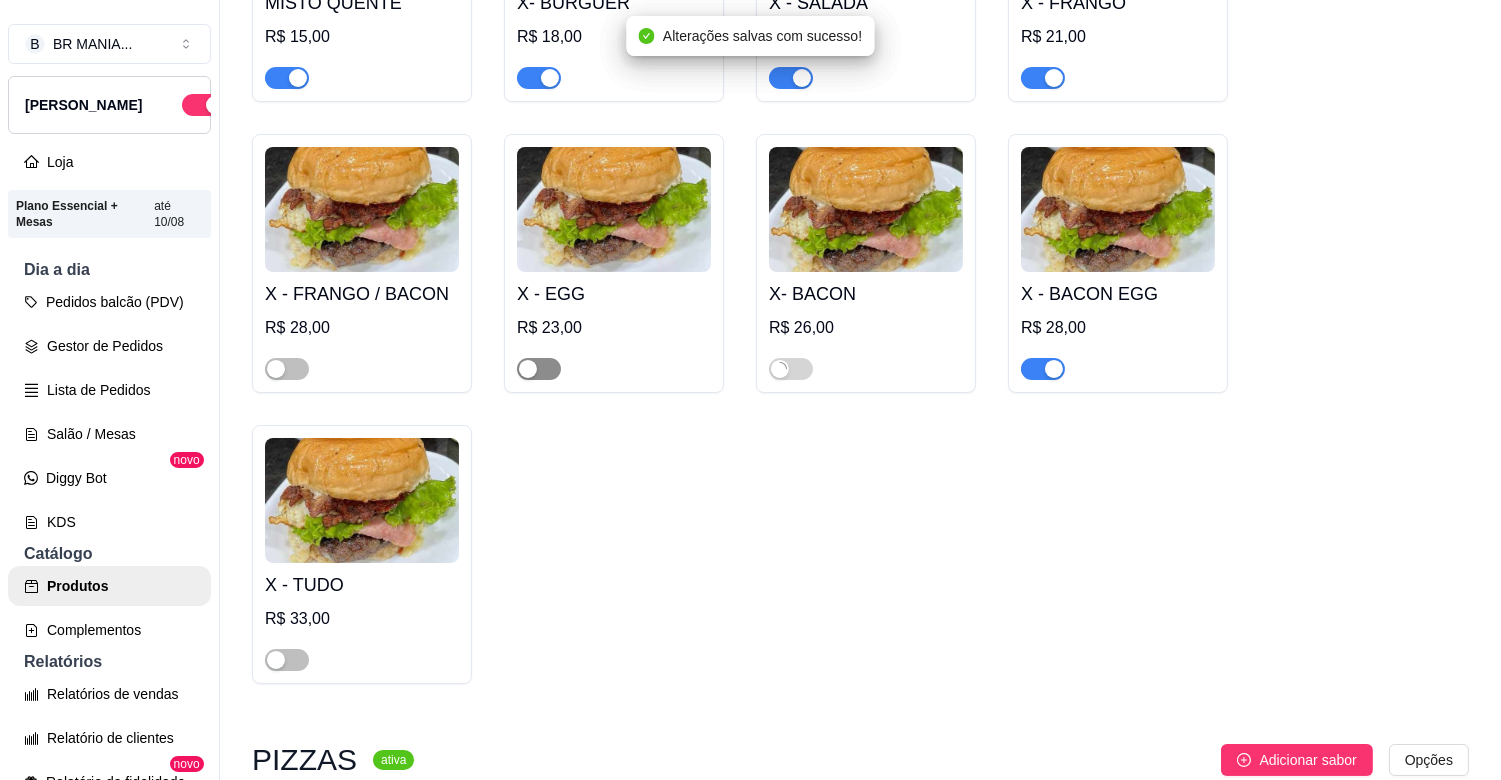 click at bounding box center (528, 369) 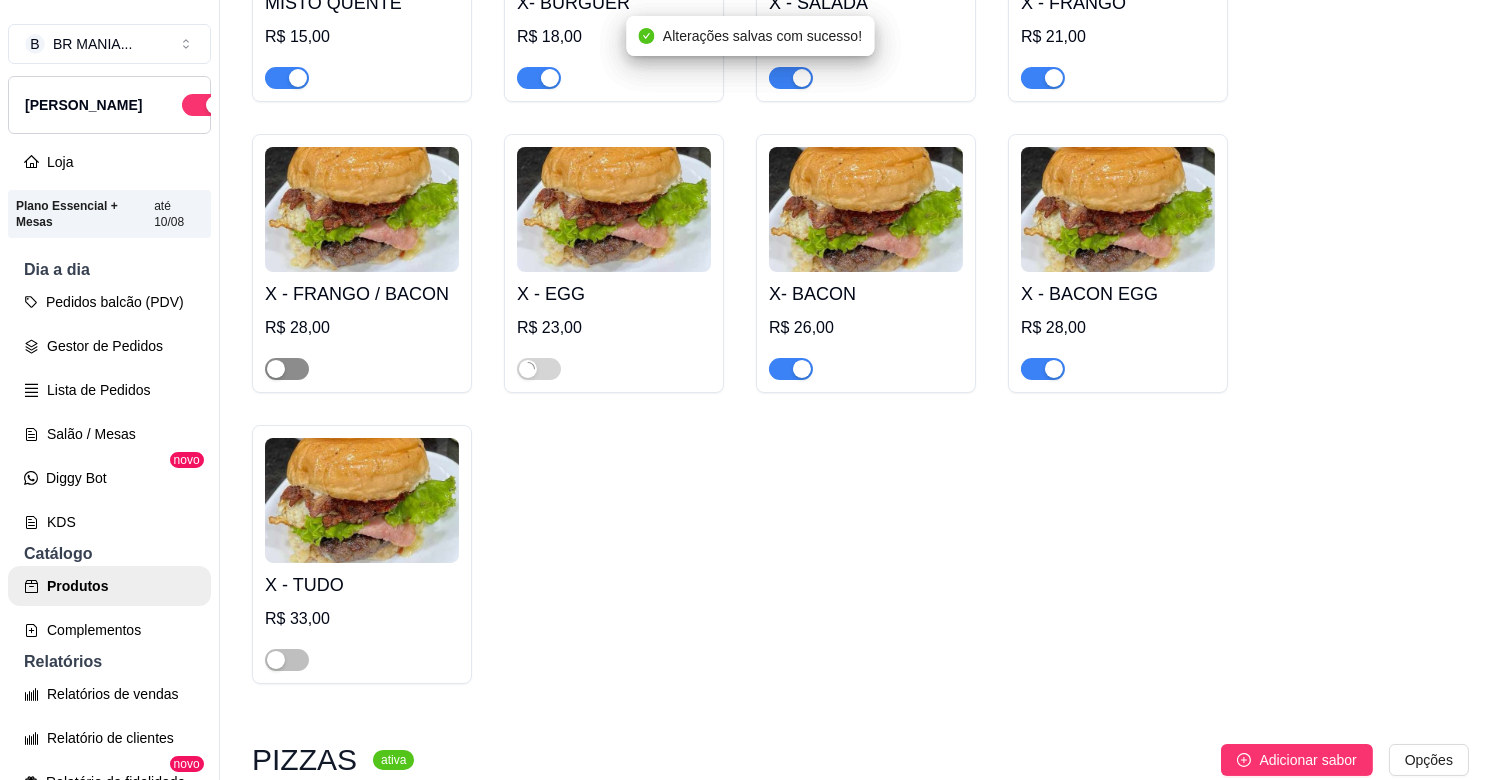 click at bounding box center [287, 369] 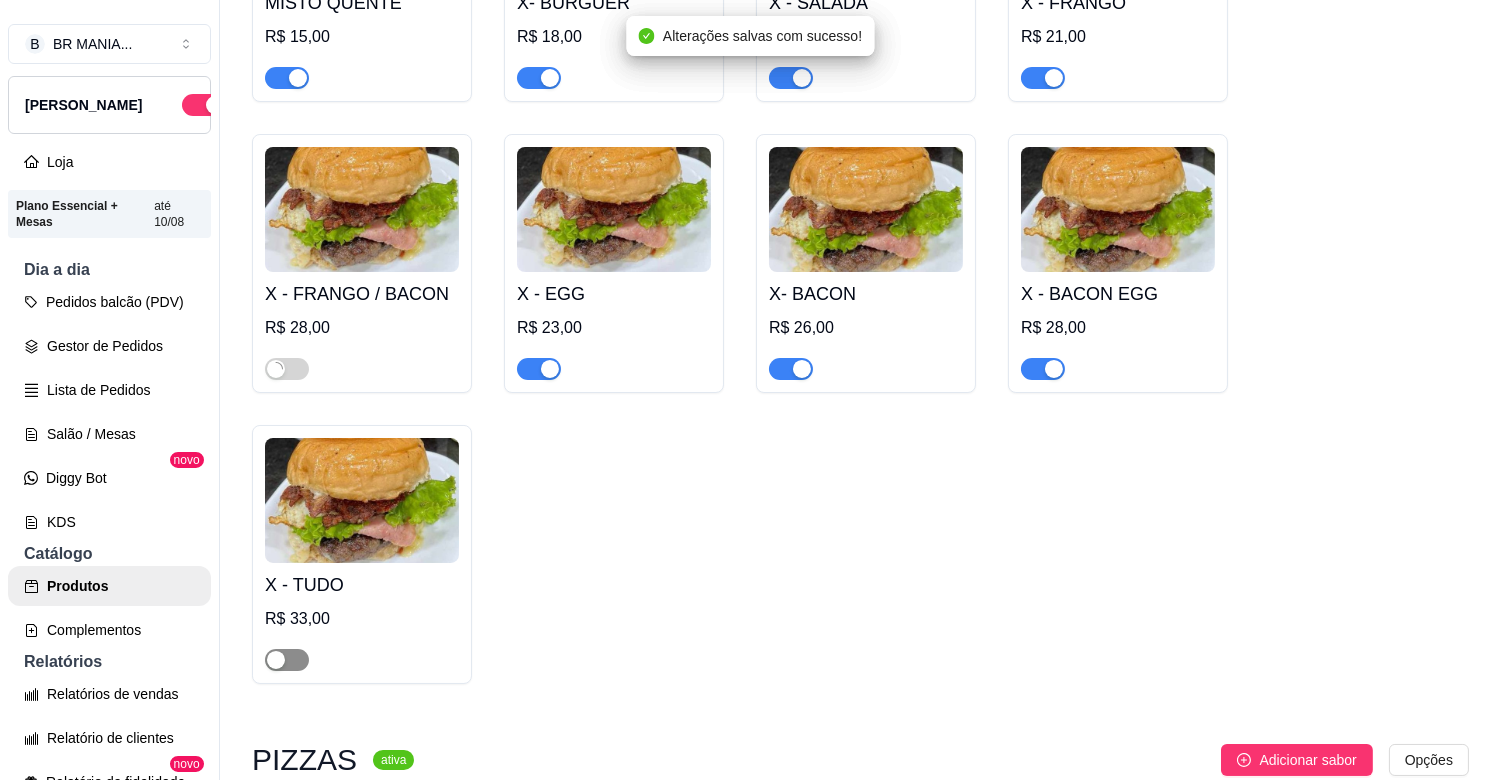 click at bounding box center [287, 660] 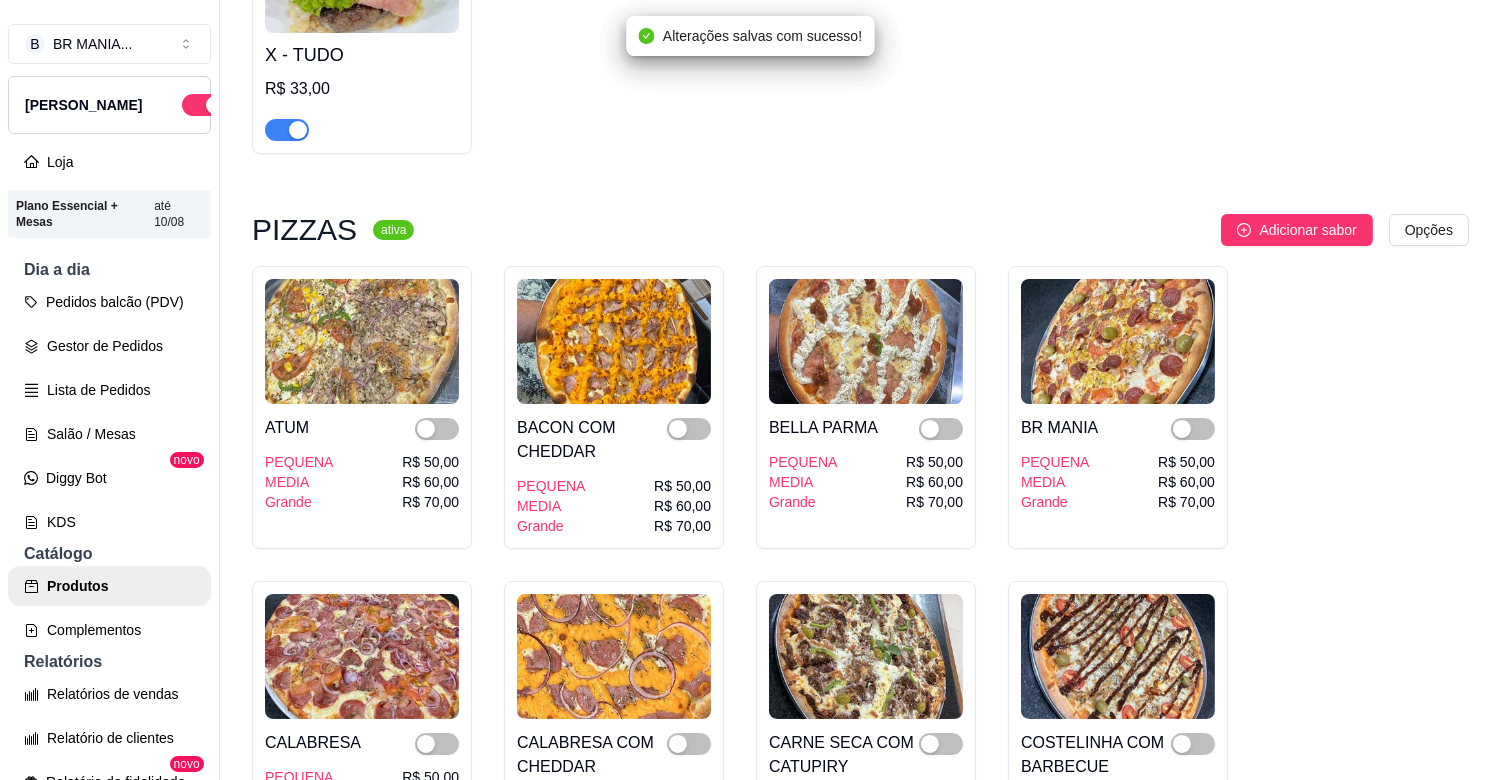 scroll, scrollTop: 3244, scrollLeft: 0, axis: vertical 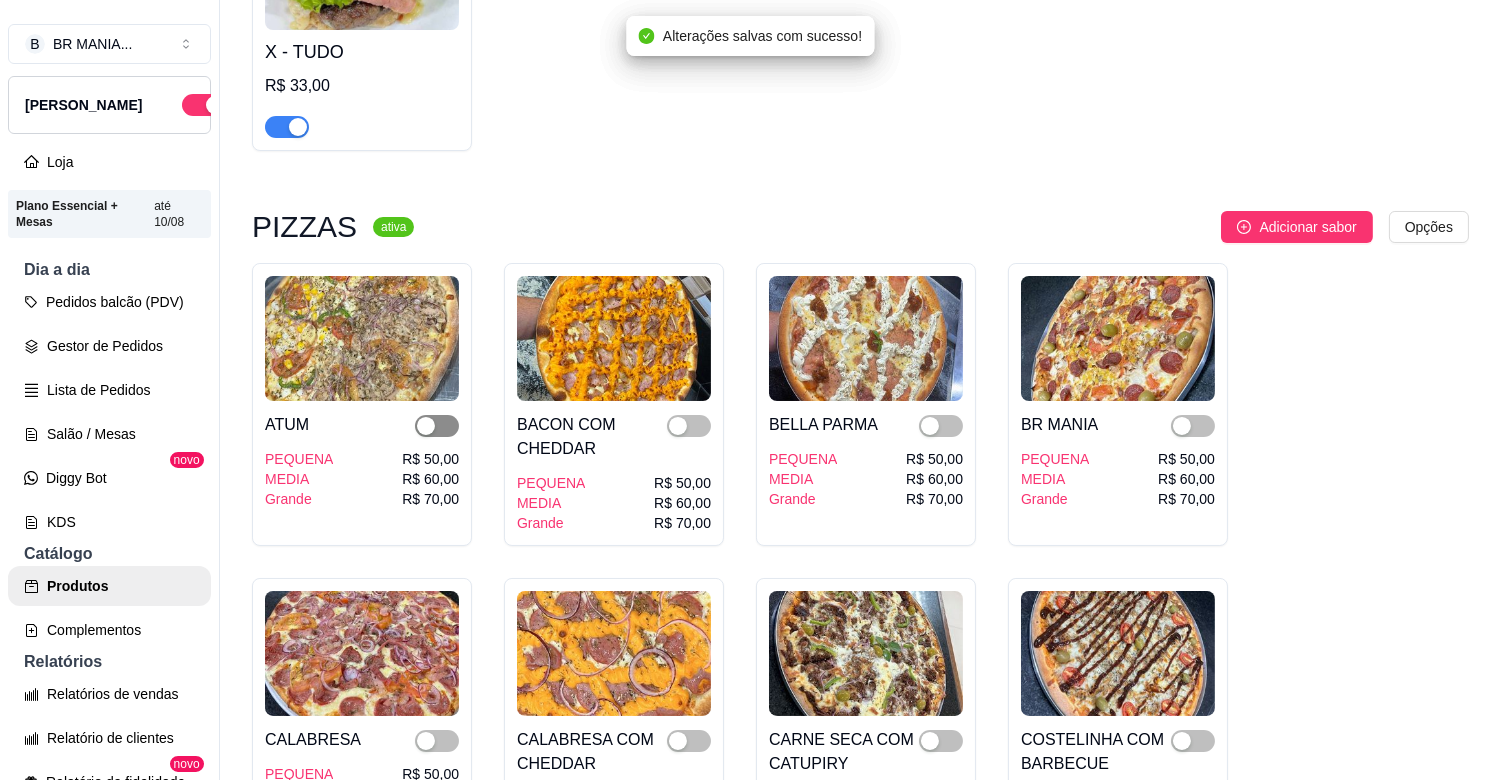 click at bounding box center (437, 426) 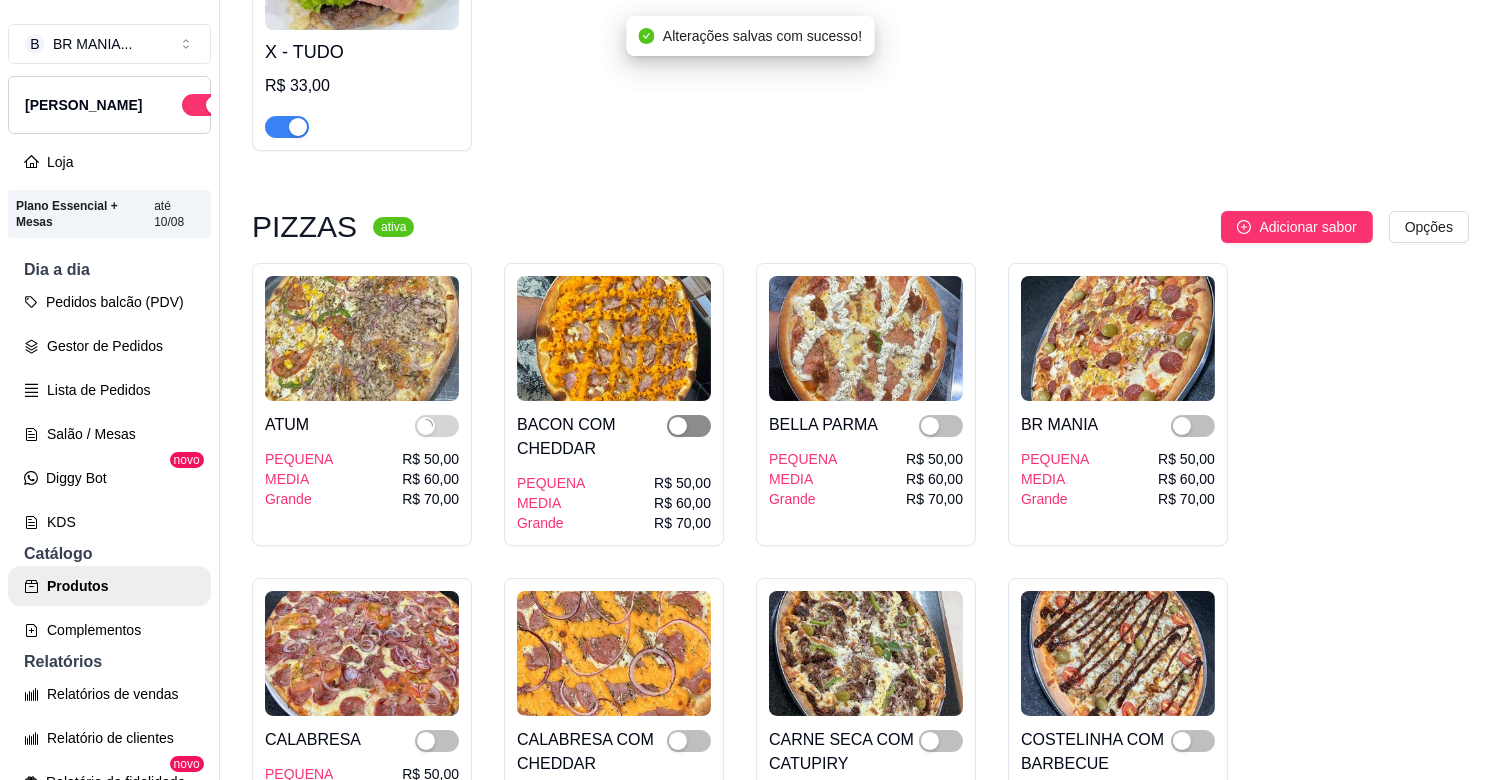 click at bounding box center [689, 426] 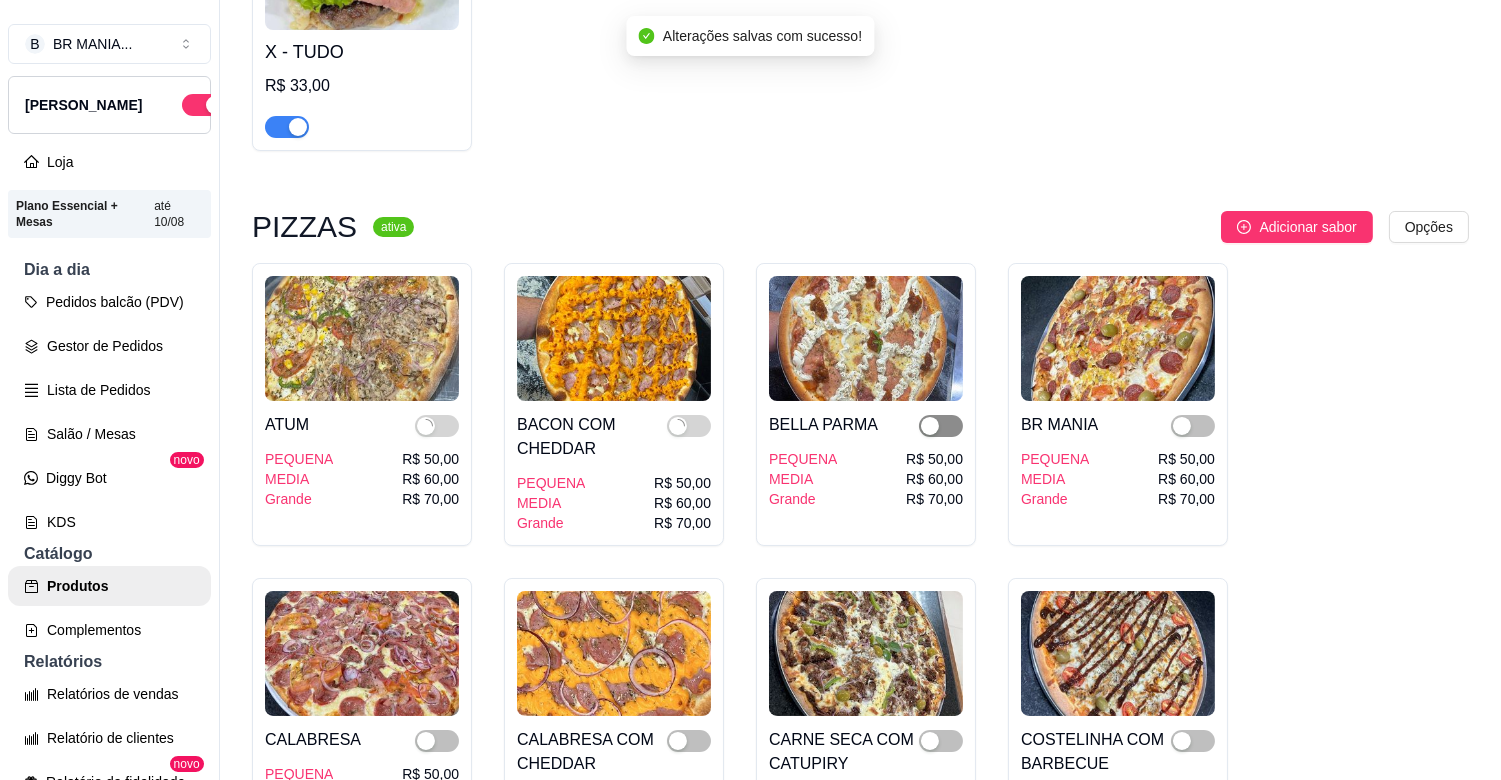 click at bounding box center [930, 426] 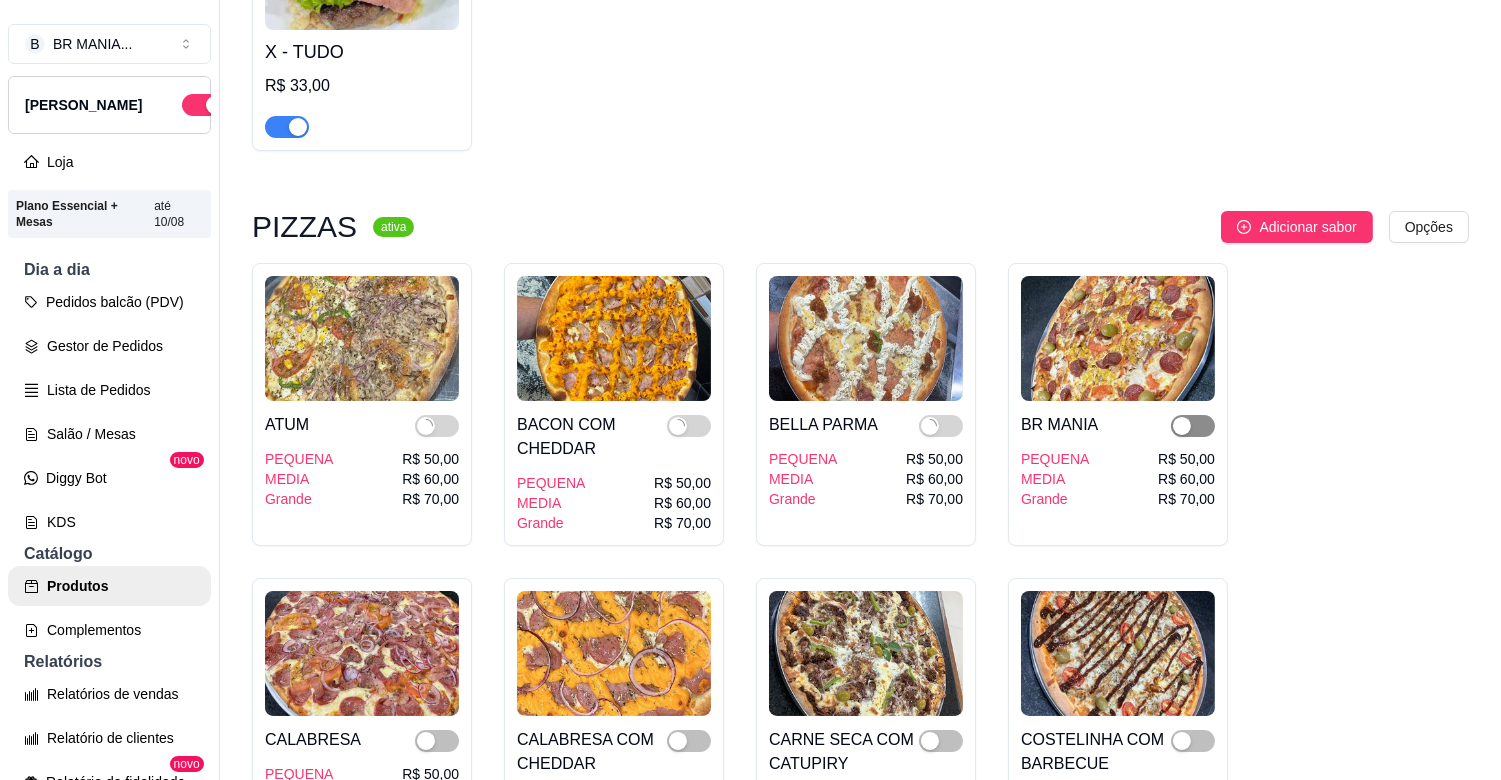 click at bounding box center (1193, 426) 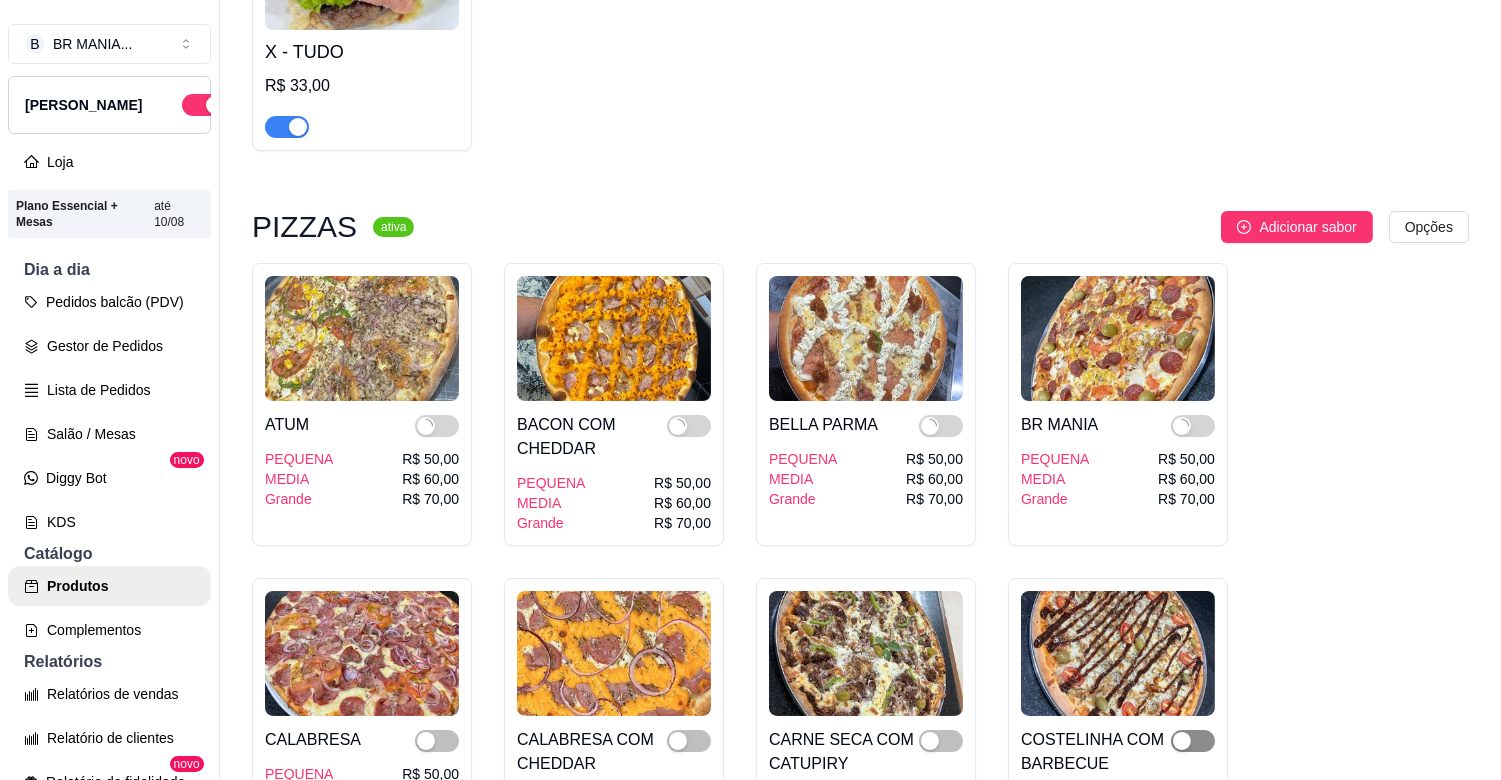 click at bounding box center (1193, 741) 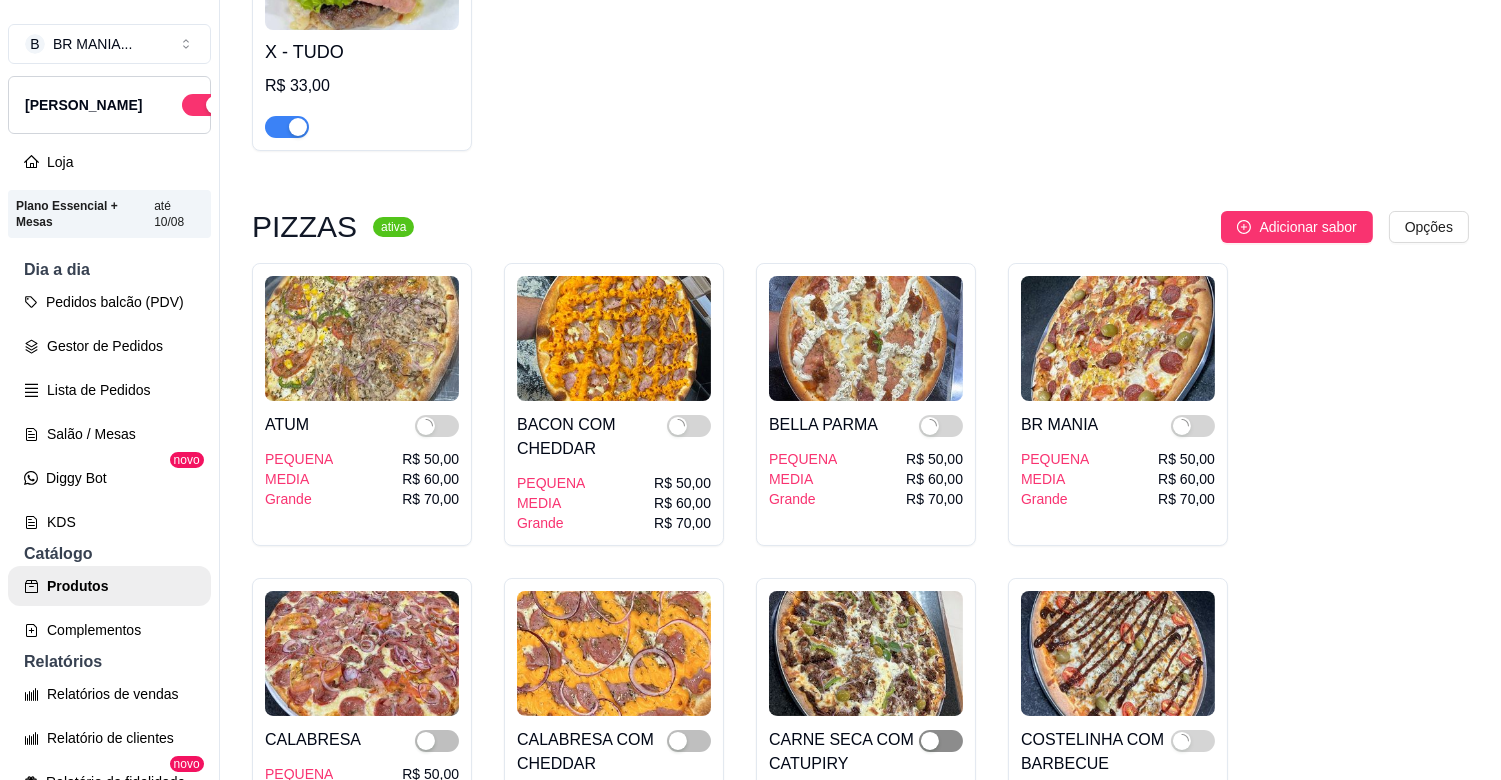 click at bounding box center [941, 741] 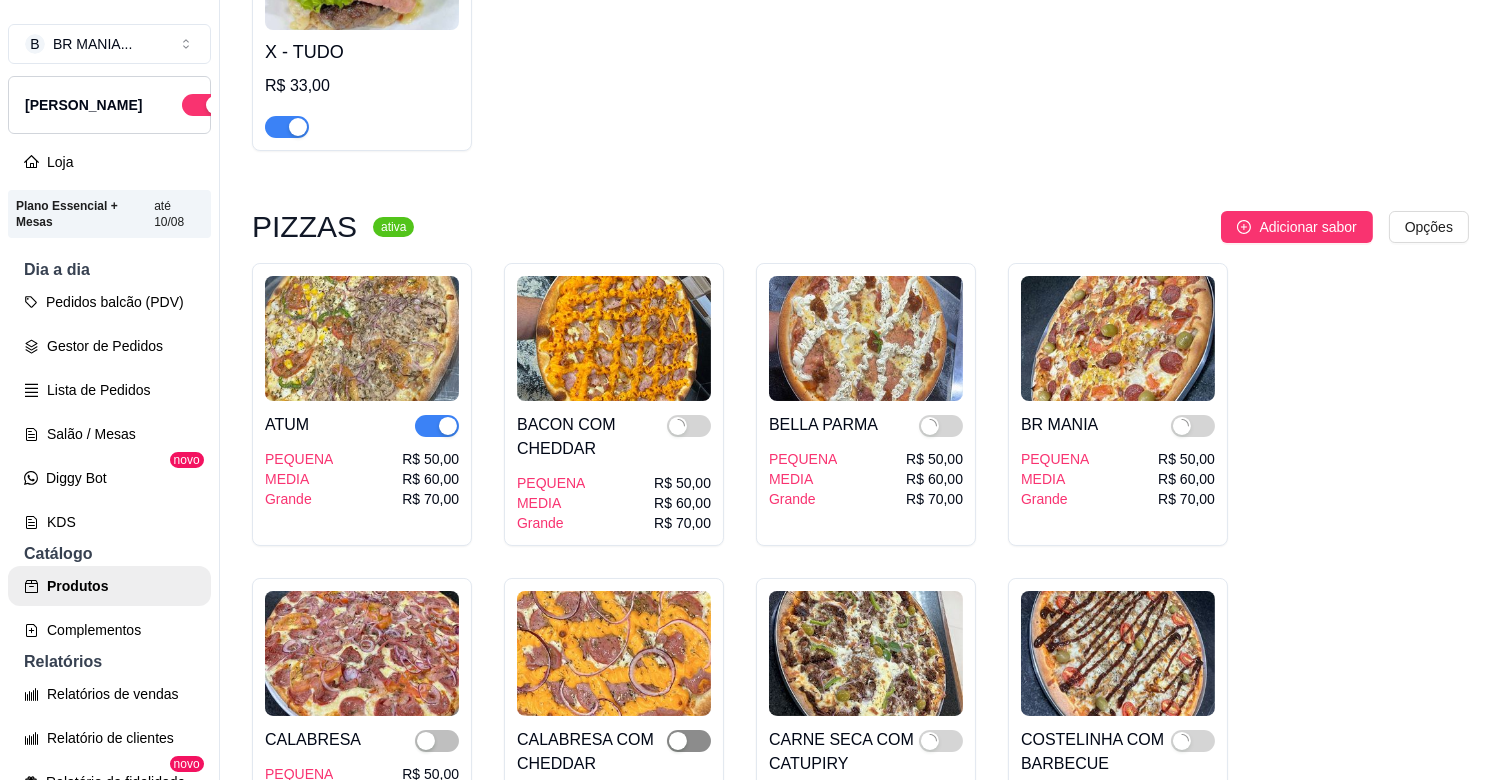 click at bounding box center (689, 741) 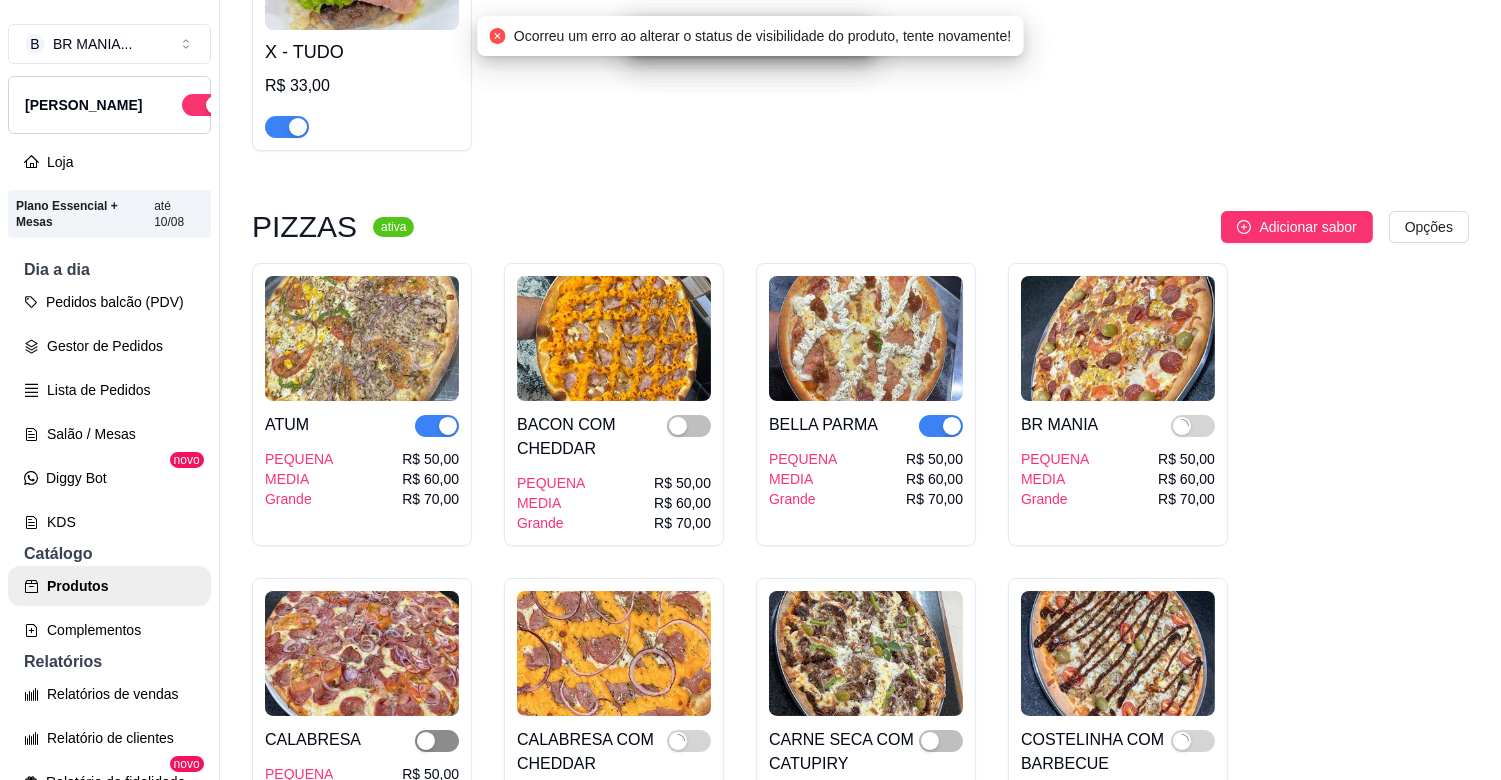 click at bounding box center [437, 741] 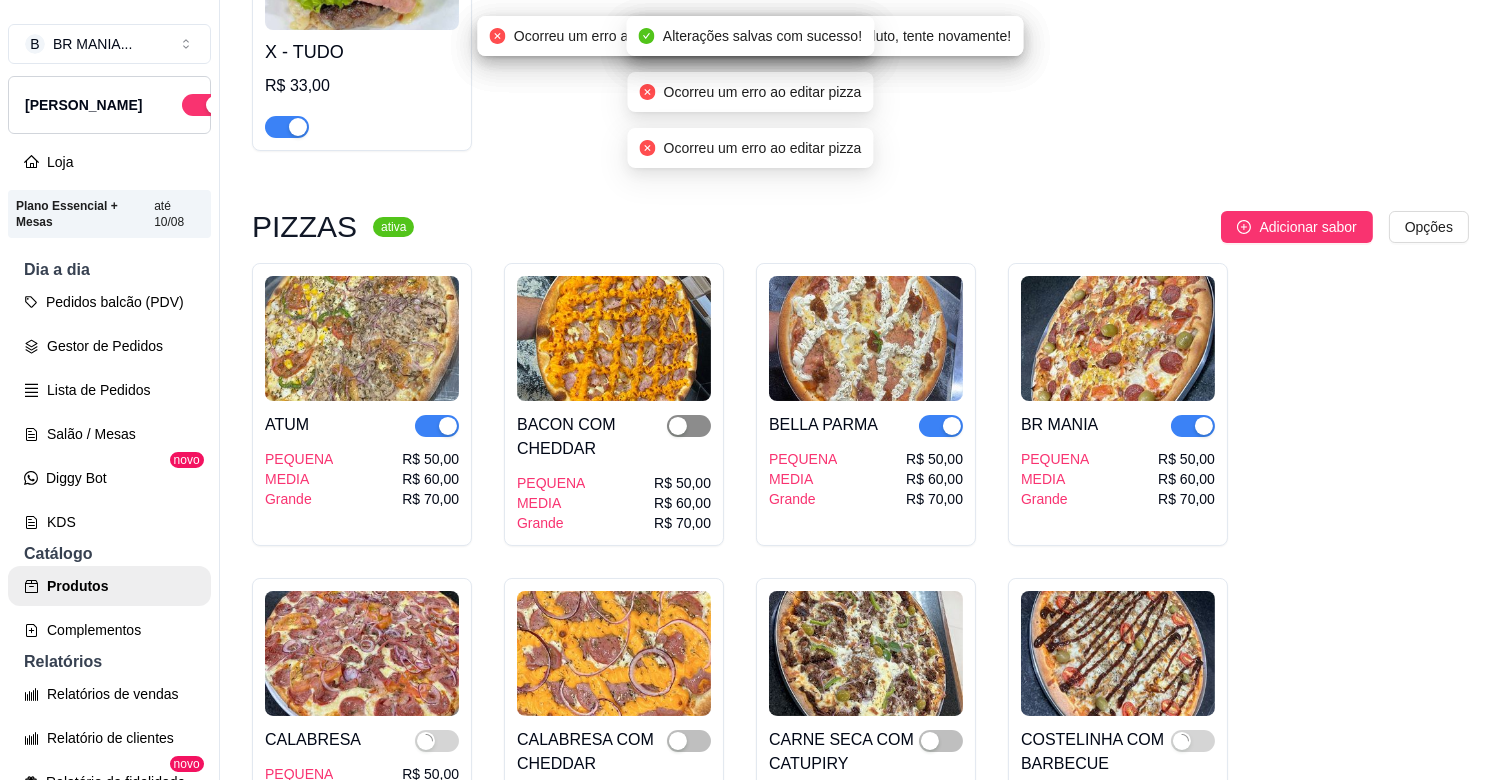 click at bounding box center [689, 426] 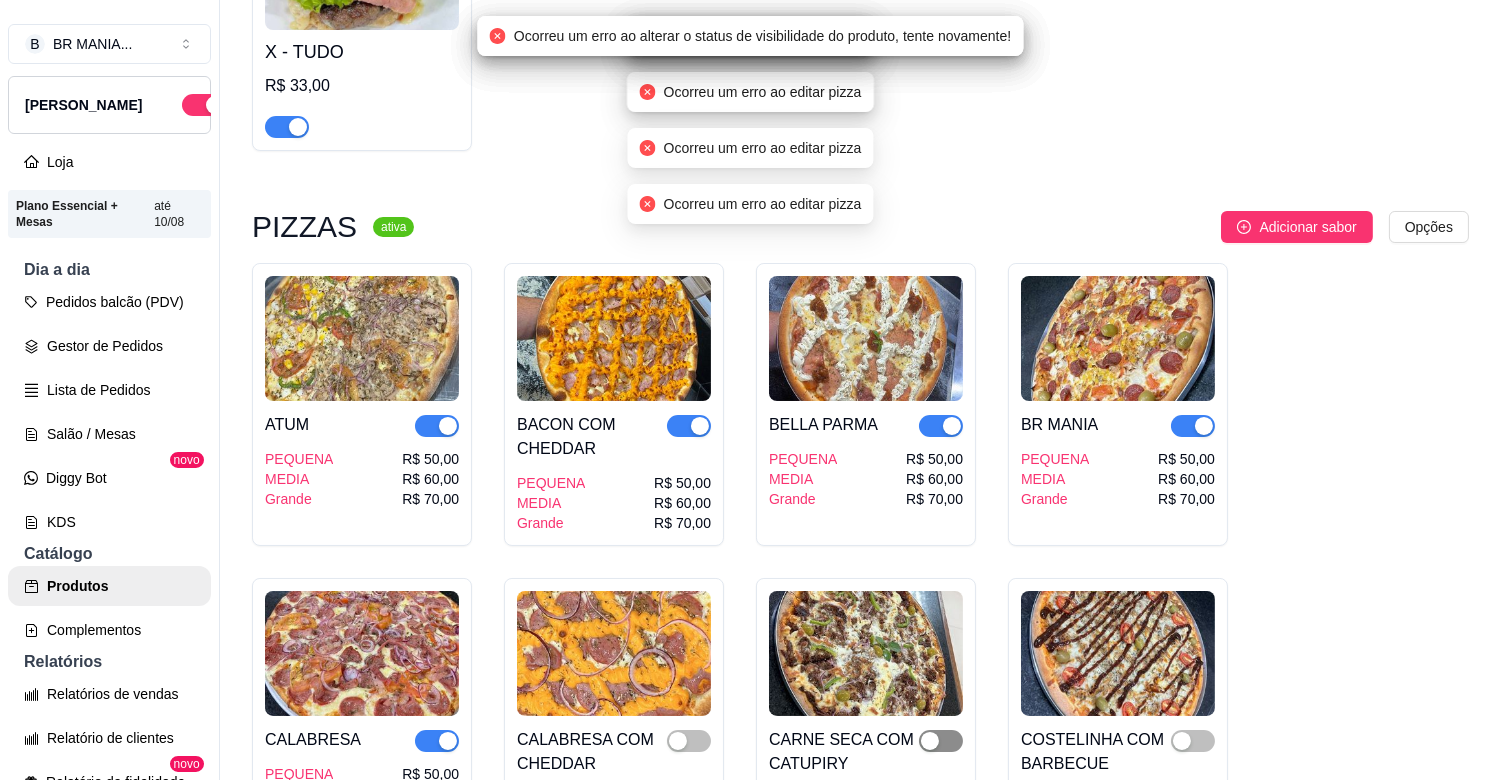 click at bounding box center [941, 741] 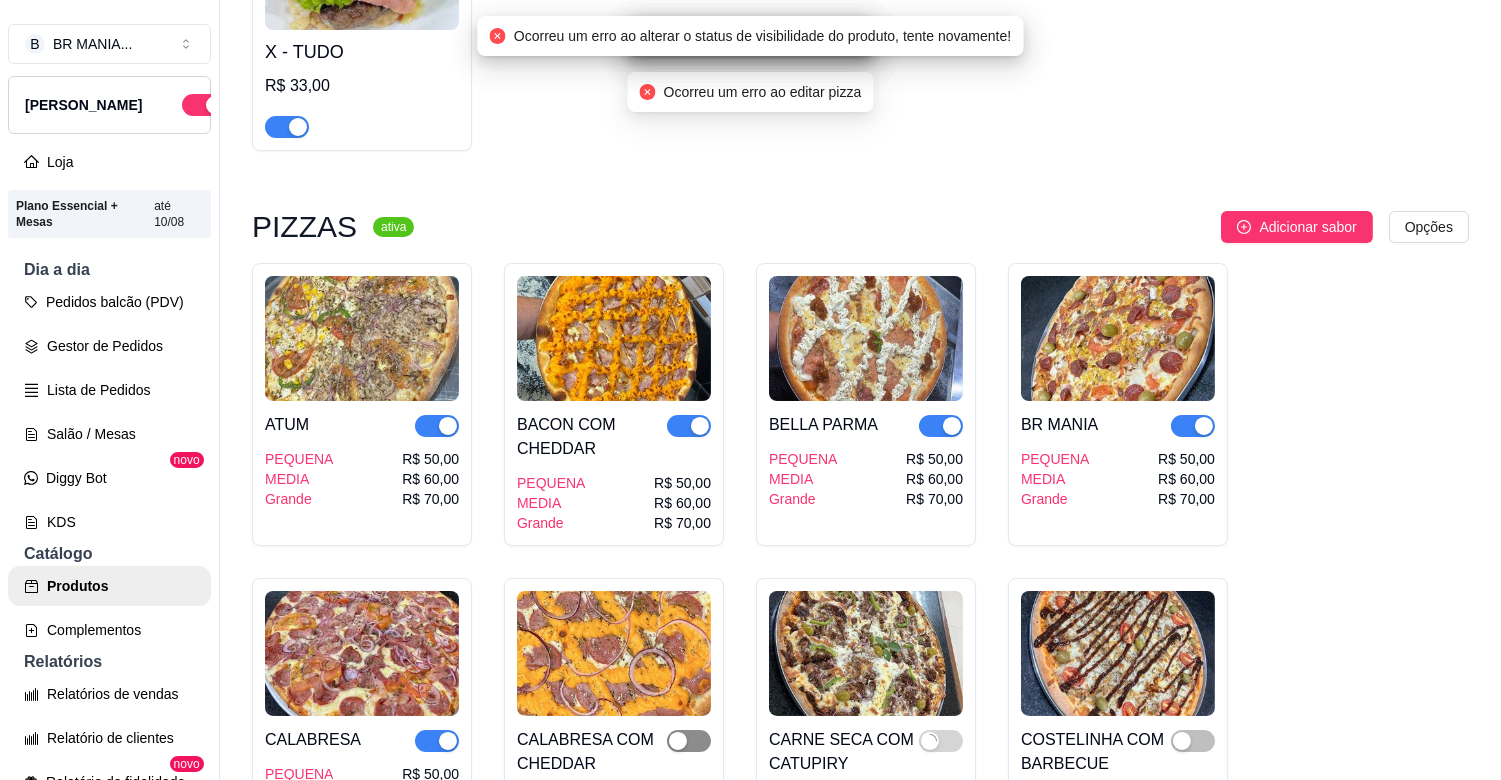 click at bounding box center [689, 741] 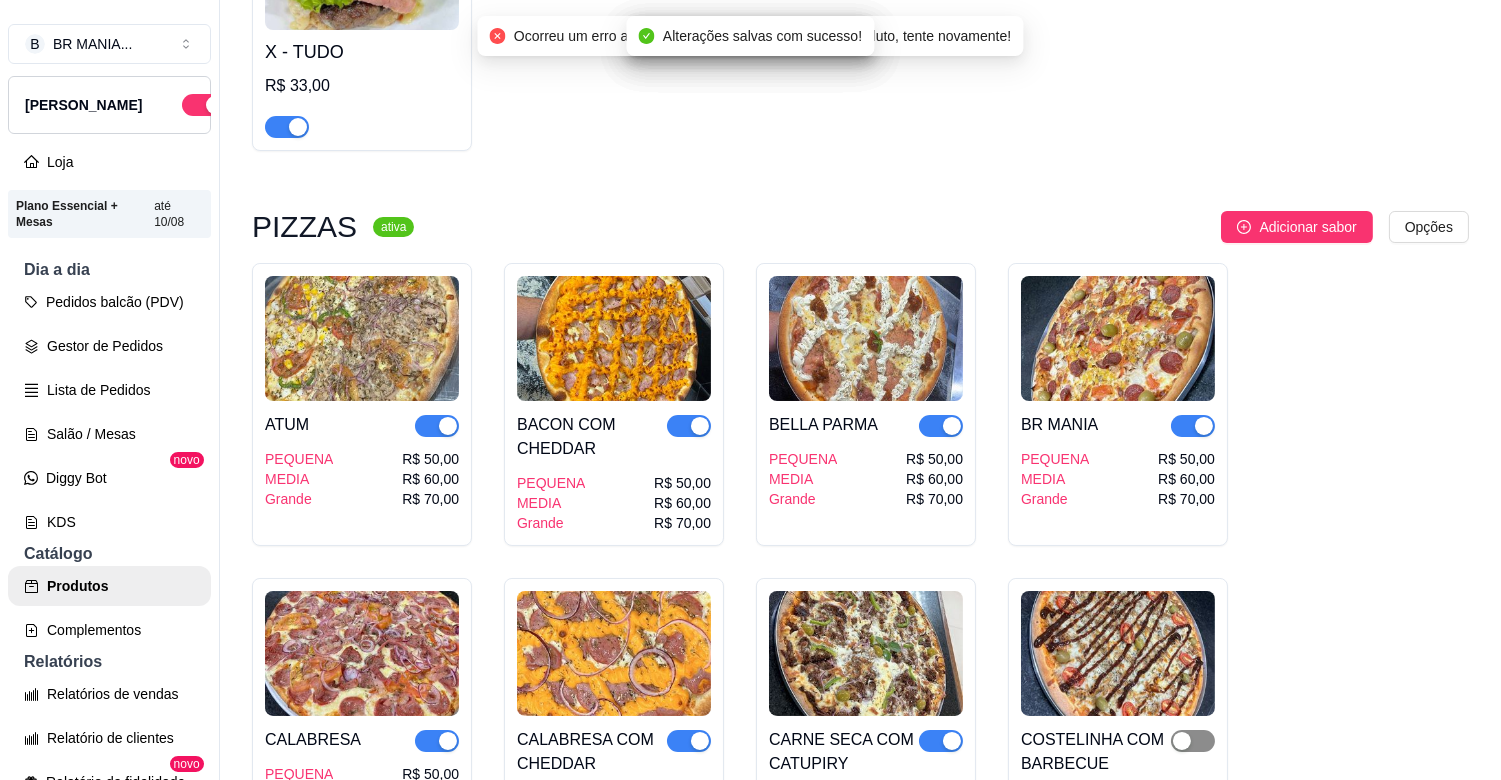 click at bounding box center [1193, 741] 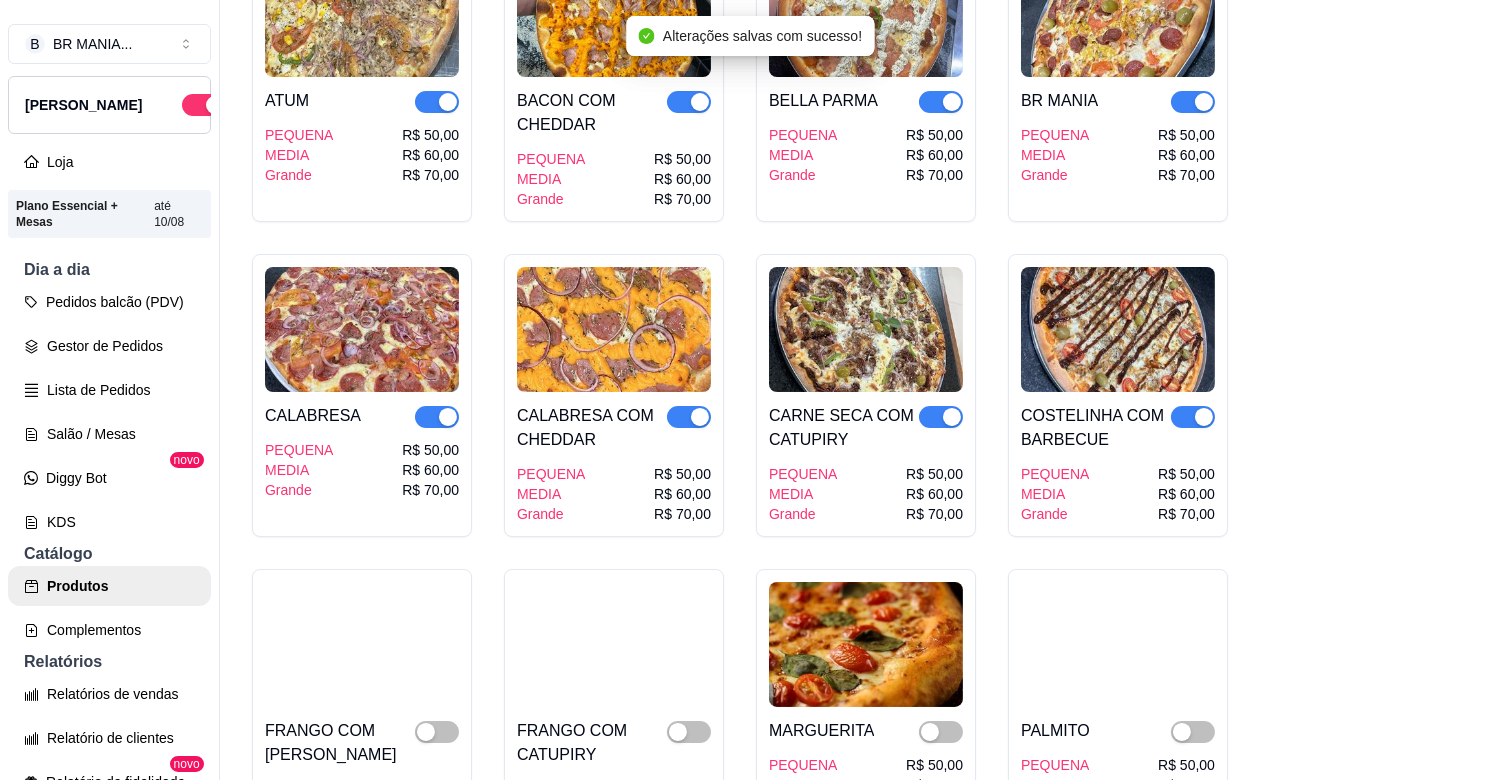 scroll, scrollTop: 3777, scrollLeft: 0, axis: vertical 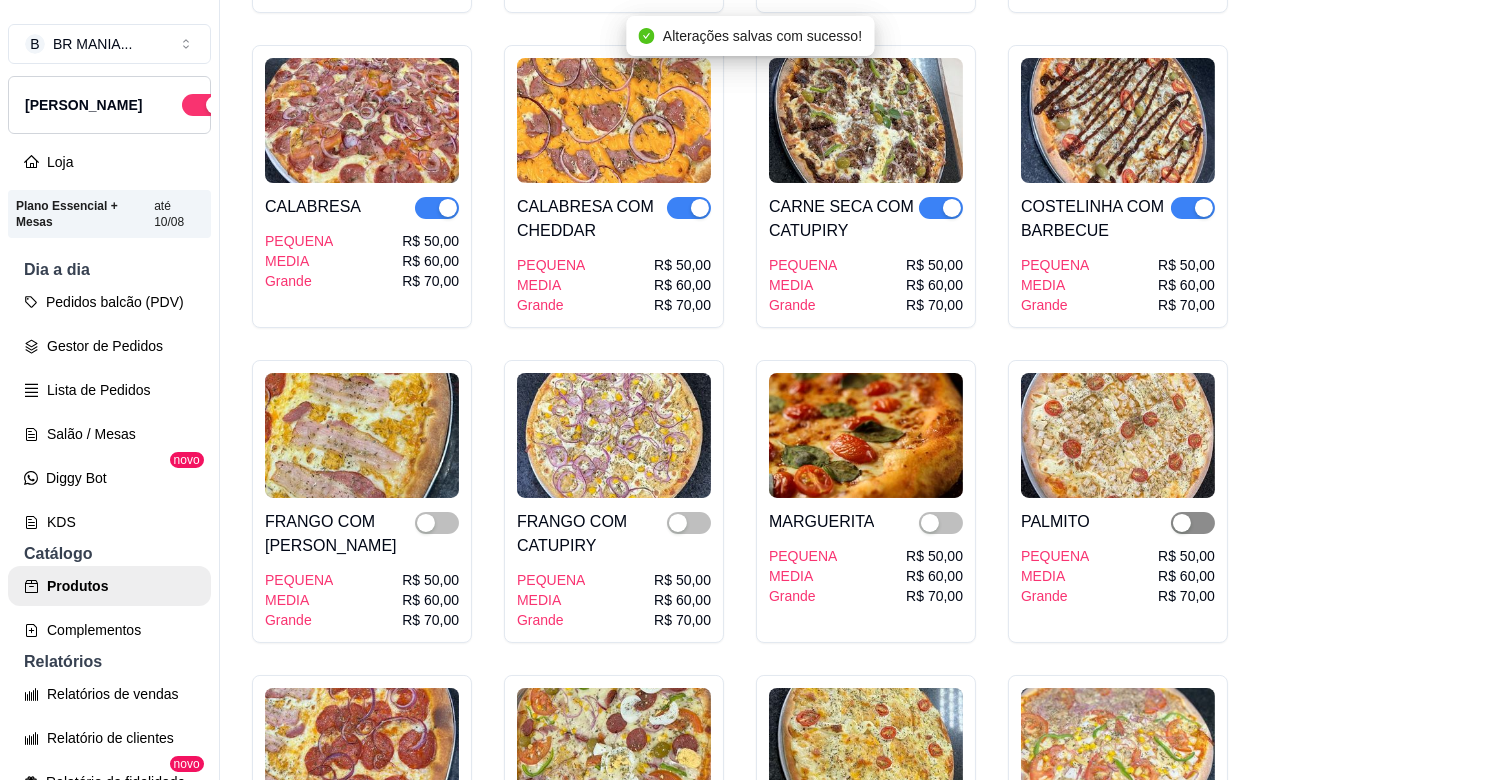 click at bounding box center [1182, 523] 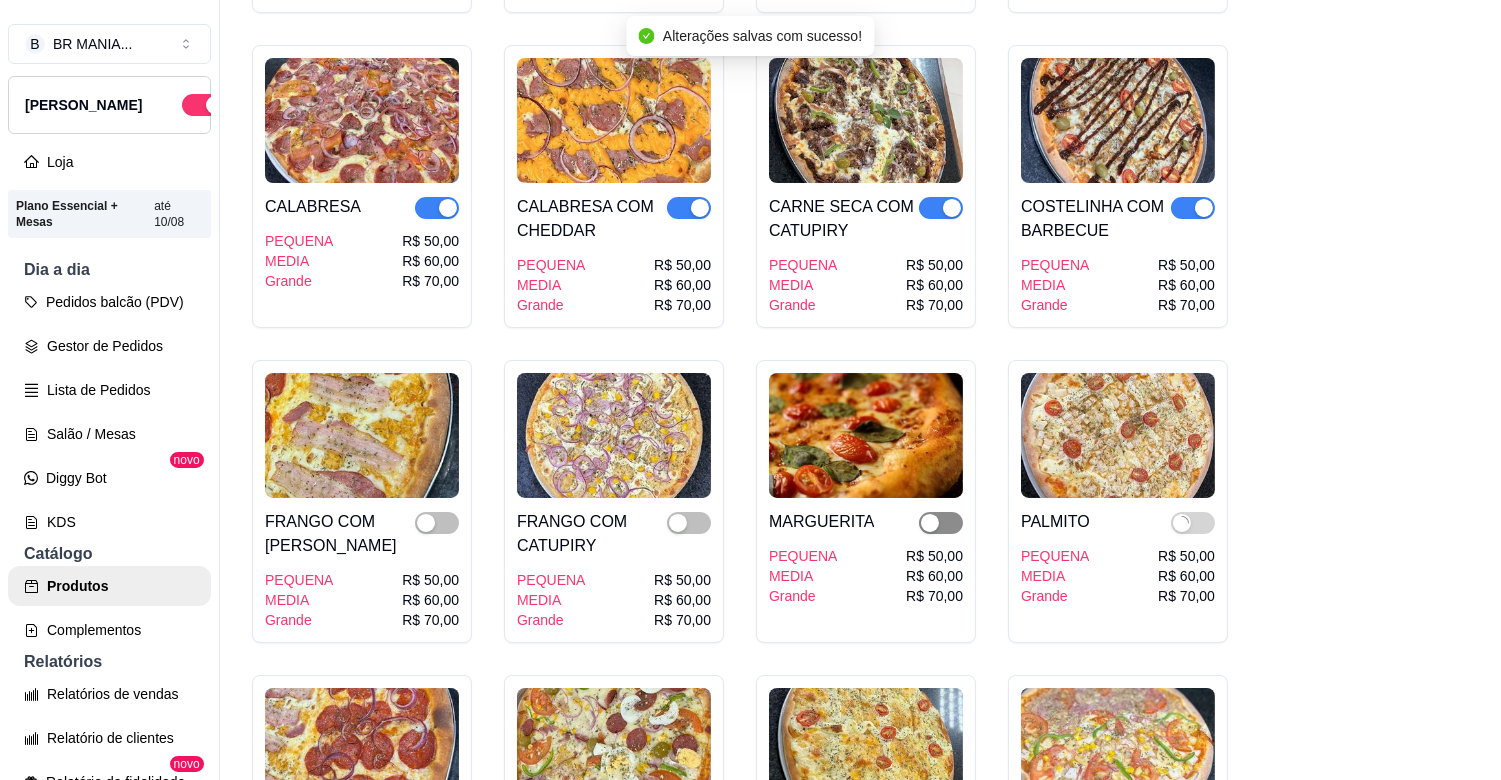 click at bounding box center (930, 523) 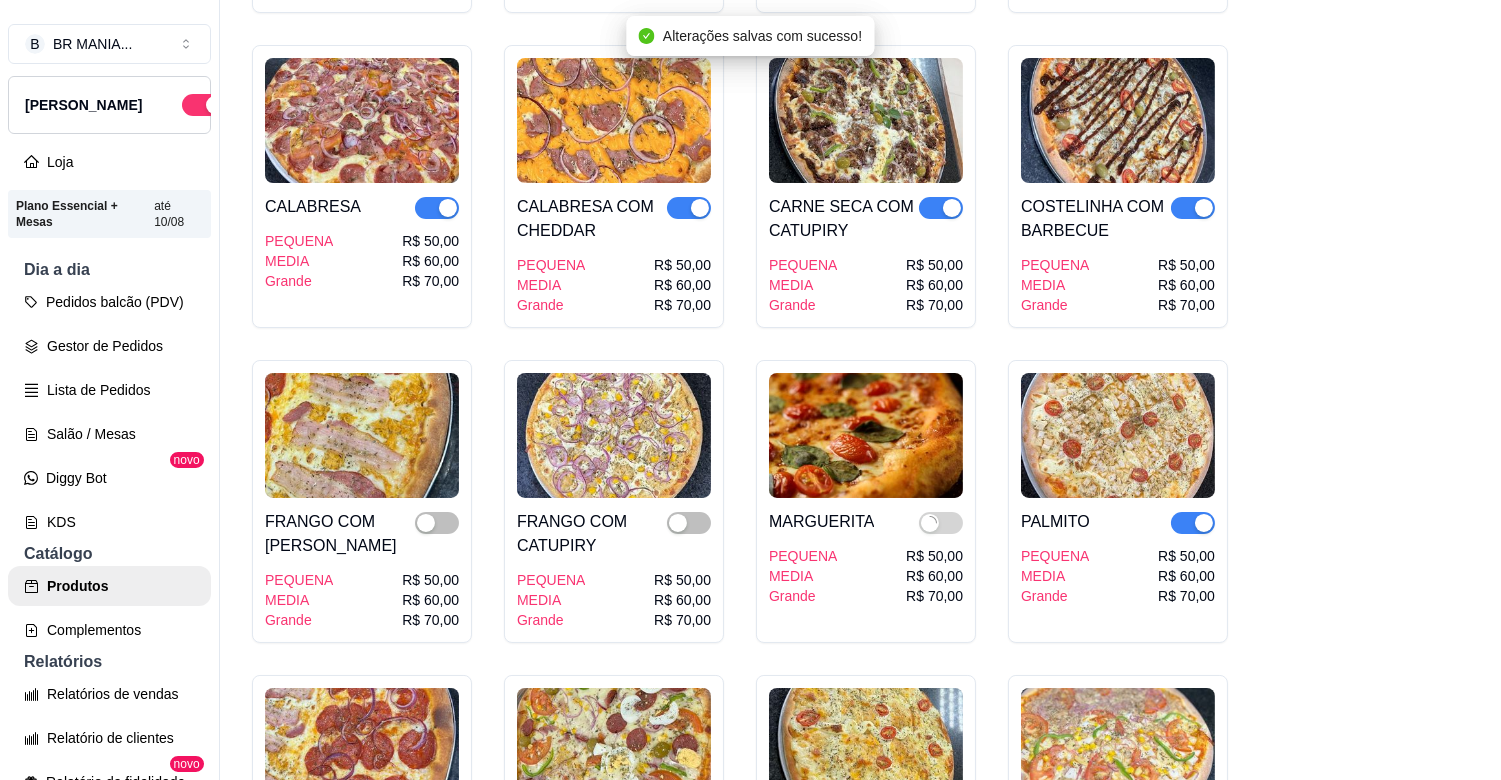 click at bounding box center (678, 523) 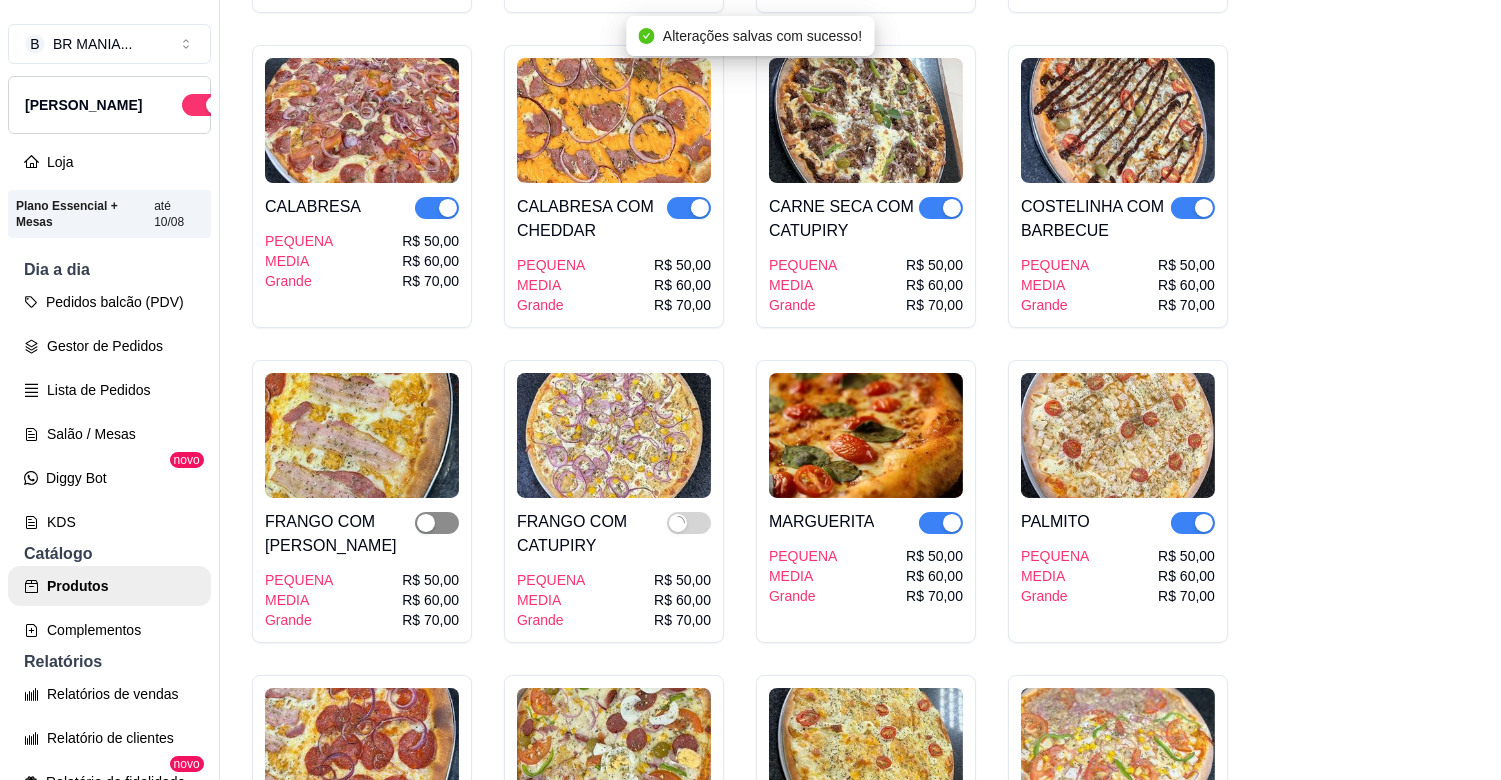 click at bounding box center (426, 523) 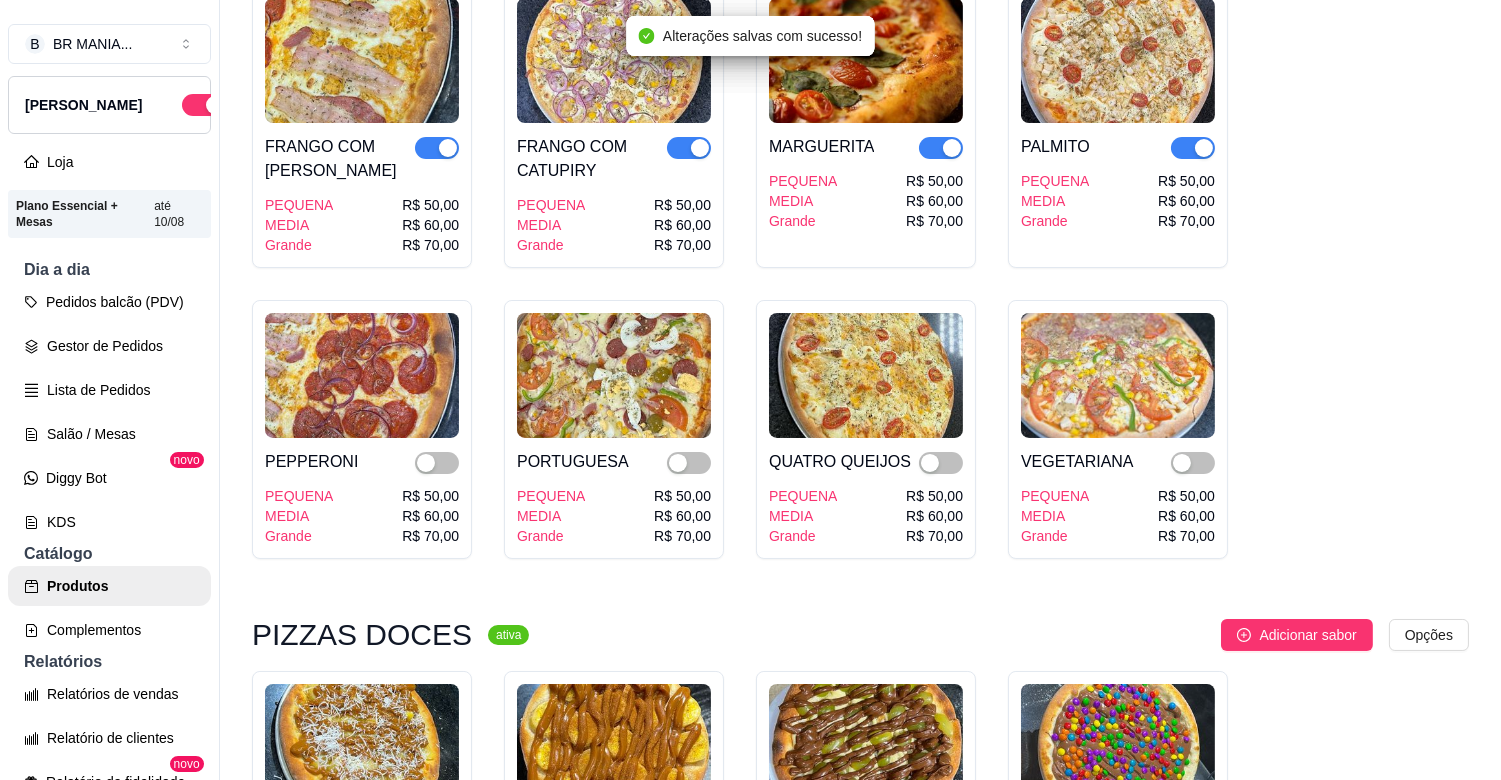 scroll, scrollTop: 4177, scrollLeft: 0, axis: vertical 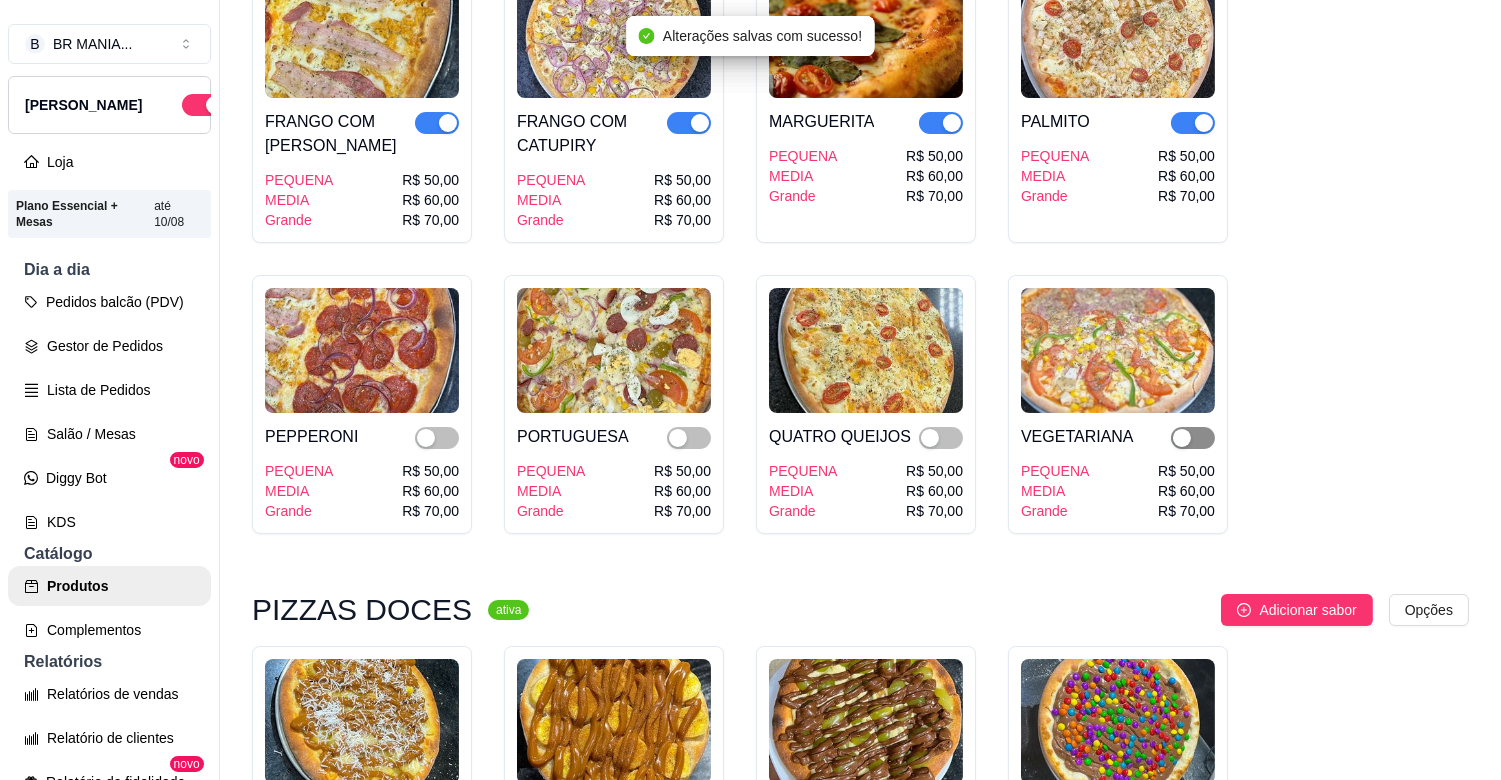 click at bounding box center (1193, 438) 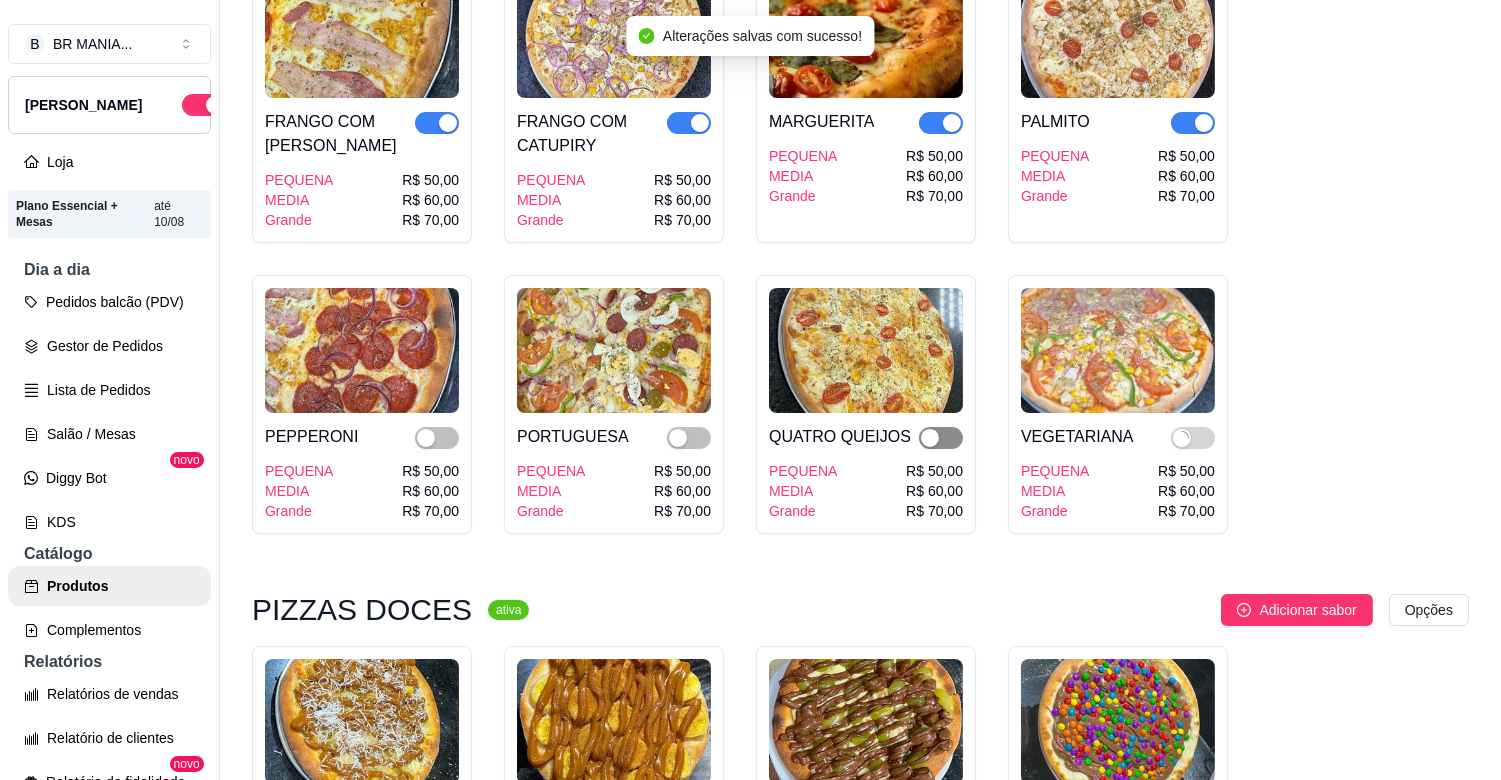 click at bounding box center [930, 438] 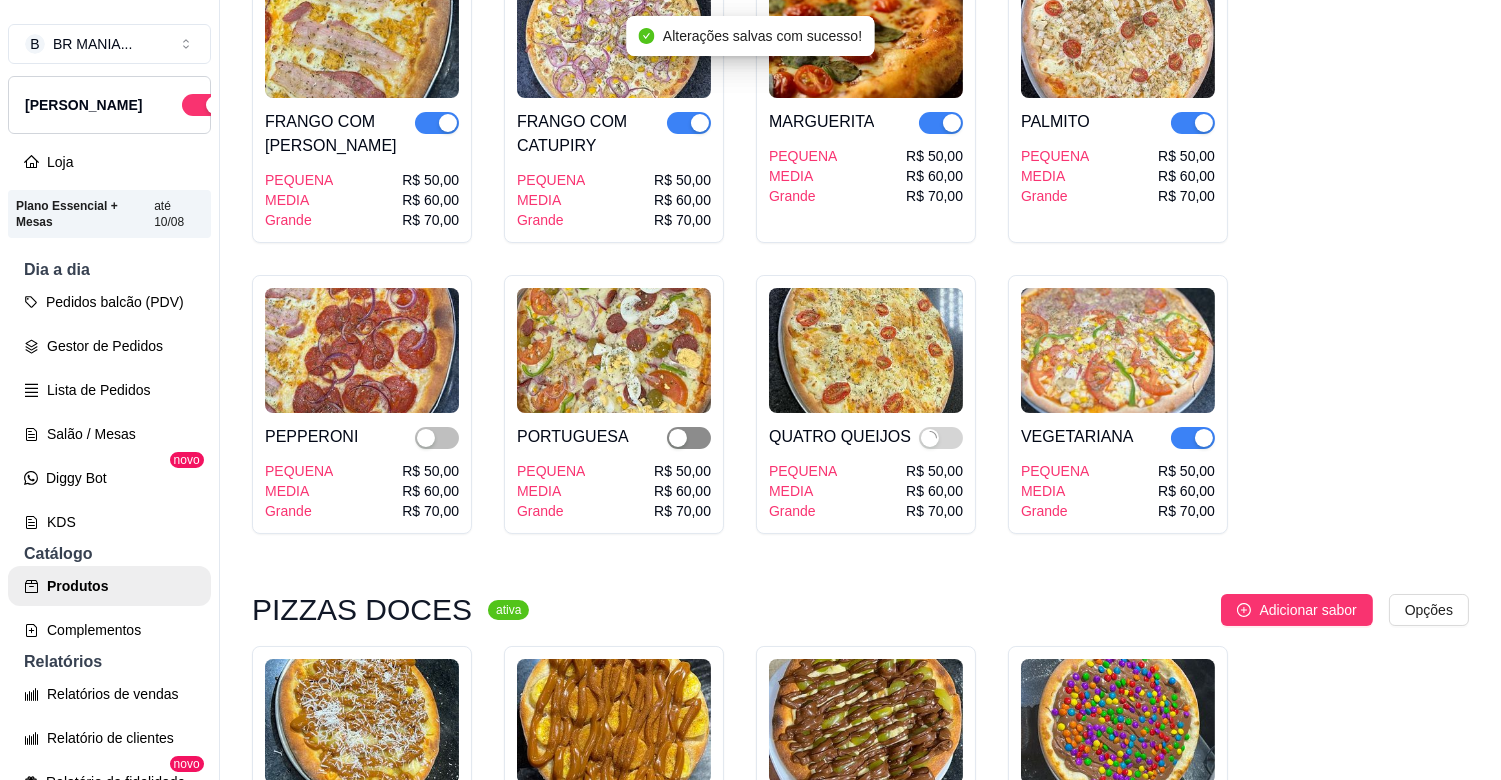 click at bounding box center [689, 438] 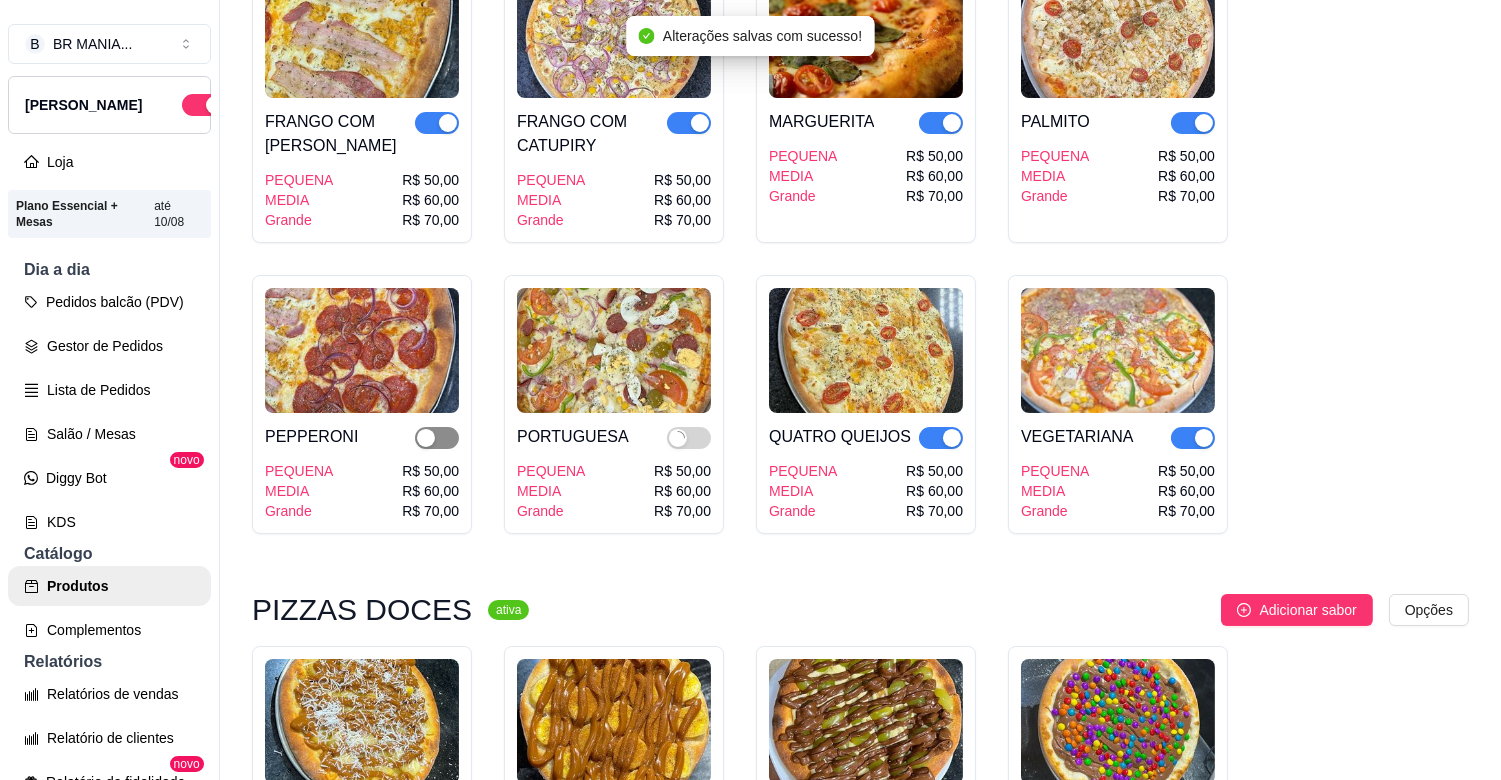 click at bounding box center [426, 438] 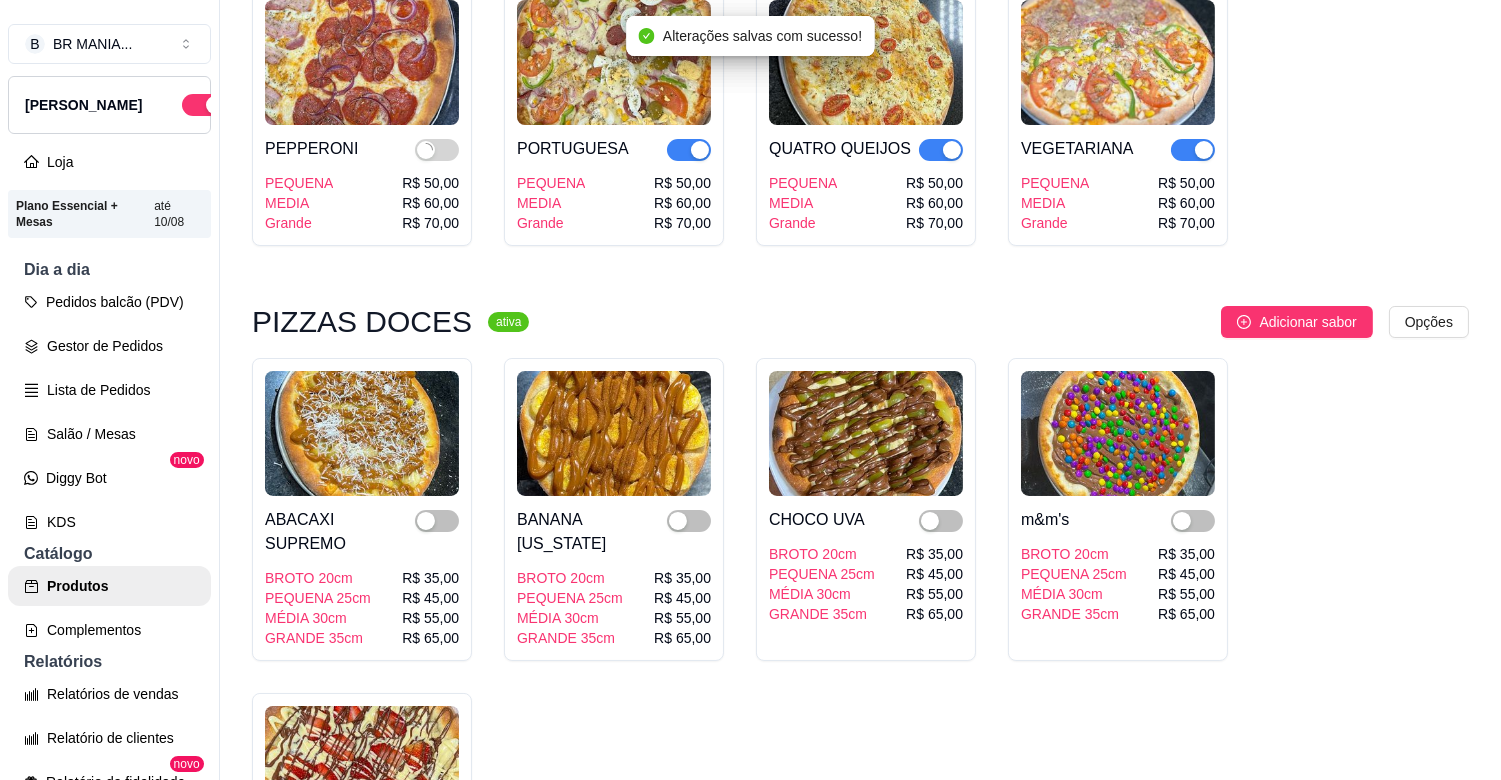 scroll, scrollTop: 4488, scrollLeft: 0, axis: vertical 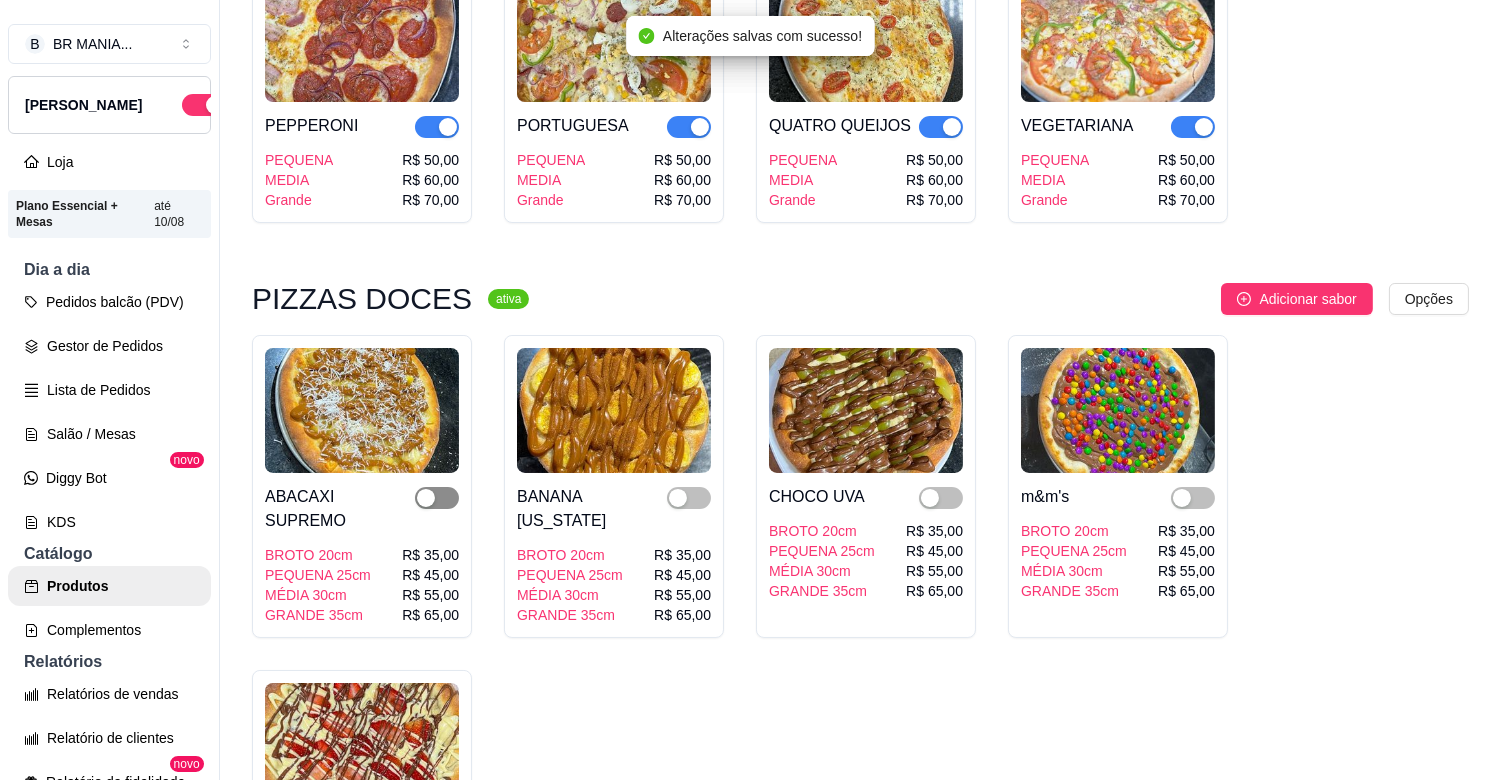 click at bounding box center [426, 498] 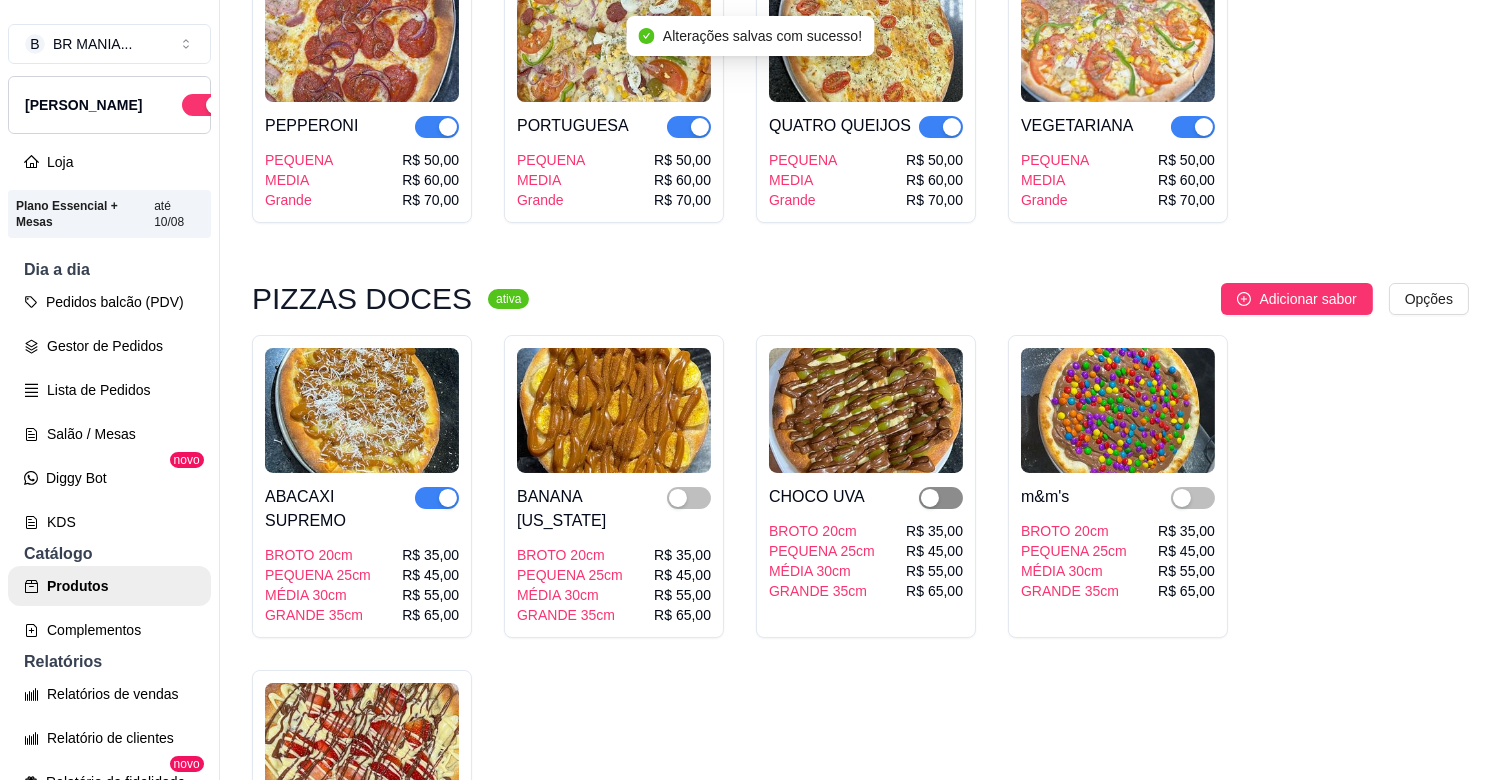click at bounding box center (941, 498) 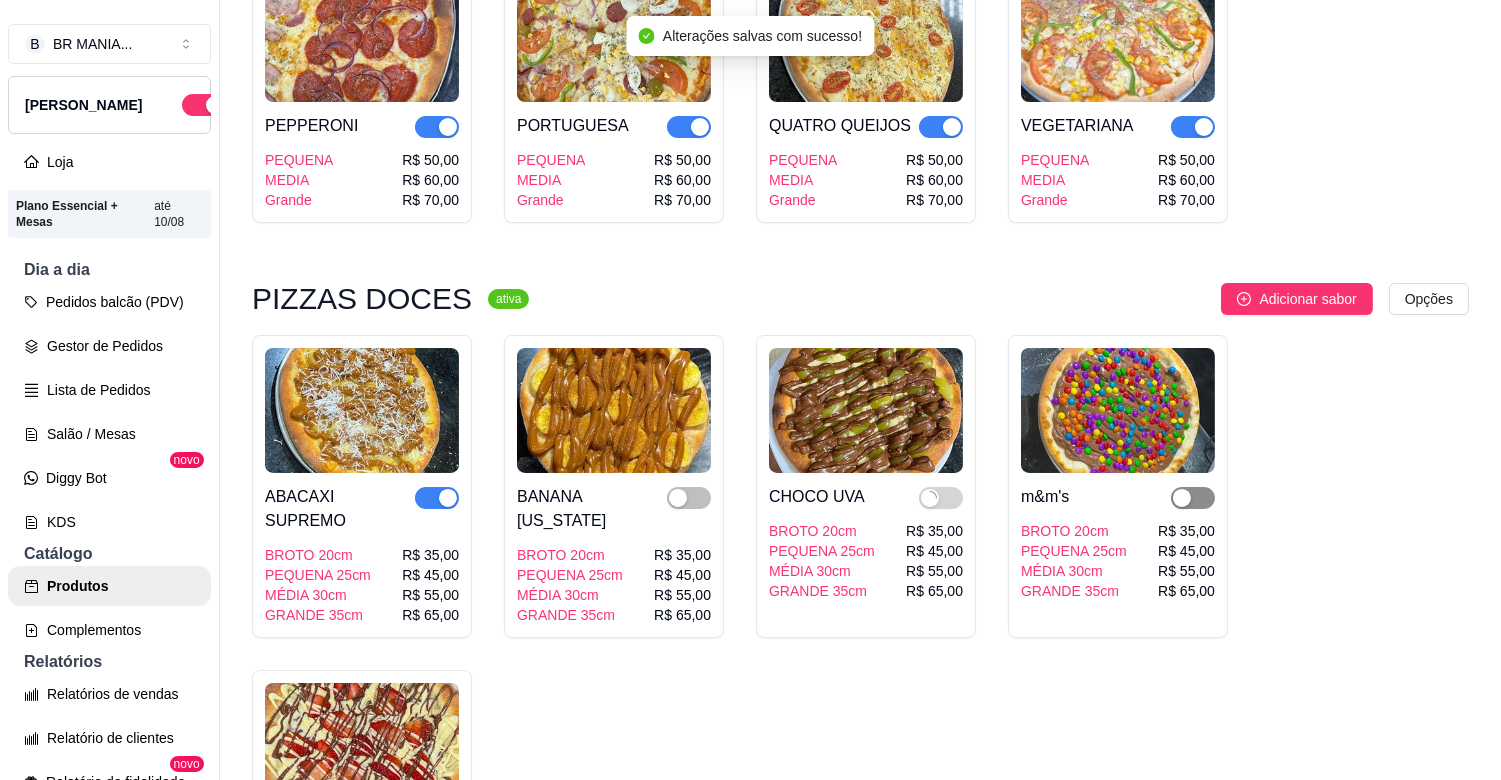 click at bounding box center (1193, 498) 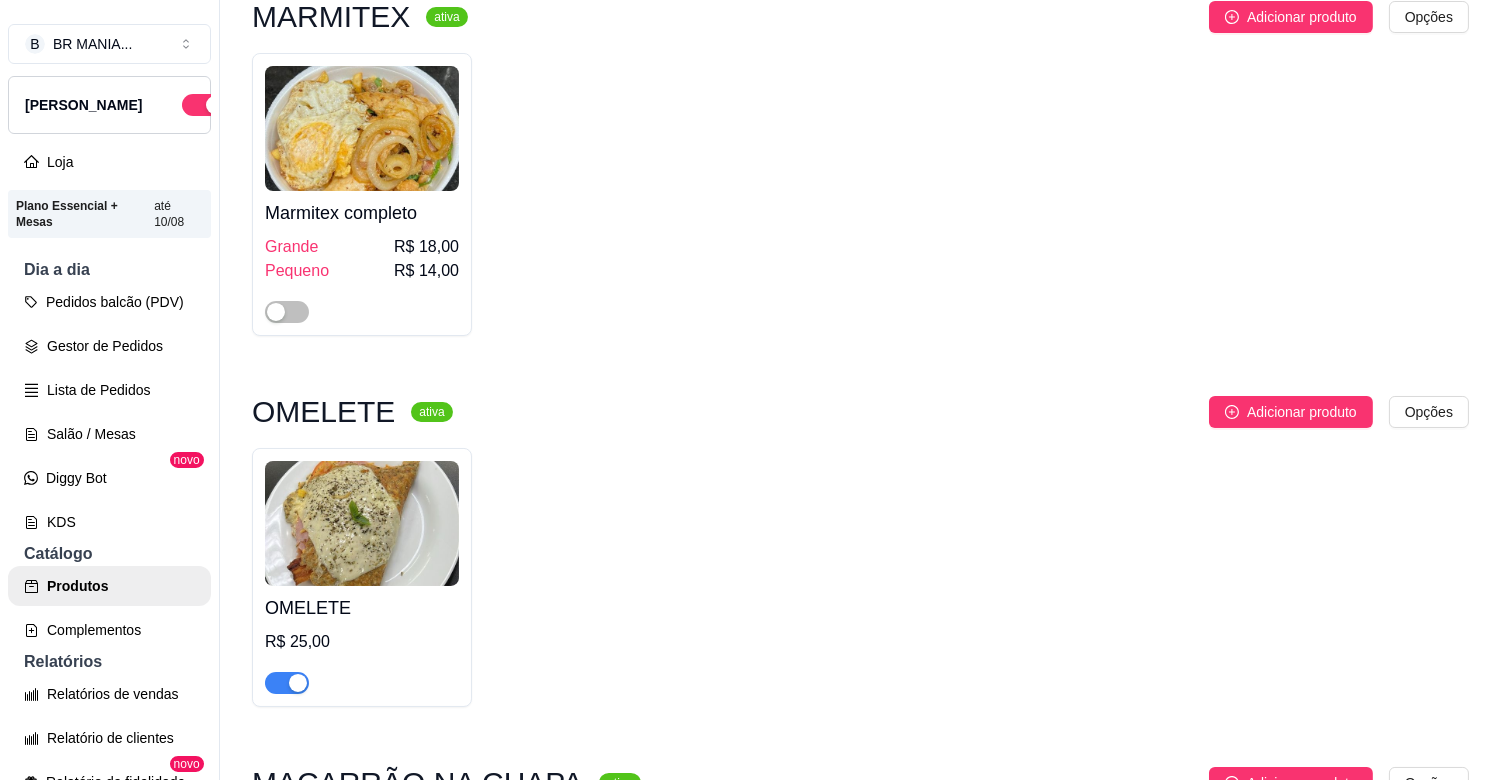 scroll, scrollTop: 1333, scrollLeft: 0, axis: vertical 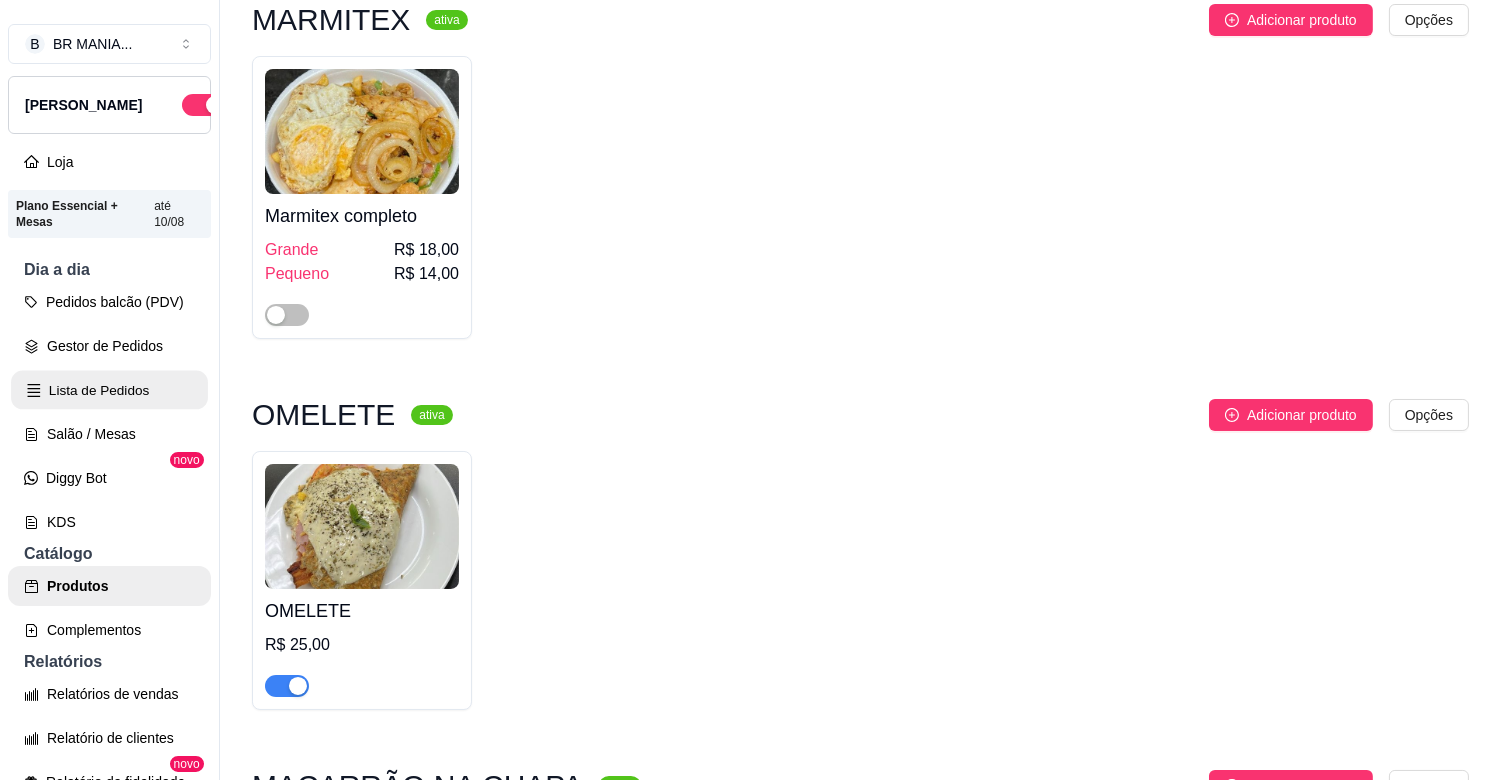 click on "Lista de Pedidos" at bounding box center (109, 390) 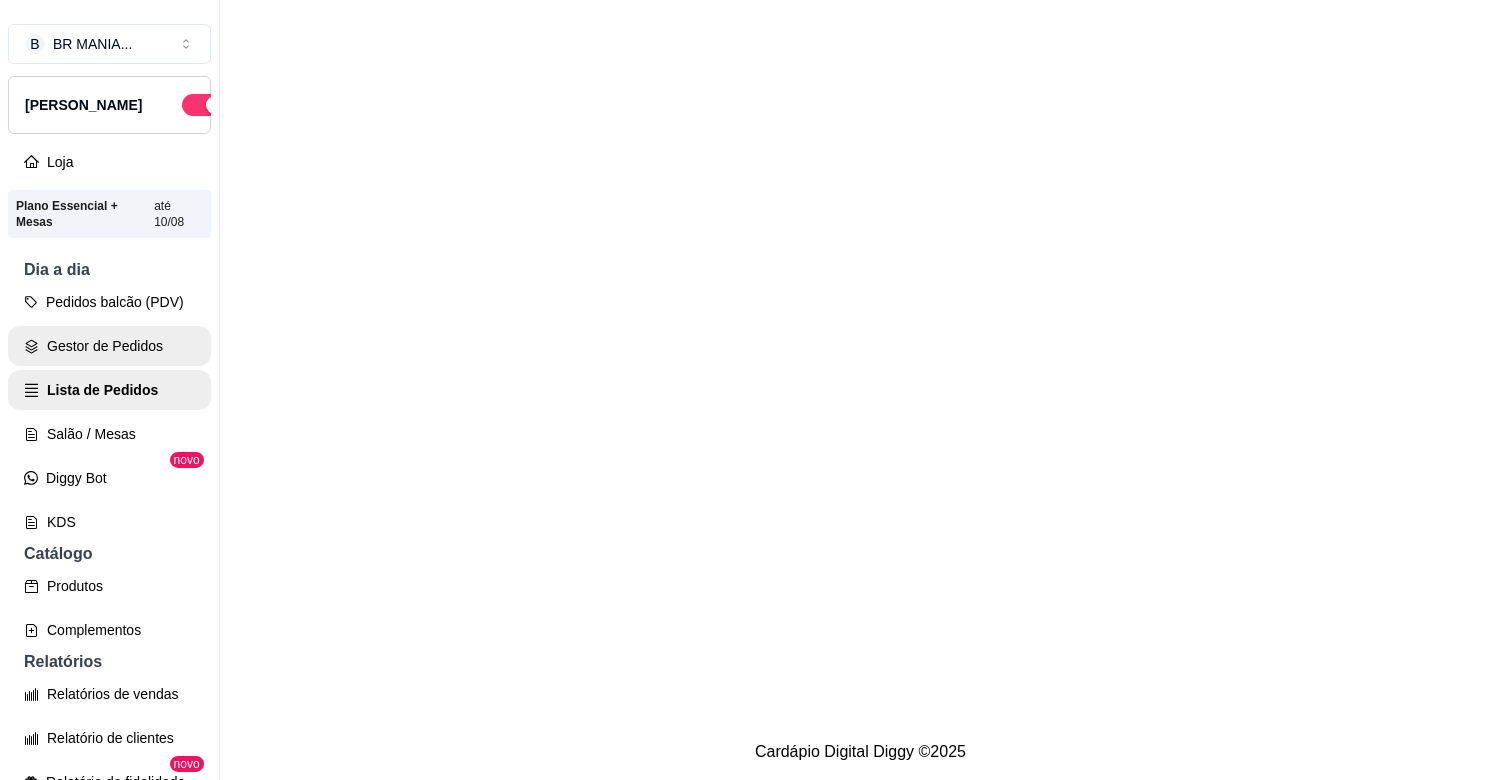 scroll, scrollTop: 0, scrollLeft: 0, axis: both 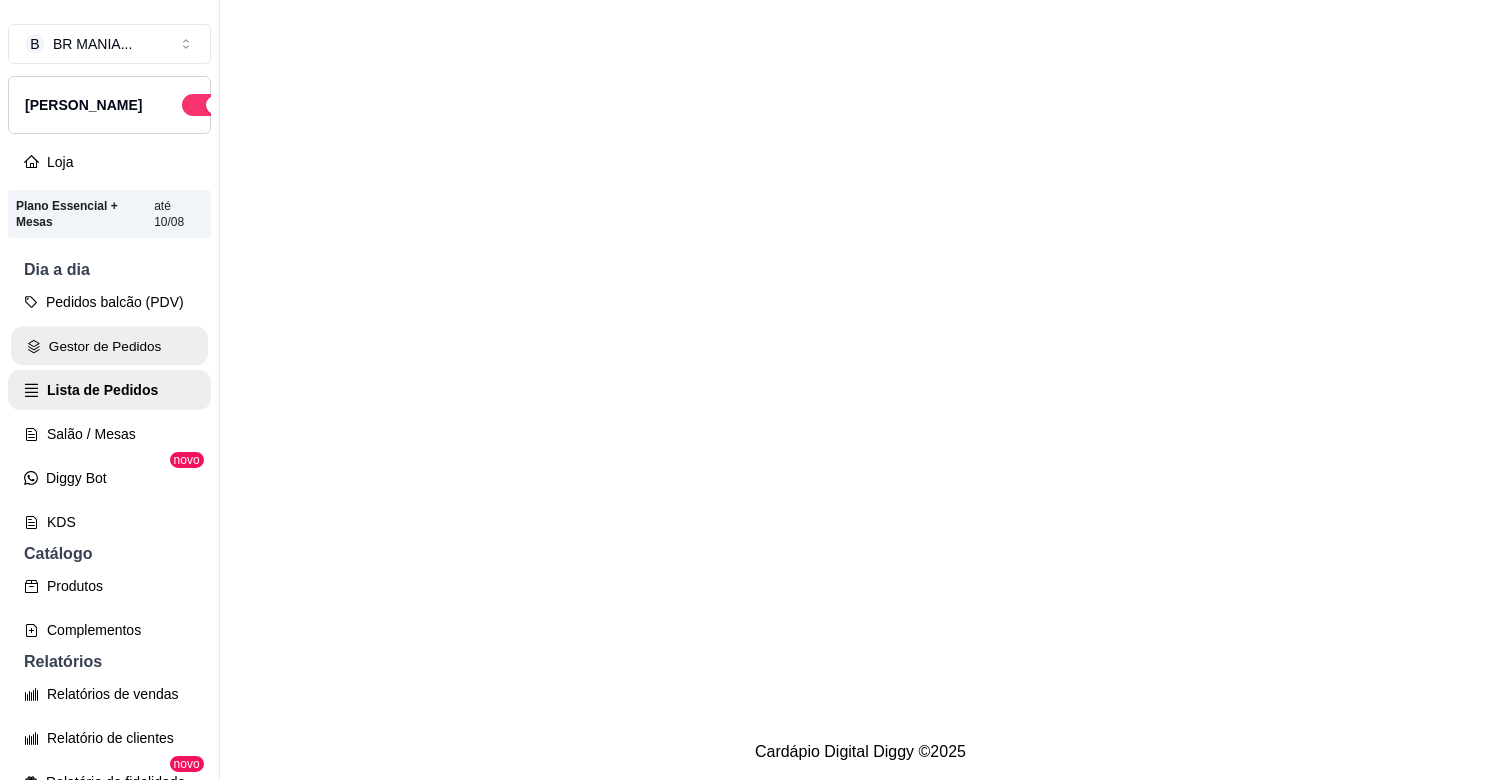 click on "Gestor de Pedidos" at bounding box center (109, 346) 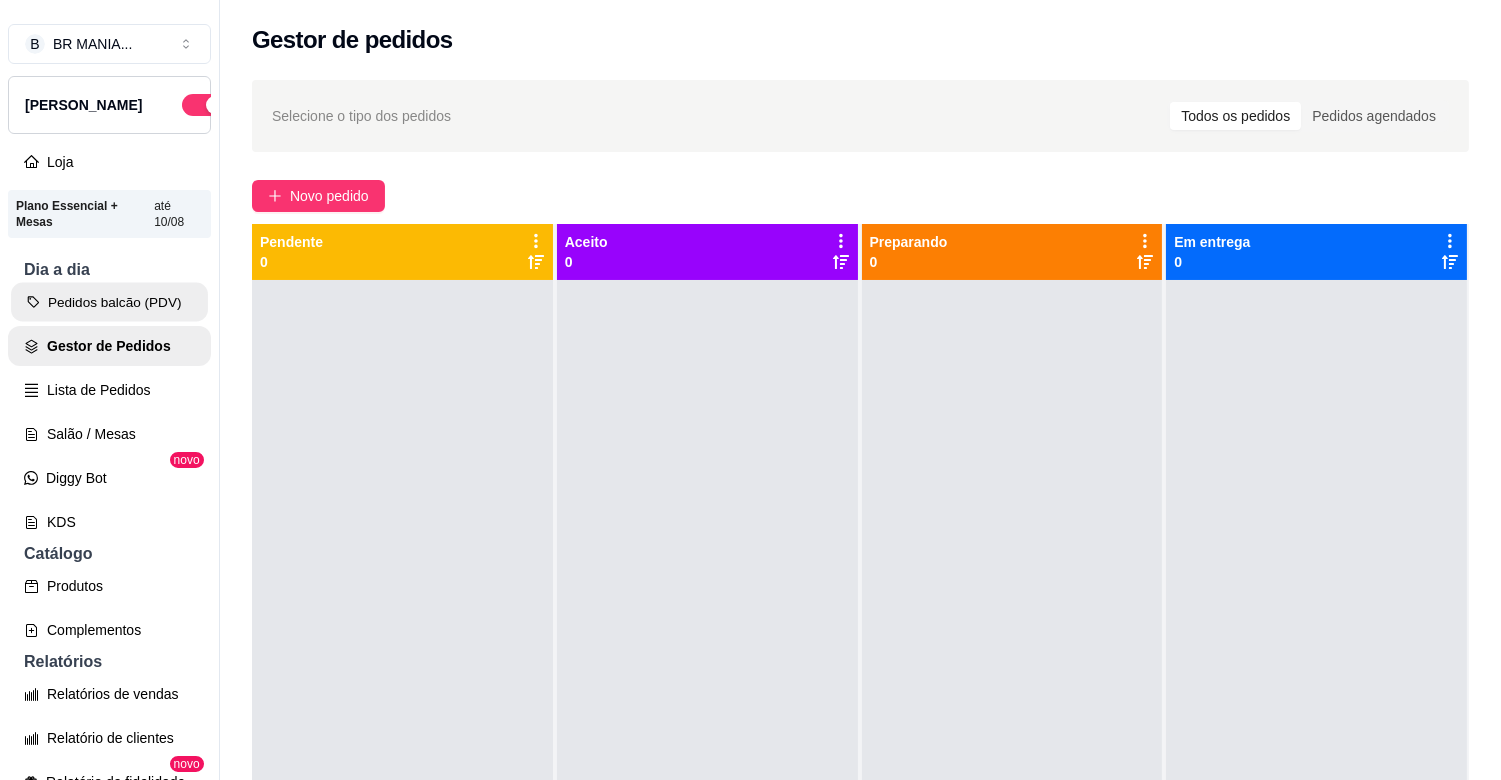 click on "Pedidos balcão (PDV)" at bounding box center (109, 302) 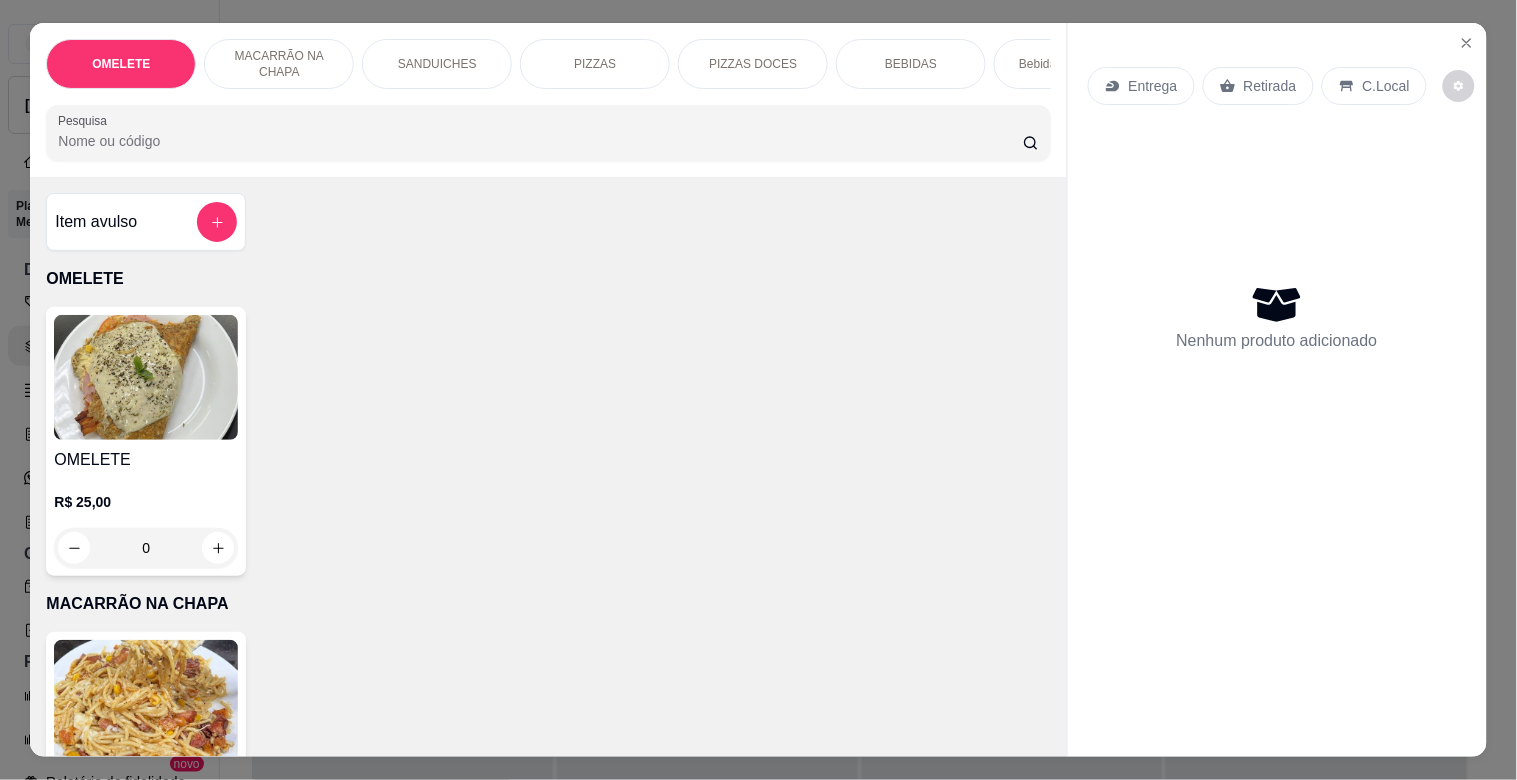 click on "Pesquisa" at bounding box center [540, 141] 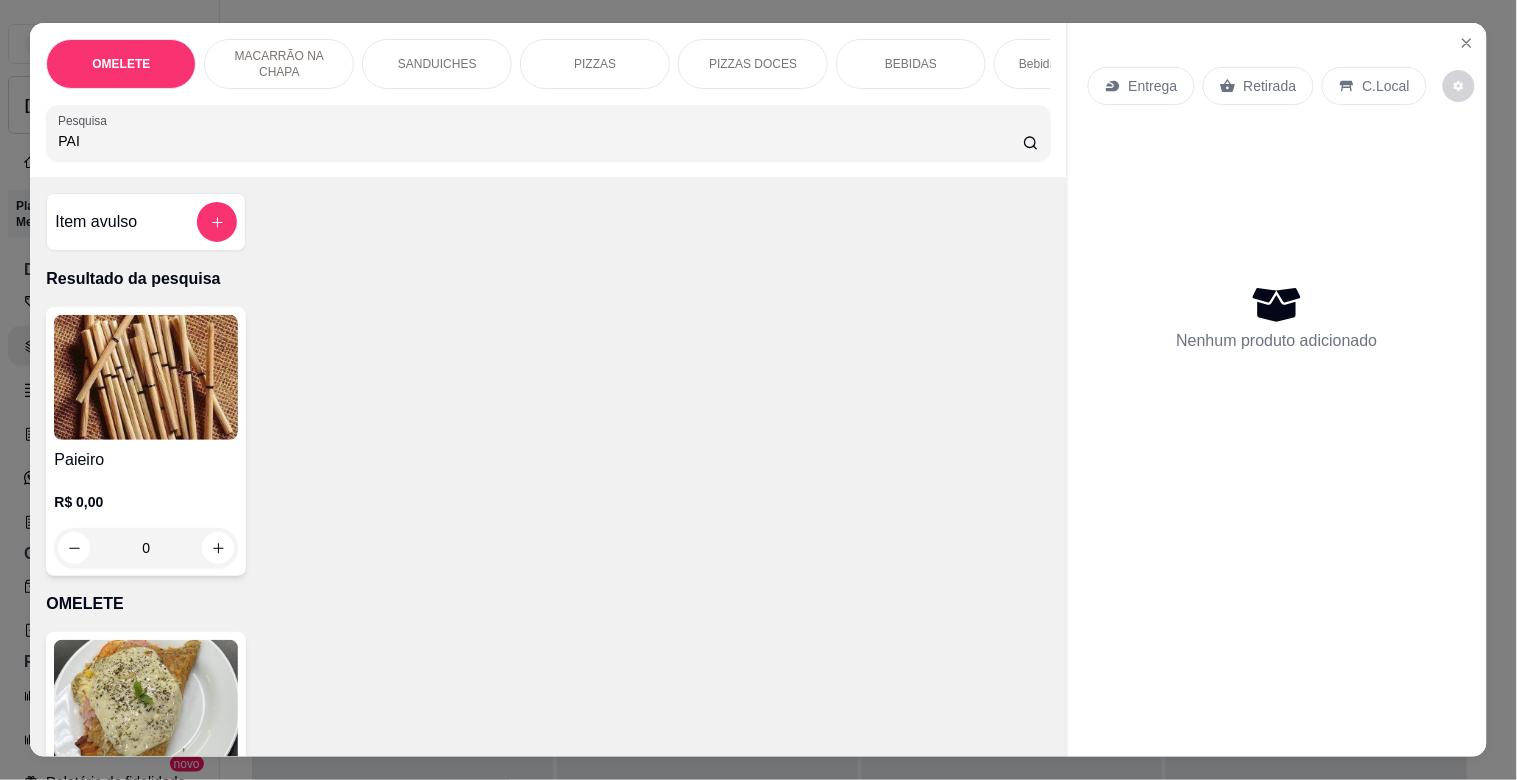 type on "PAI" 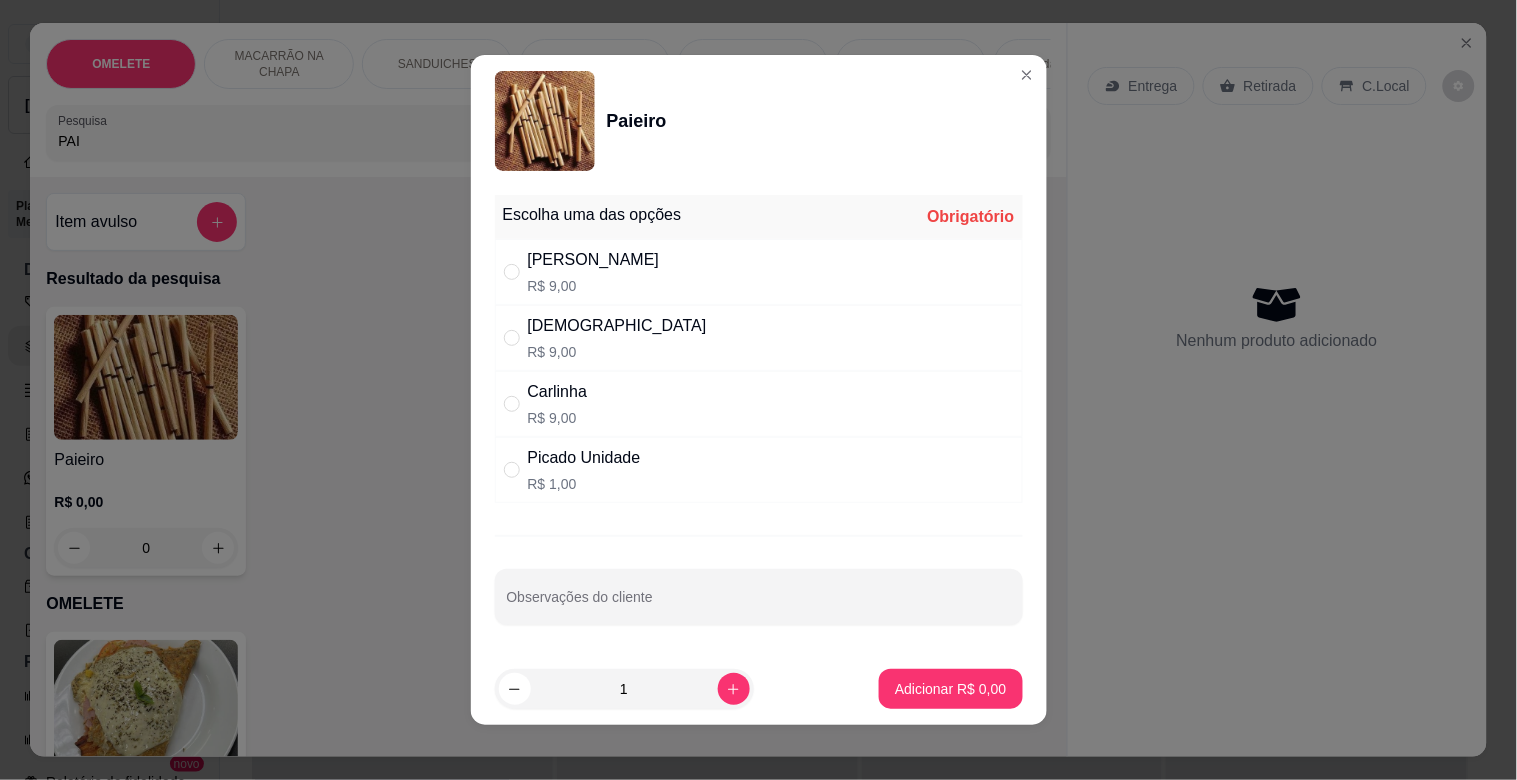 click on "Dinha  R$ 9,00" at bounding box center (759, 338) 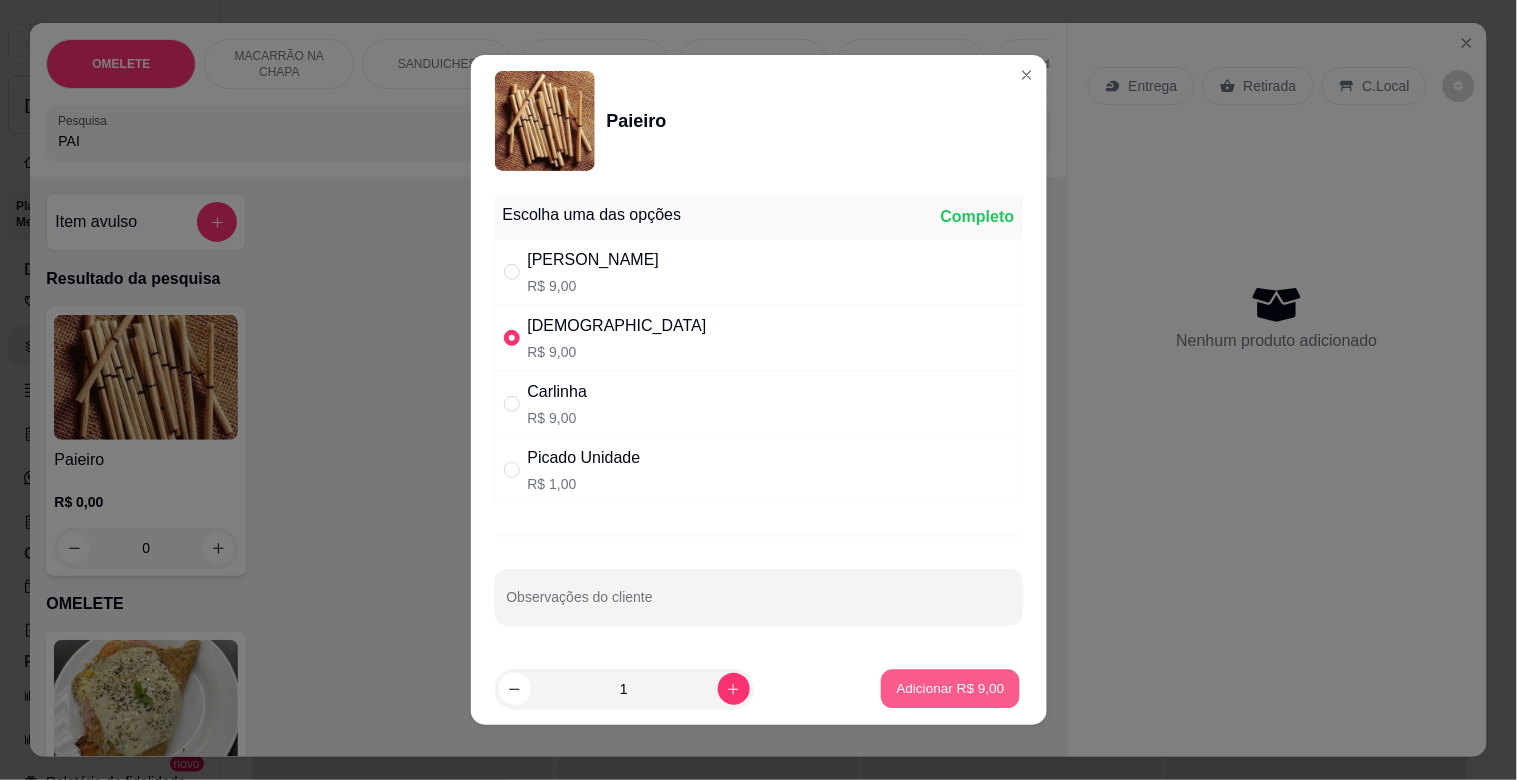 click on "Adicionar   R$ 9,00" at bounding box center [951, 688] 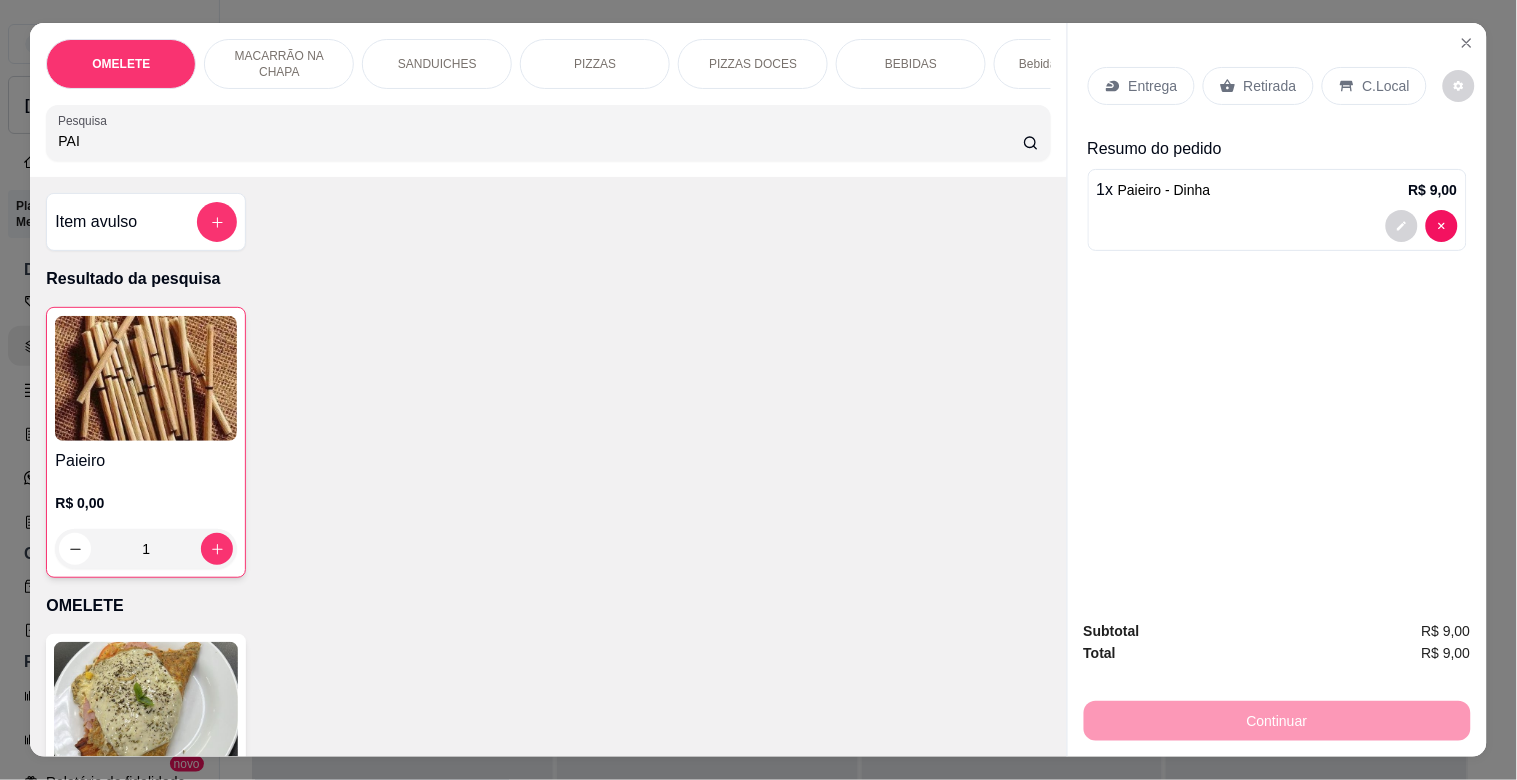 click on "Retirada" at bounding box center [1258, 86] 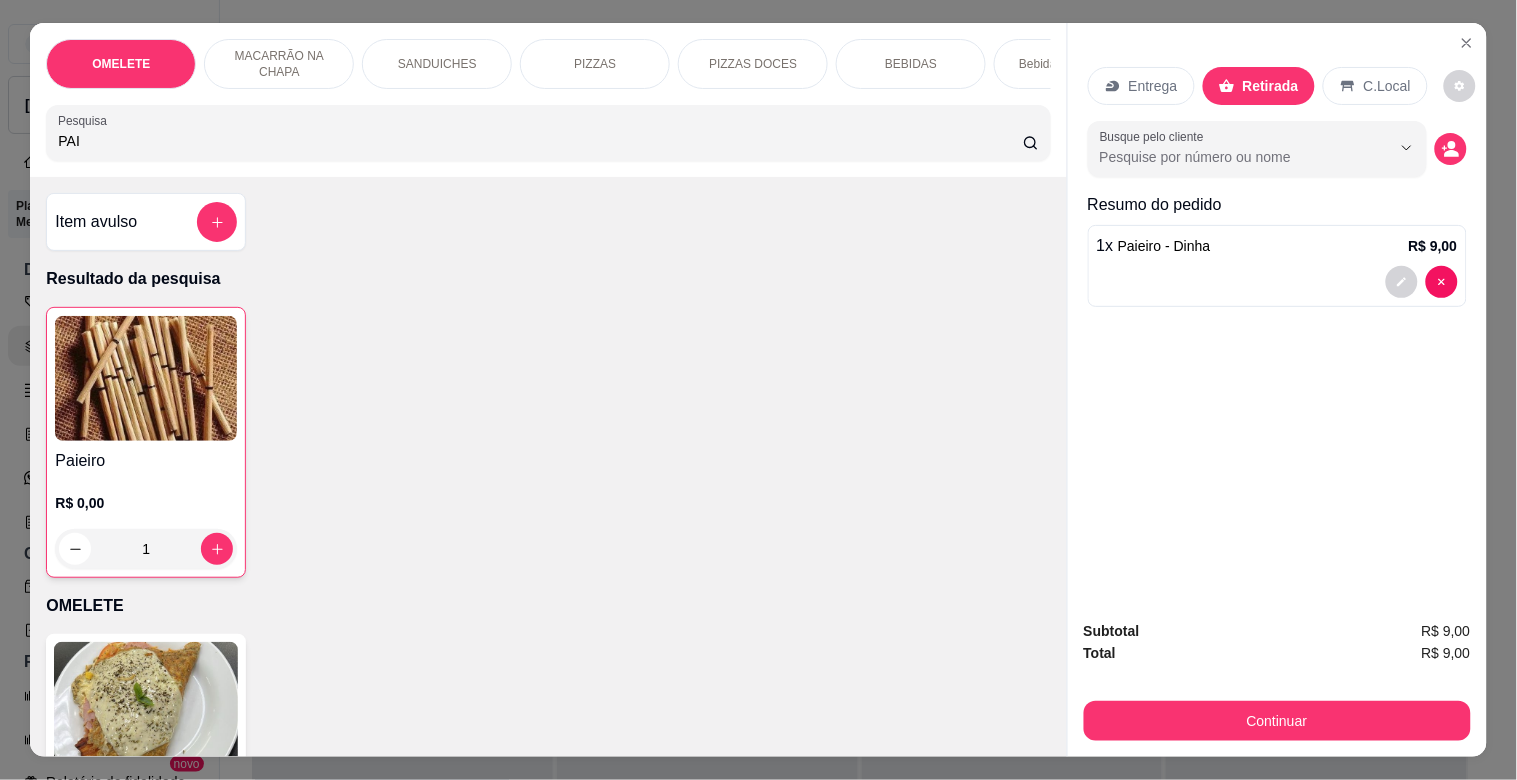 click on "Busque pelo cliente" at bounding box center [1277, 149] 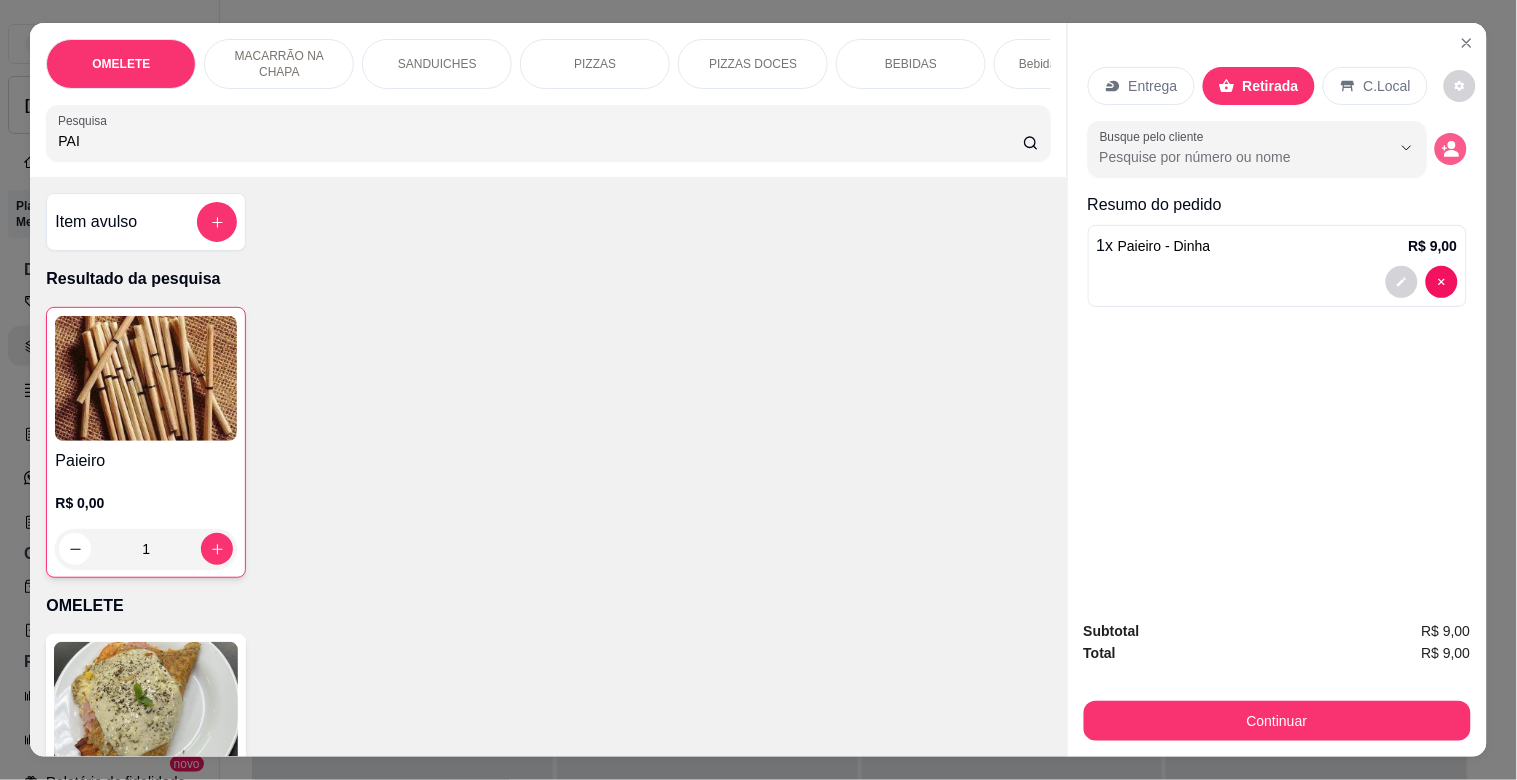 click at bounding box center [1451, 149] 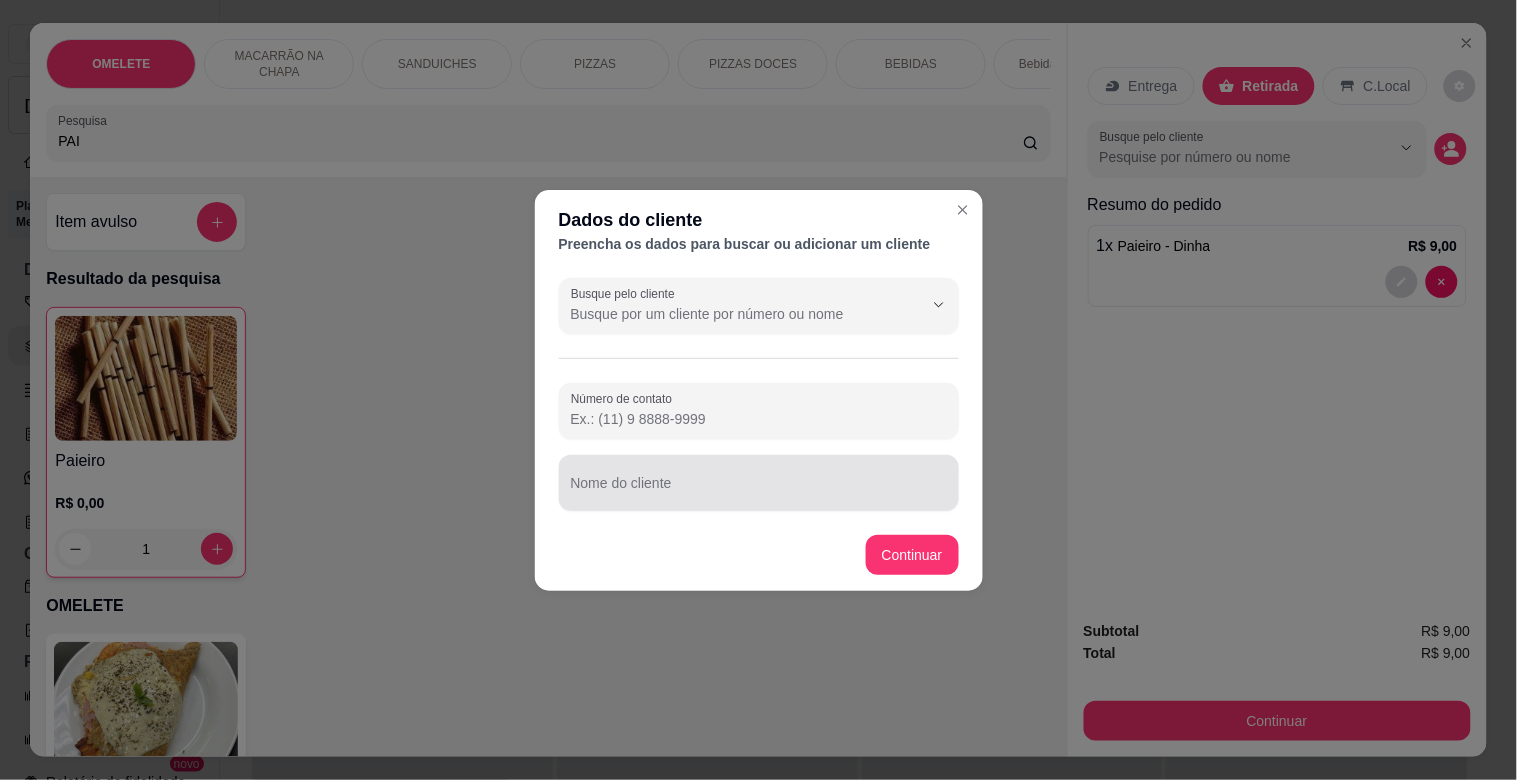 click on "Nome do cliente" at bounding box center (759, 491) 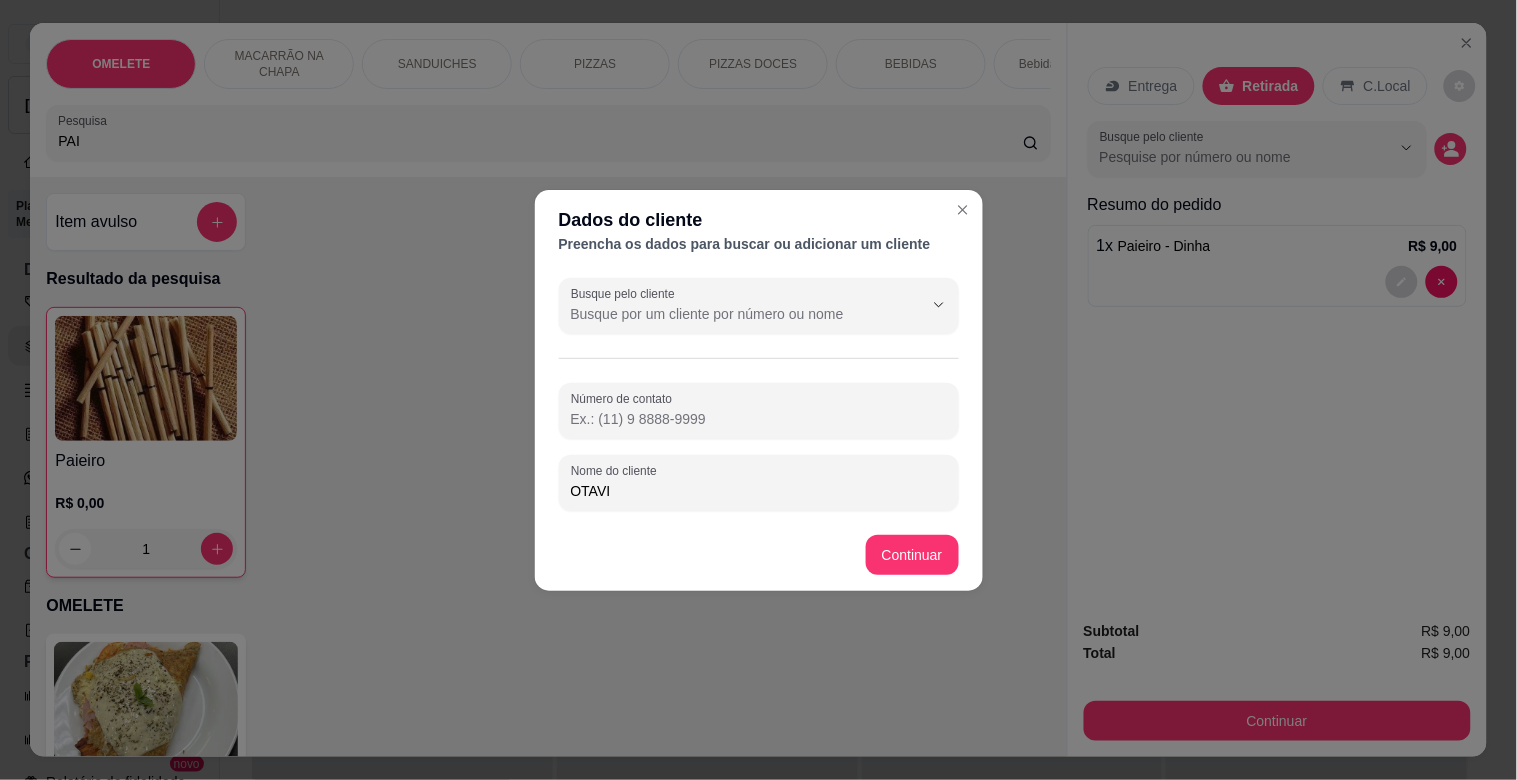 type on "OTAVIO" 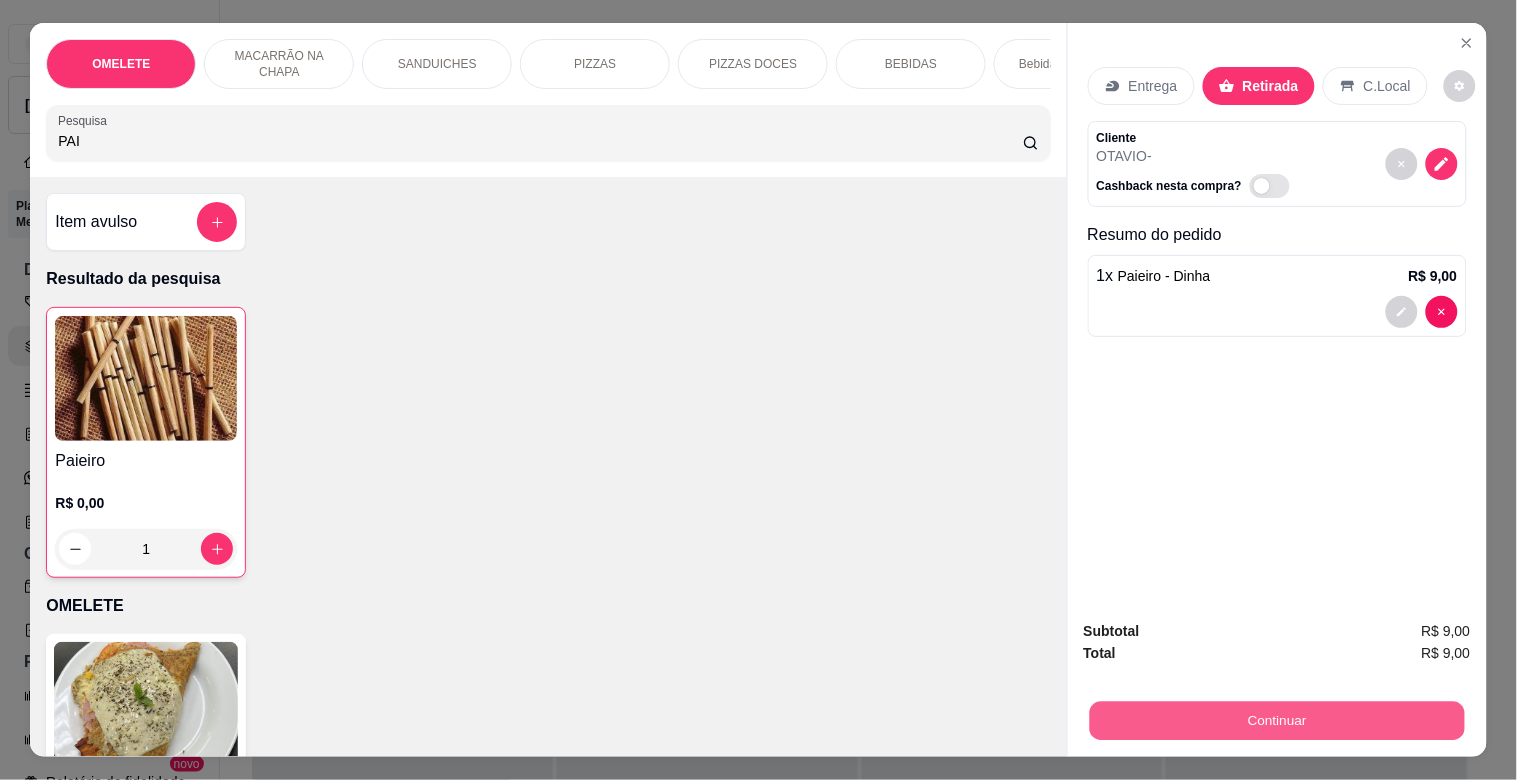 click on "Continuar" at bounding box center (1276, 720) 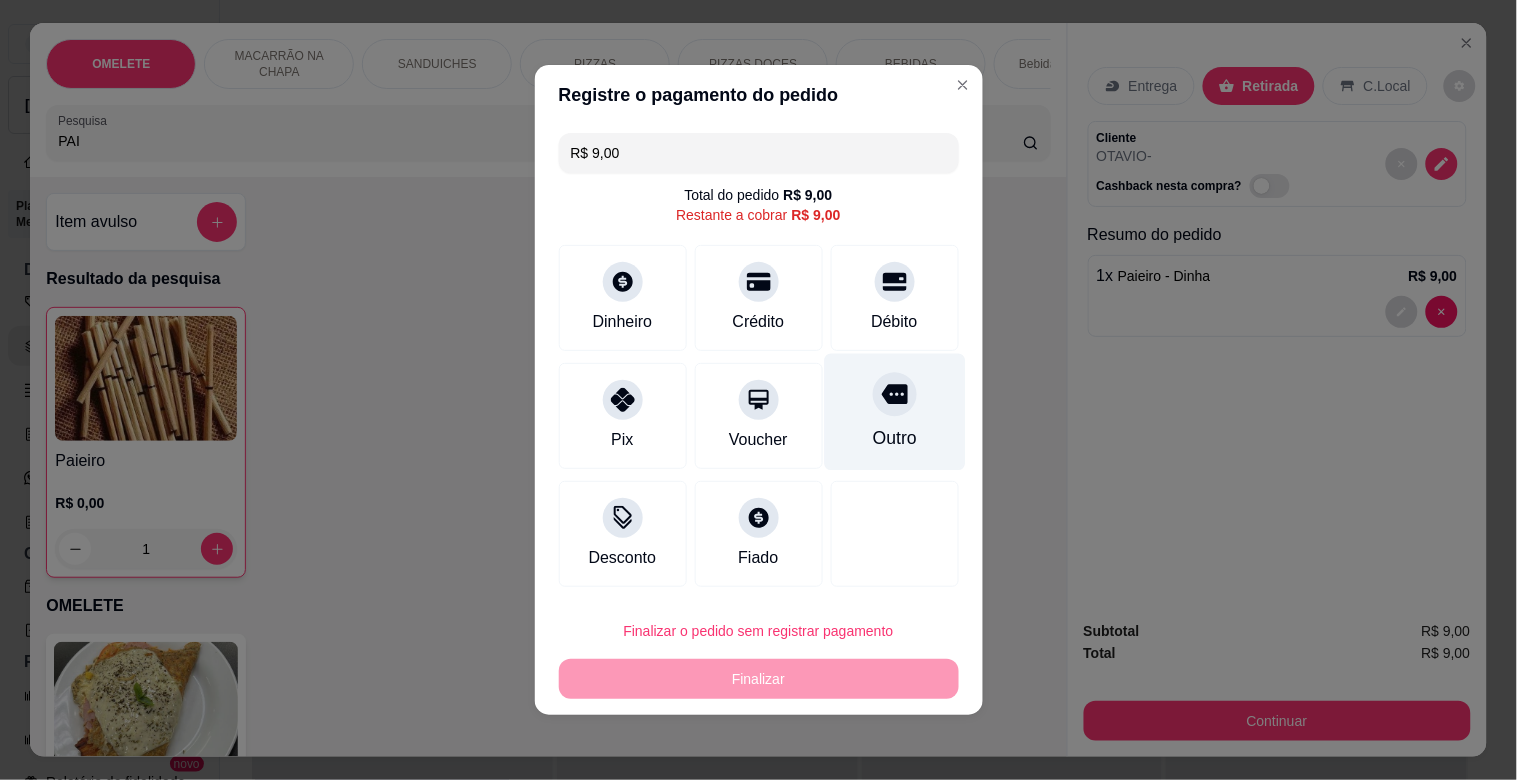 click 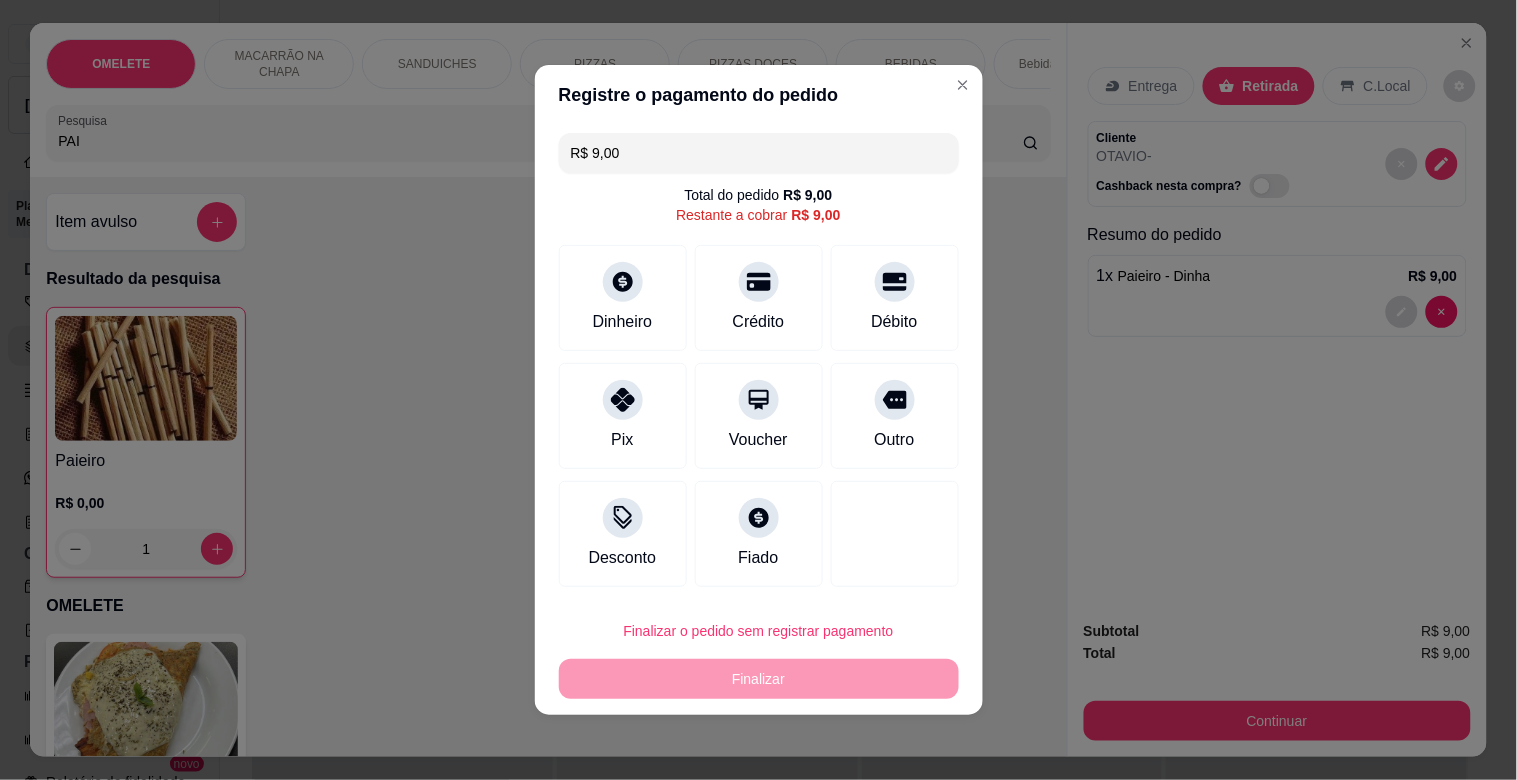 type on "R$ 0,00" 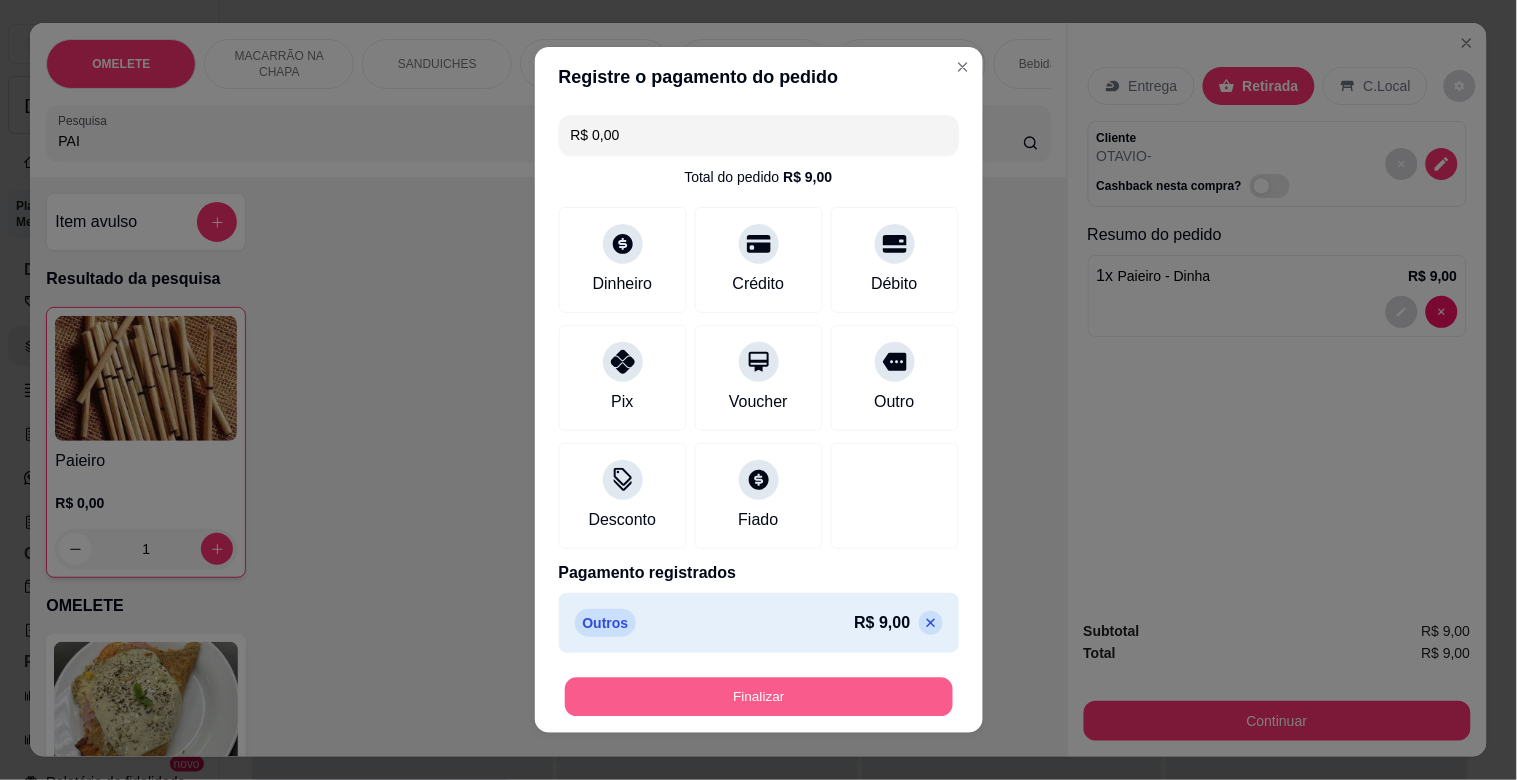 click on "Finalizar" at bounding box center (759, 697) 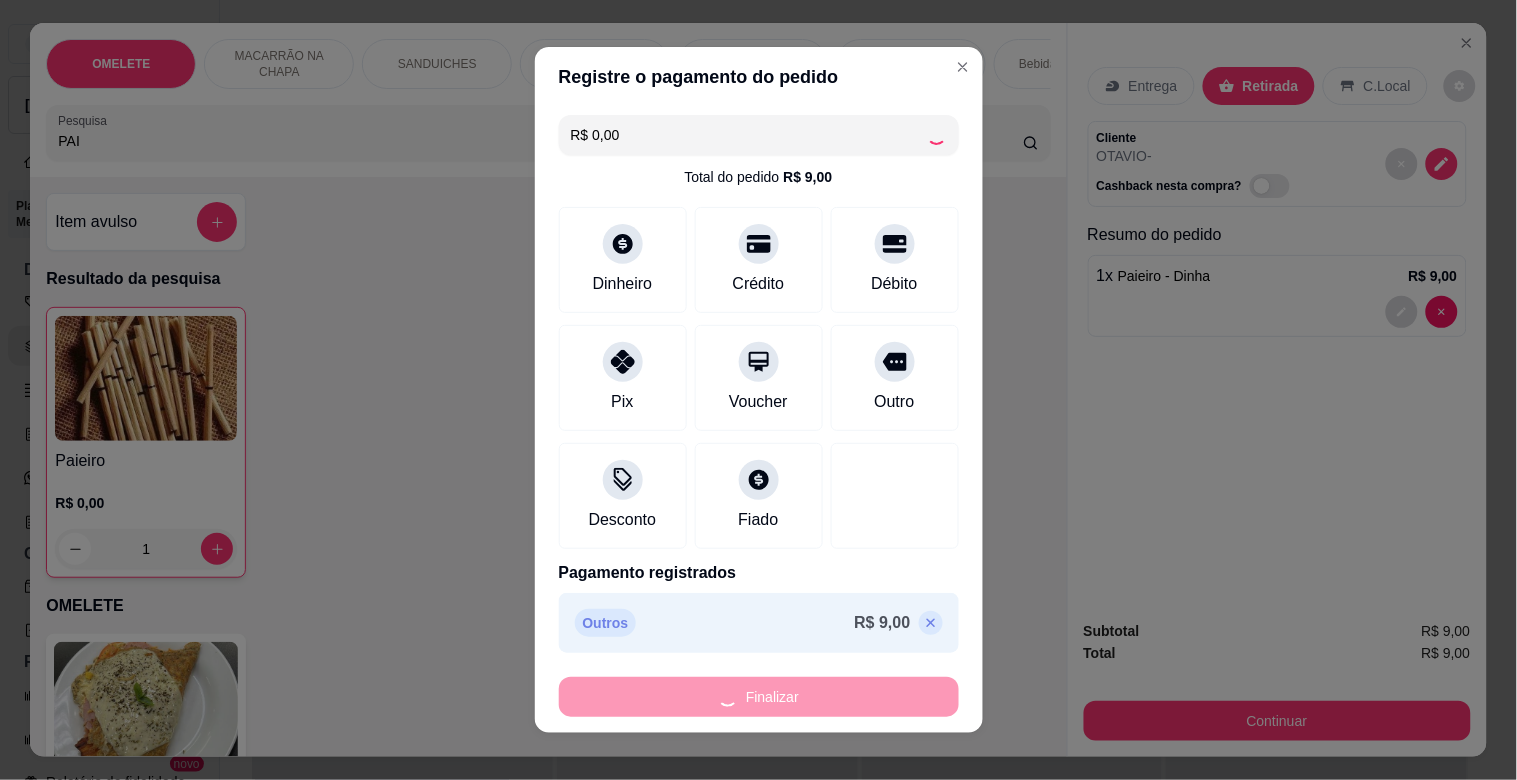 type on "0" 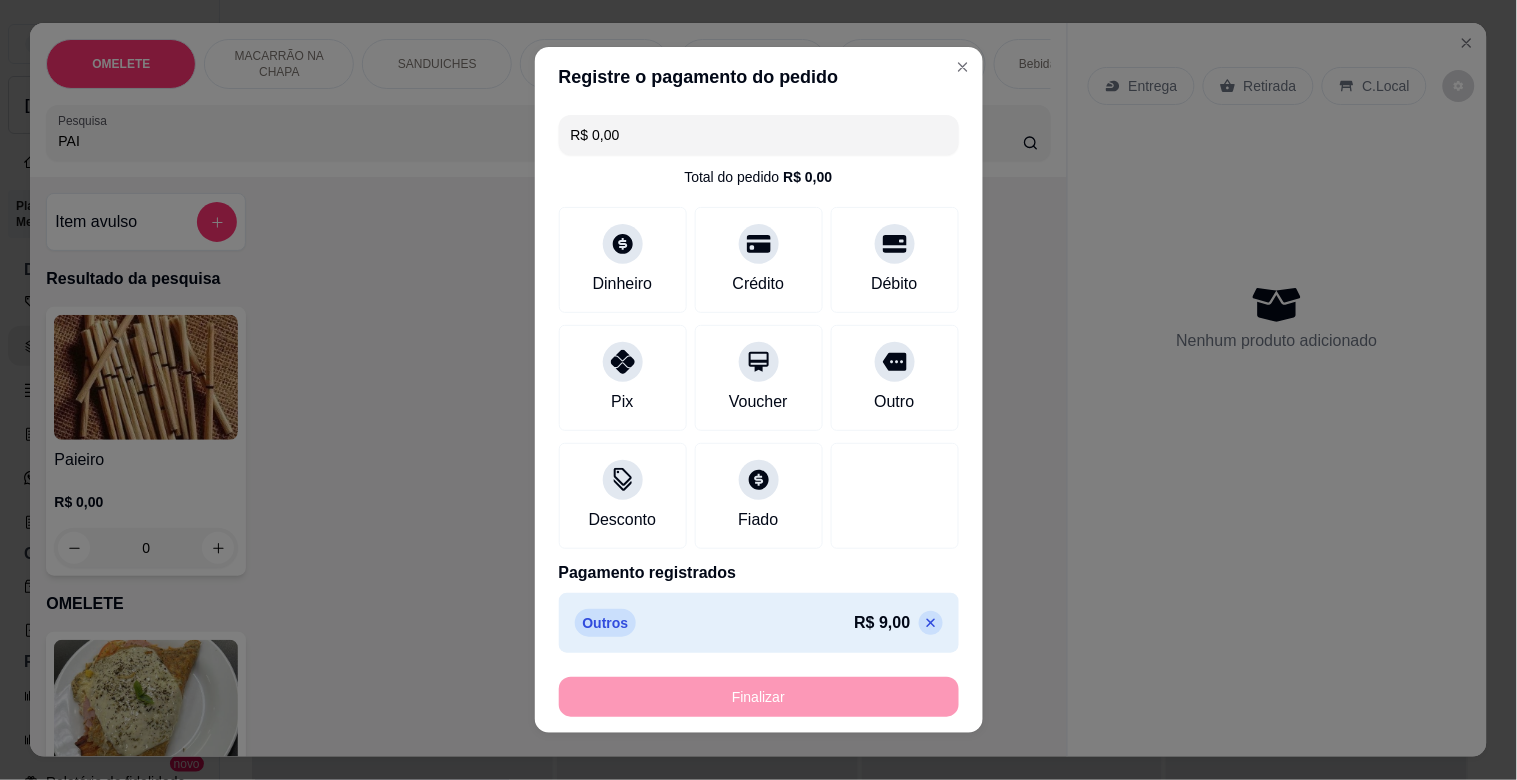 type on "-R$ 9,00" 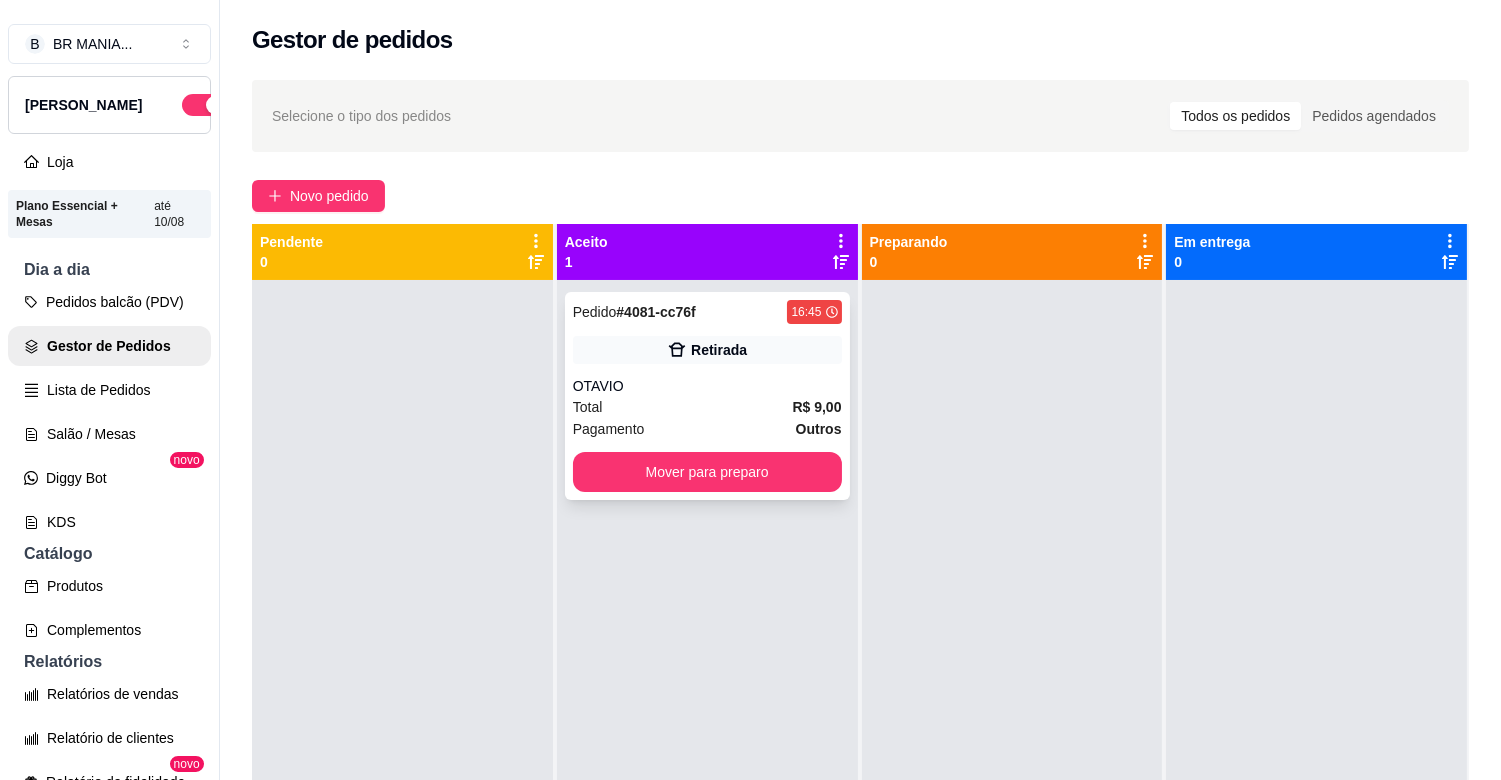 click on "Pagamento Outros" at bounding box center [707, 429] 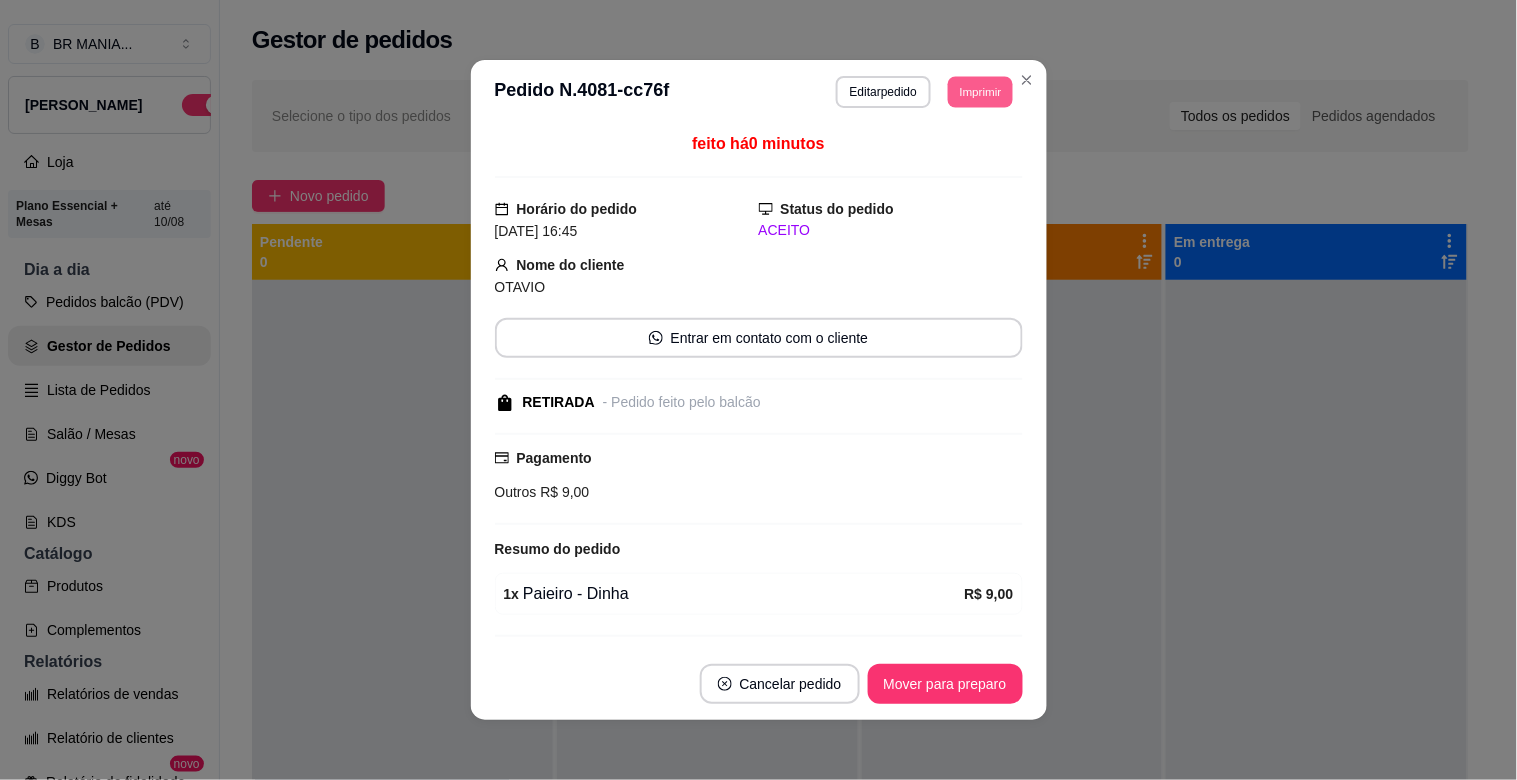 click on "Imprimir" at bounding box center (980, 91) 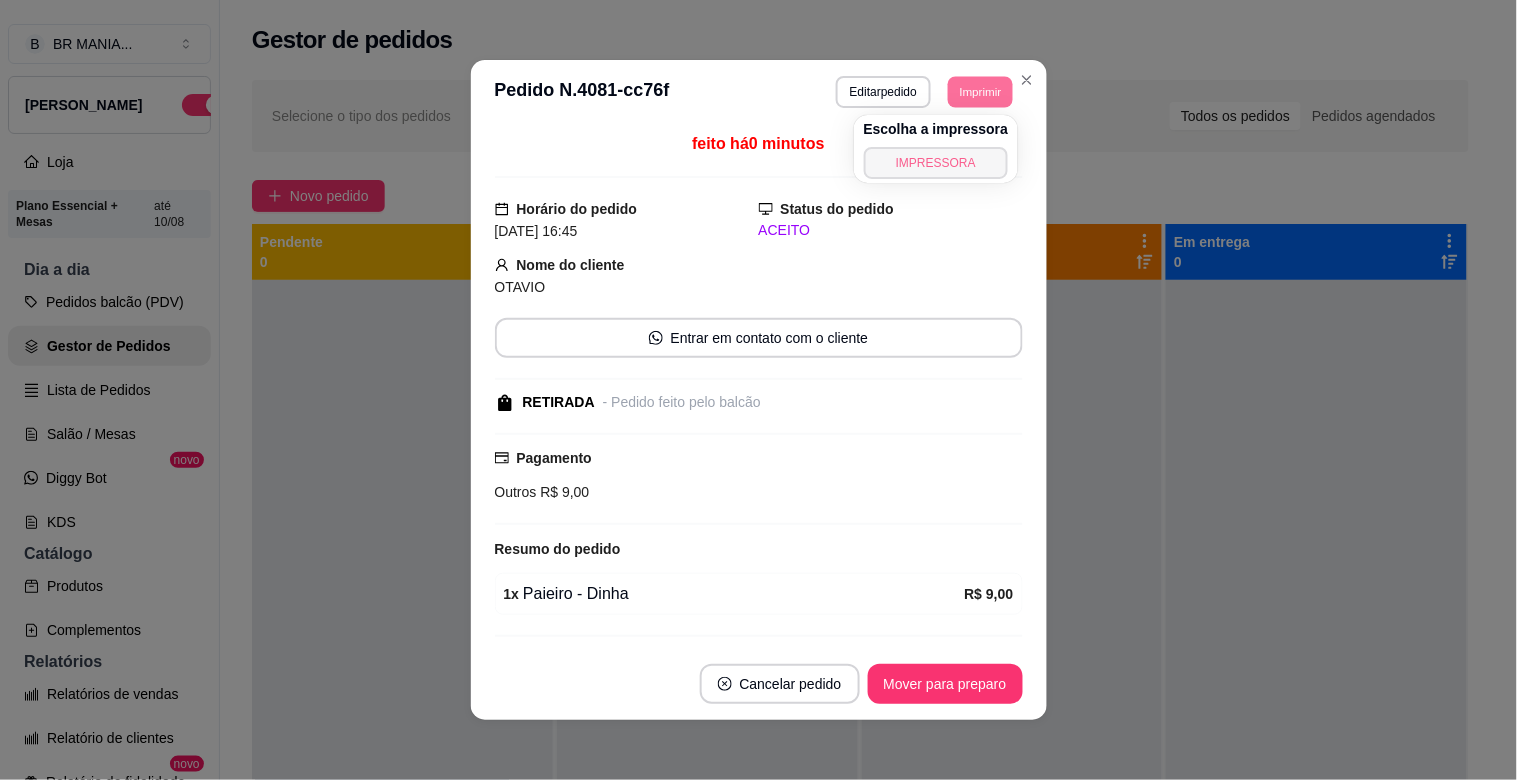 click on "IMPRESSORA" at bounding box center (936, 163) 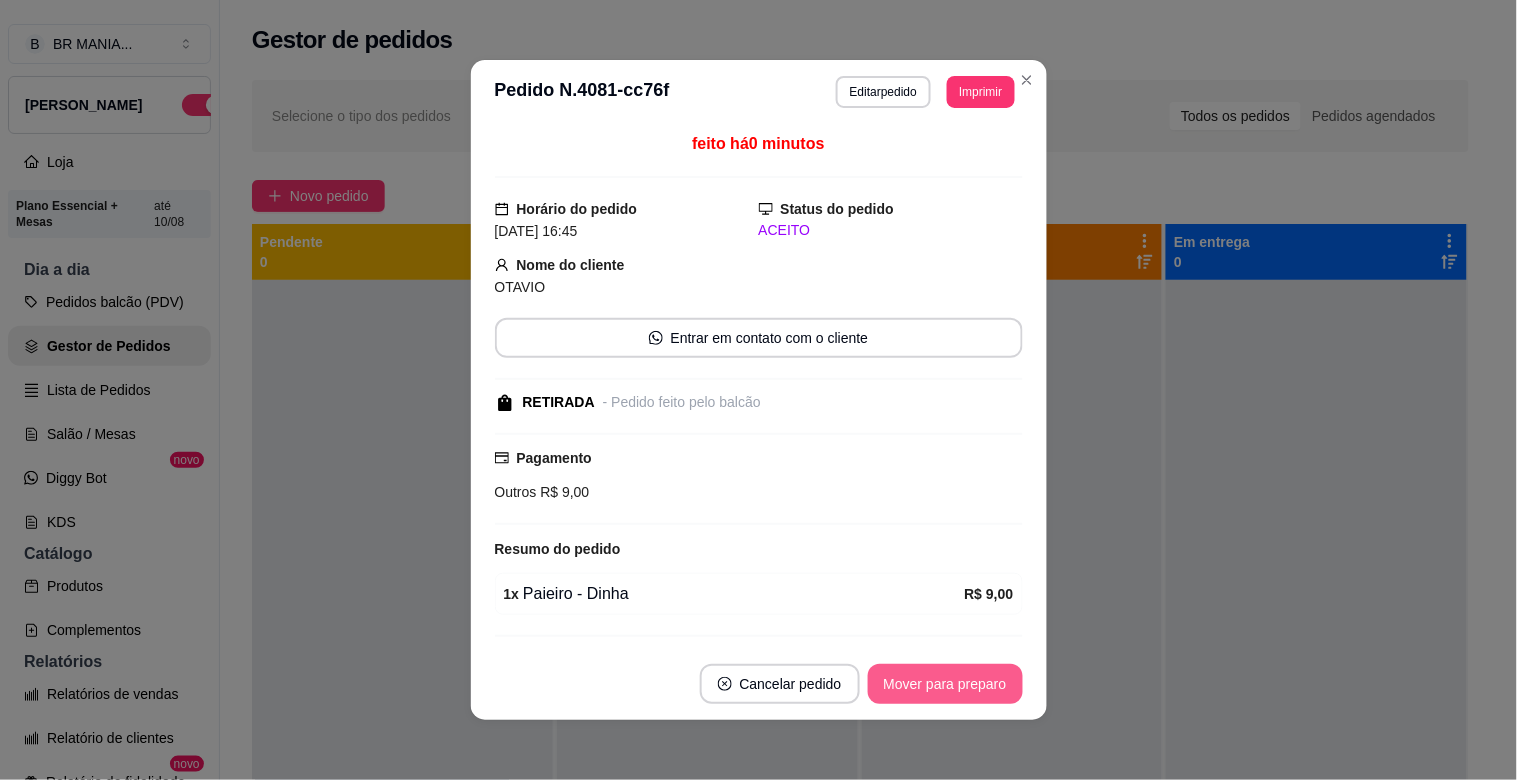 click on "Mover para preparo" at bounding box center [945, 684] 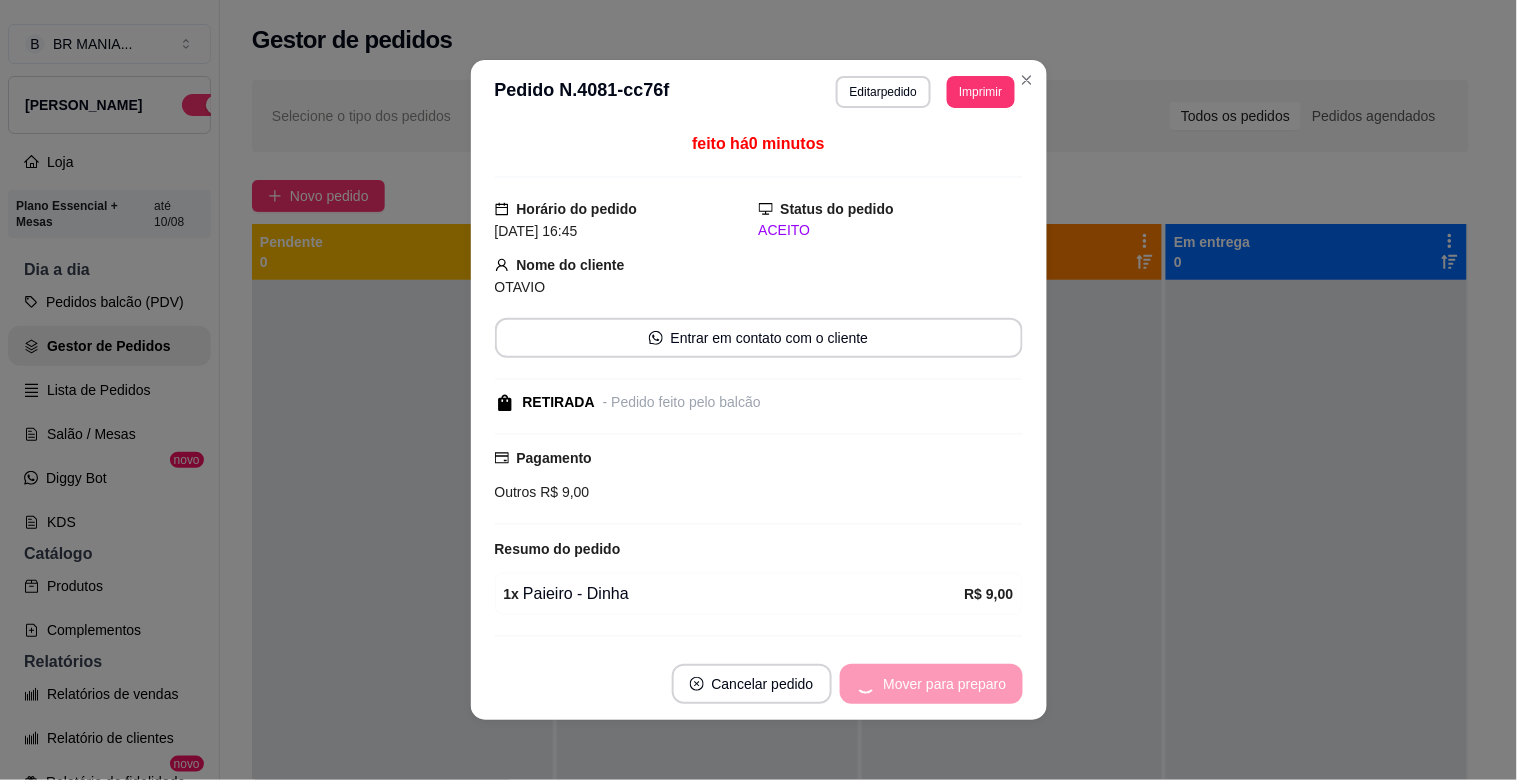 click on "Mover para preparo" at bounding box center (931, 684) 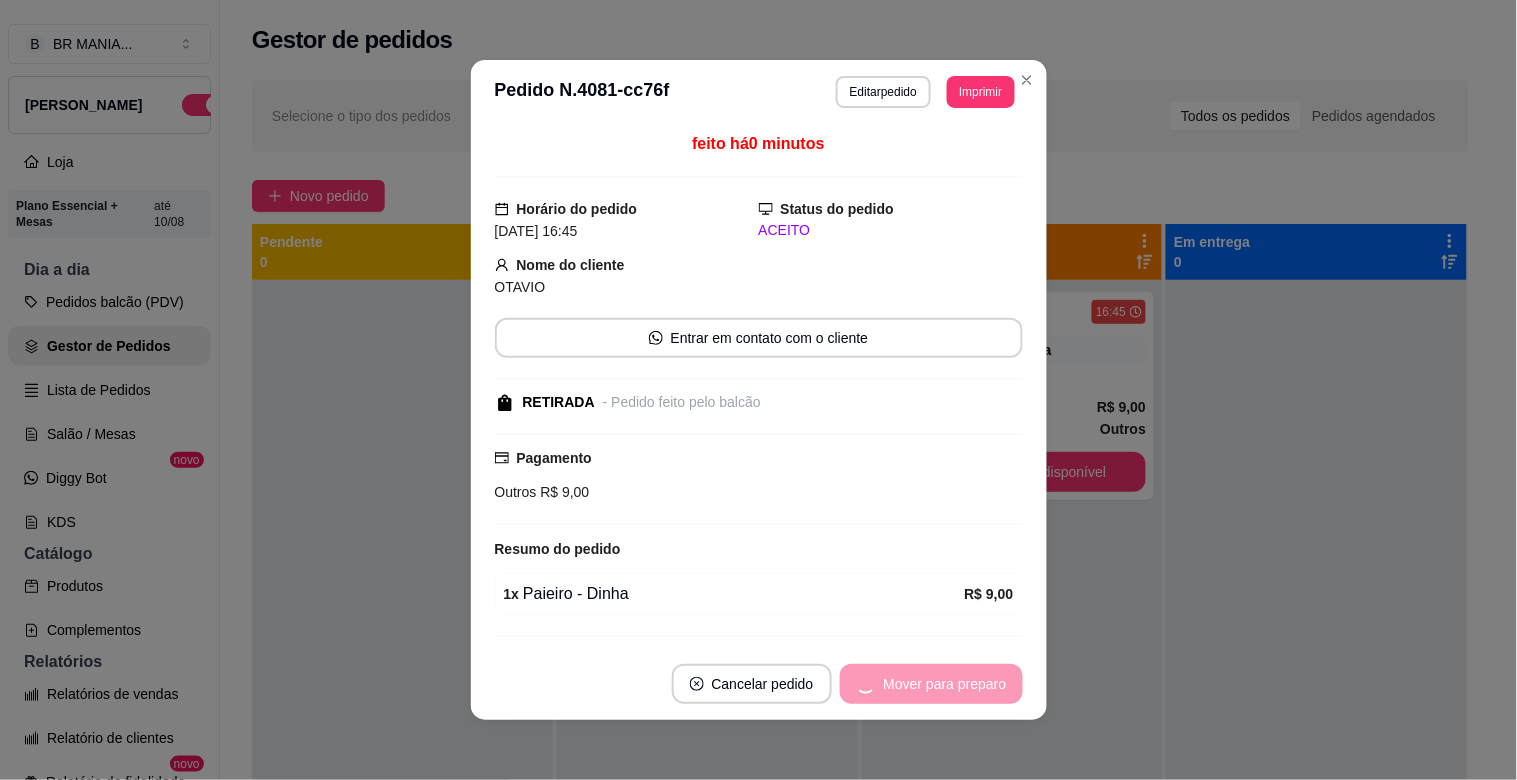 click on "Mover para preparo" at bounding box center [931, 684] 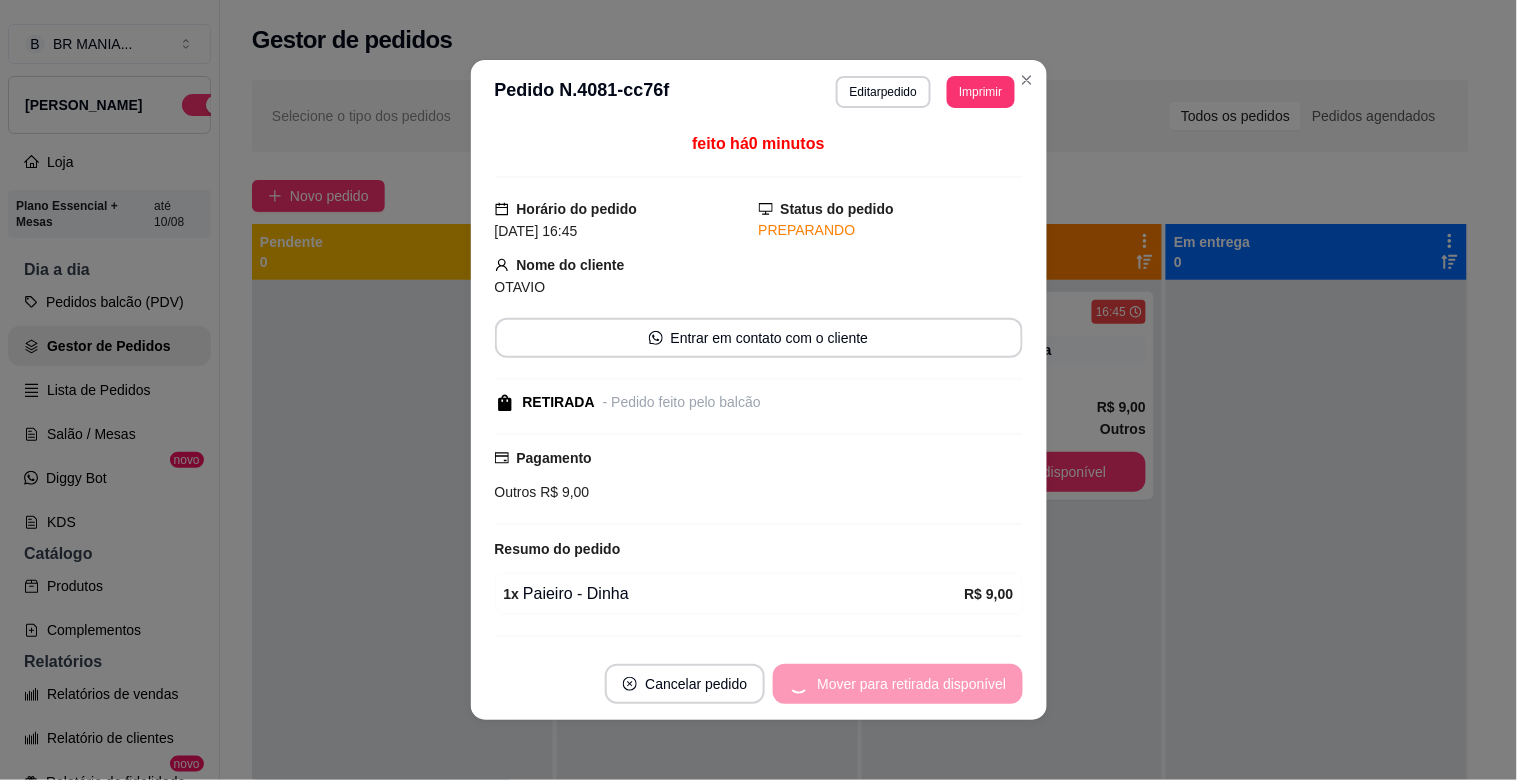 click on "Mover para retirada disponível" at bounding box center [897, 684] 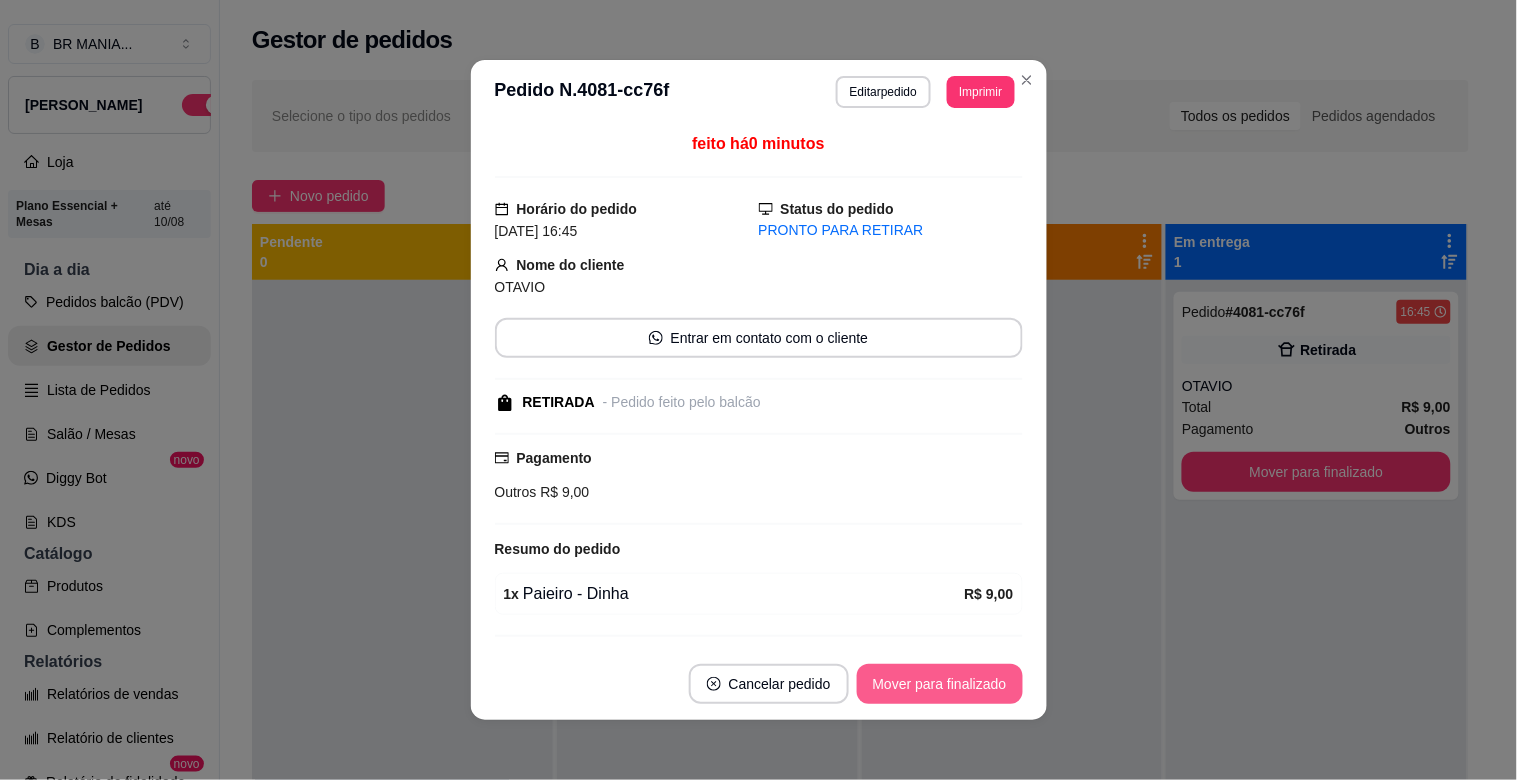 click on "Mover para finalizado" at bounding box center [940, 684] 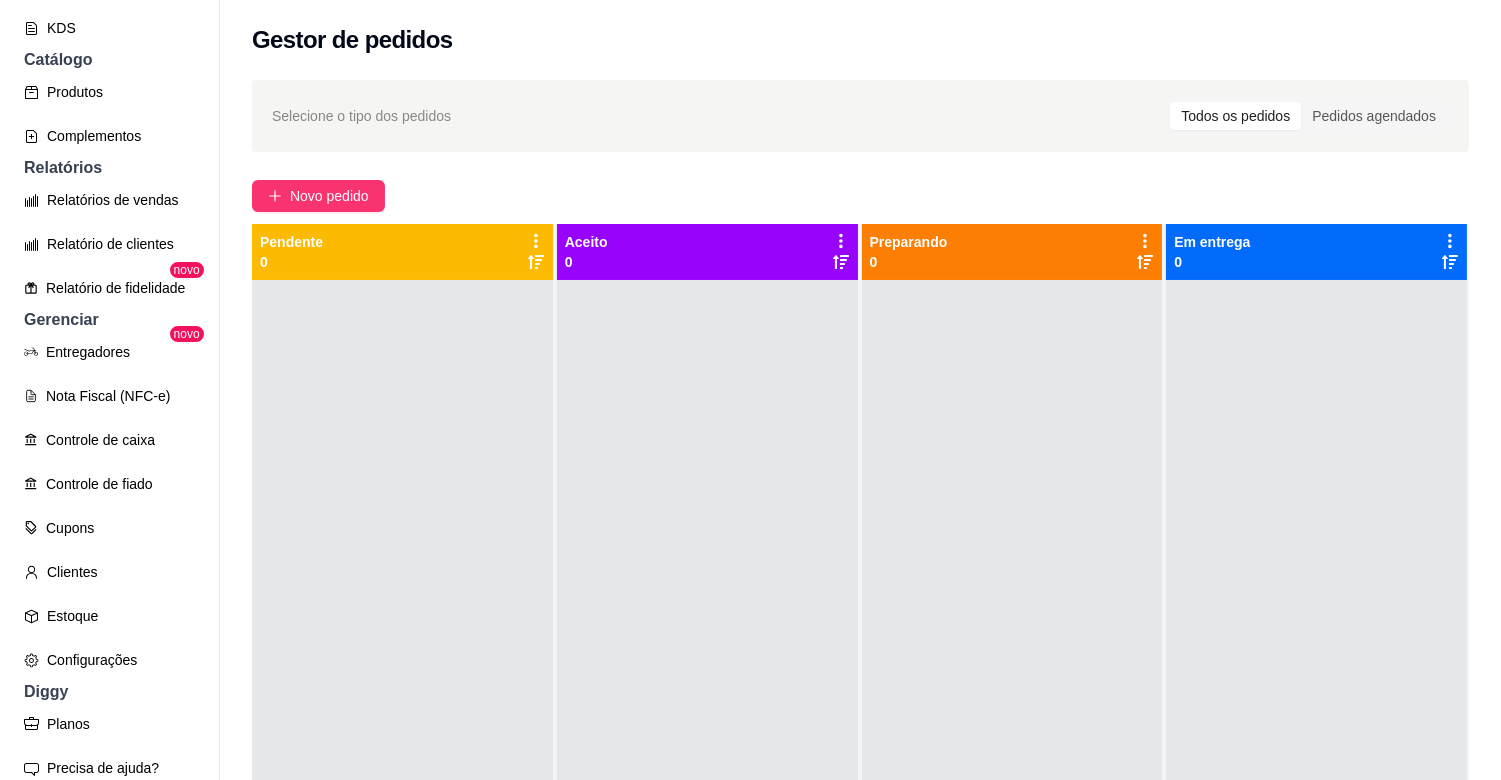 scroll, scrollTop: 521, scrollLeft: 0, axis: vertical 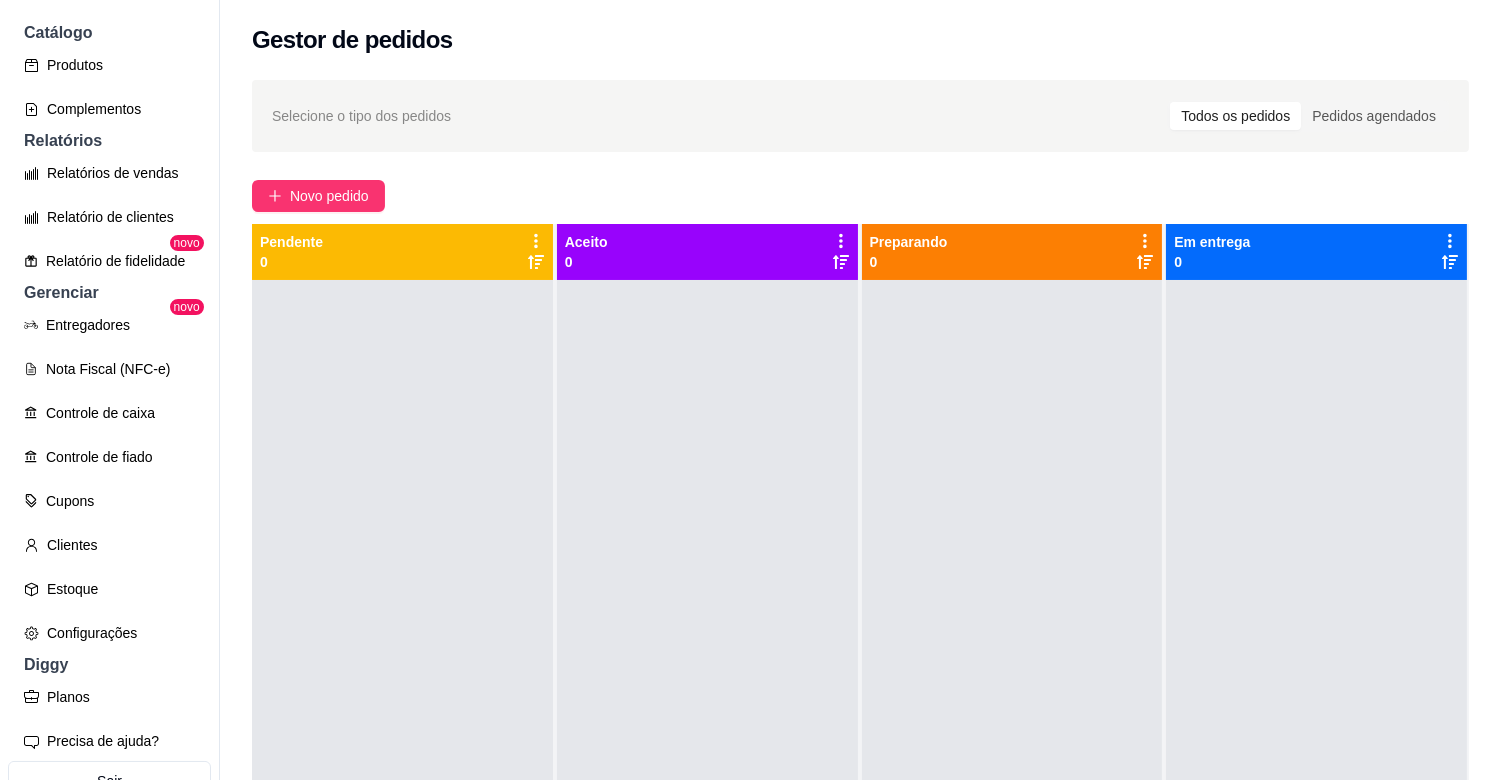 click on "Configurações" at bounding box center (109, 633) 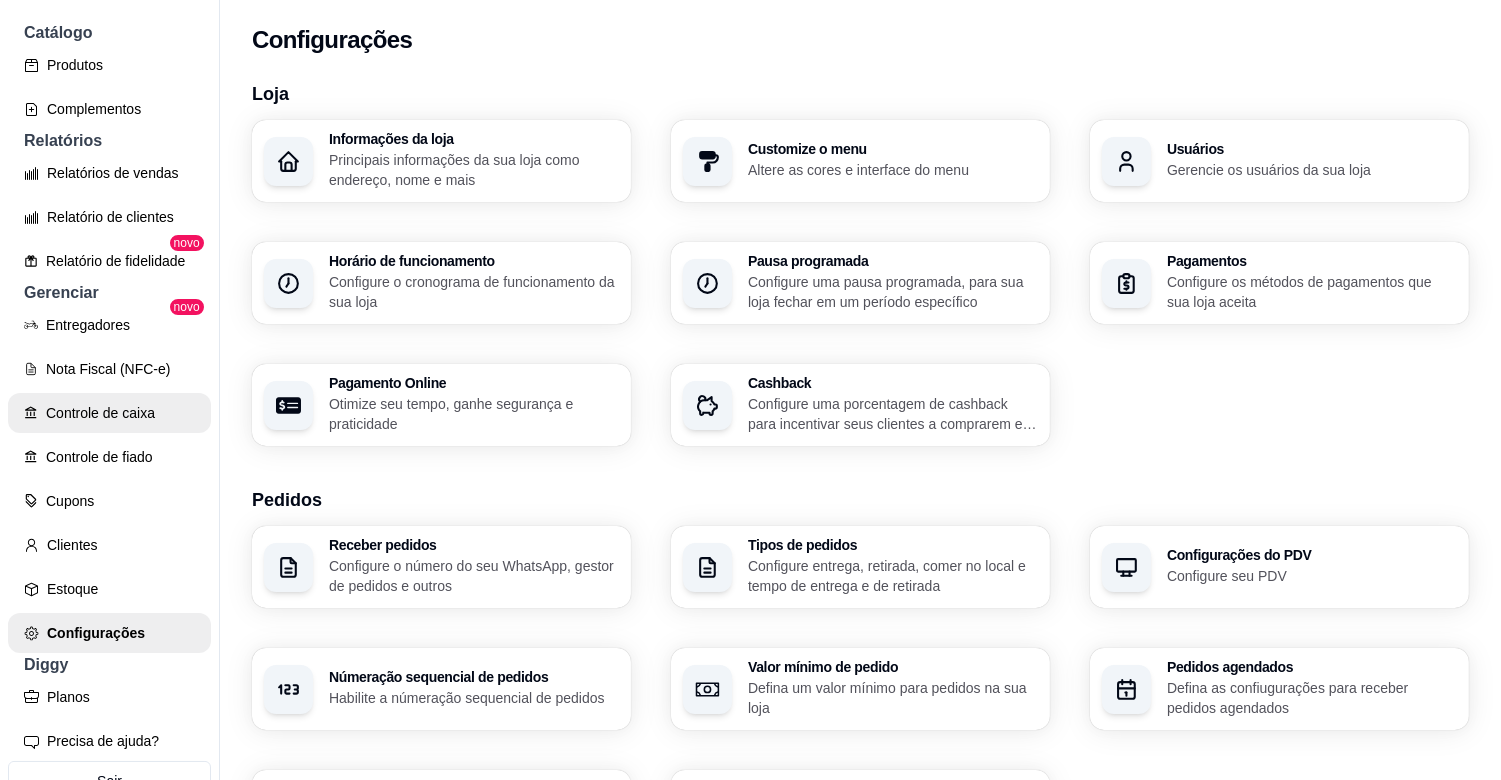 click on "Controle de caixa" at bounding box center (109, 413) 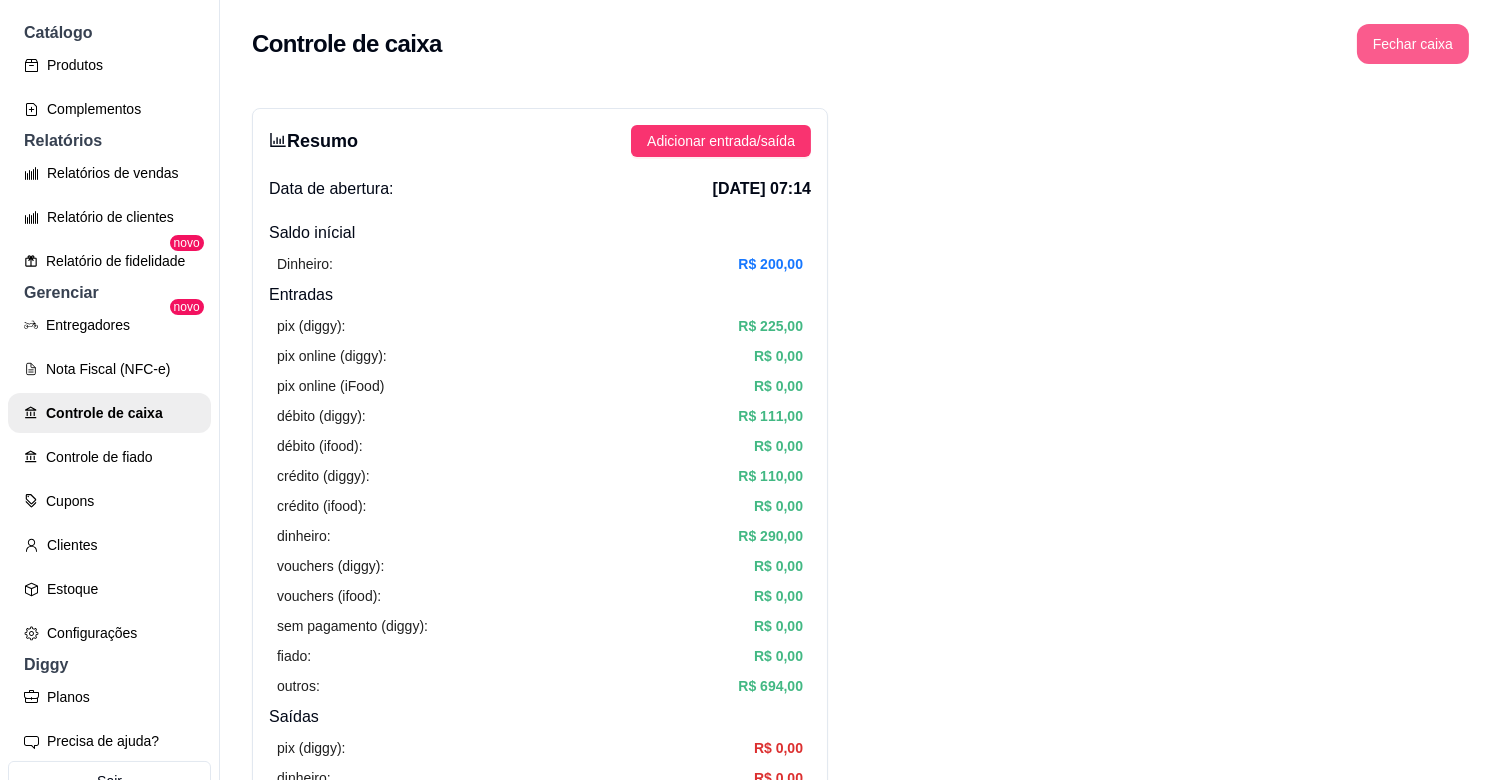 click on "Fechar caixa" at bounding box center (1413, 44) 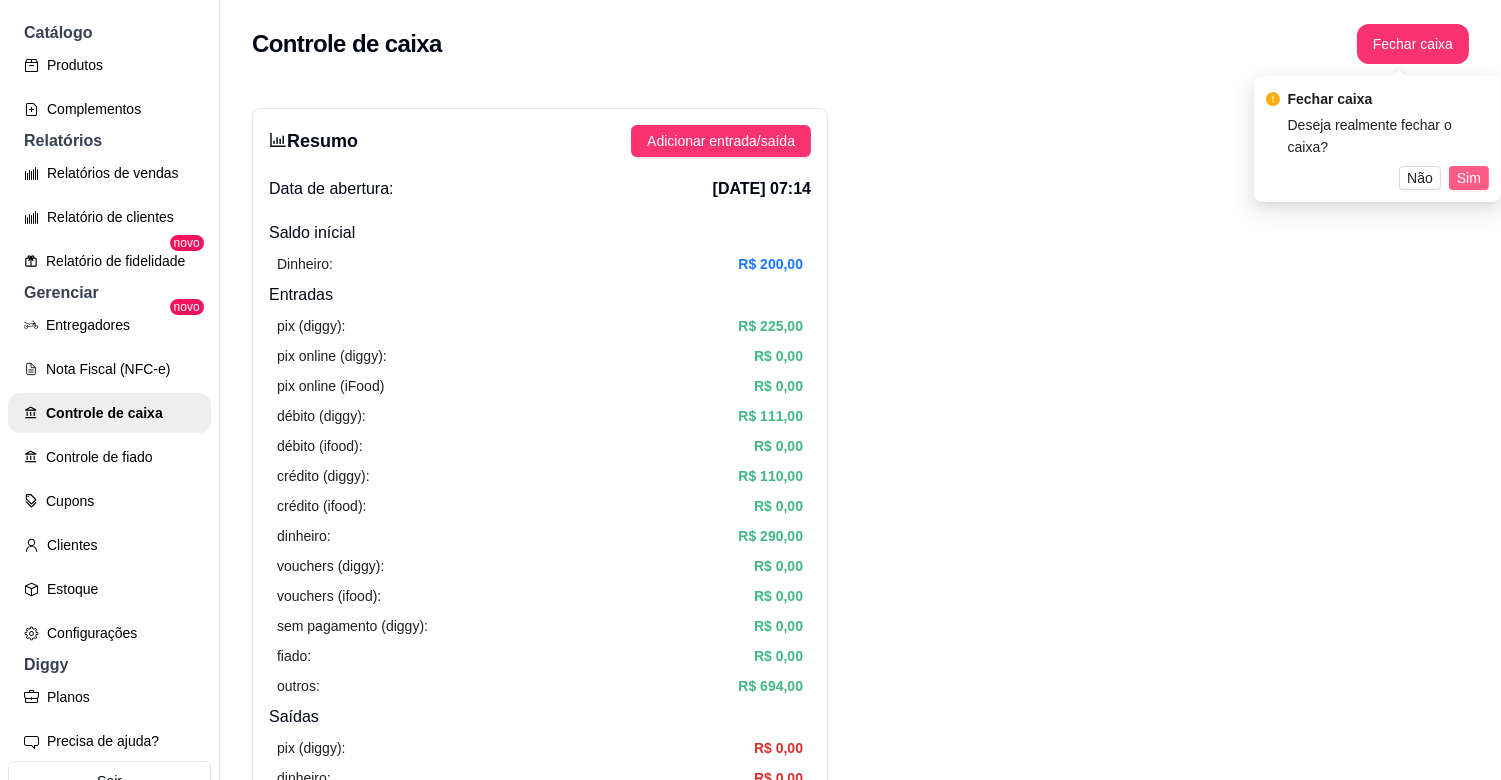click on "Sim" at bounding box center (1469, 178) 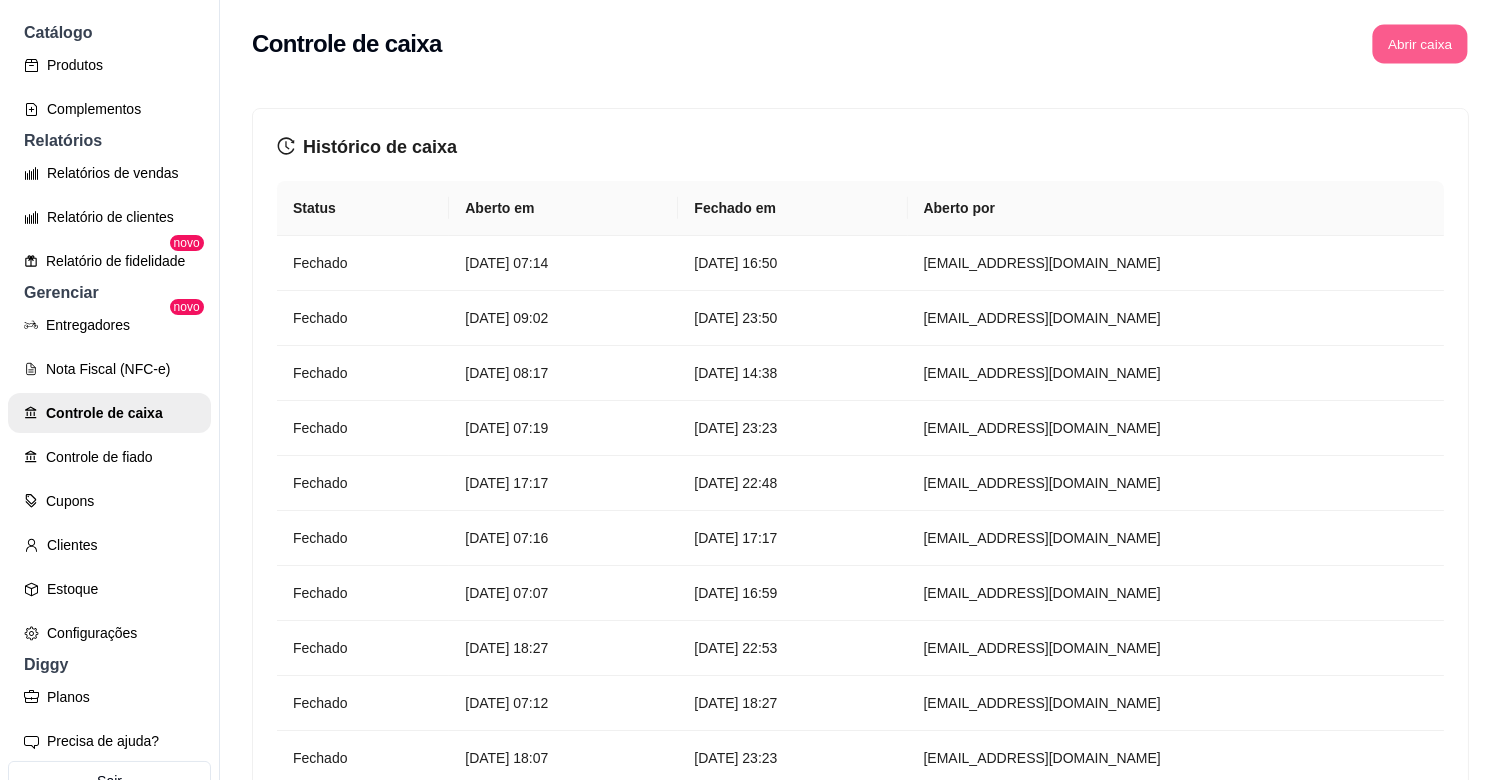 click on "Abrir caixa" at bounding box center [1419, 44] 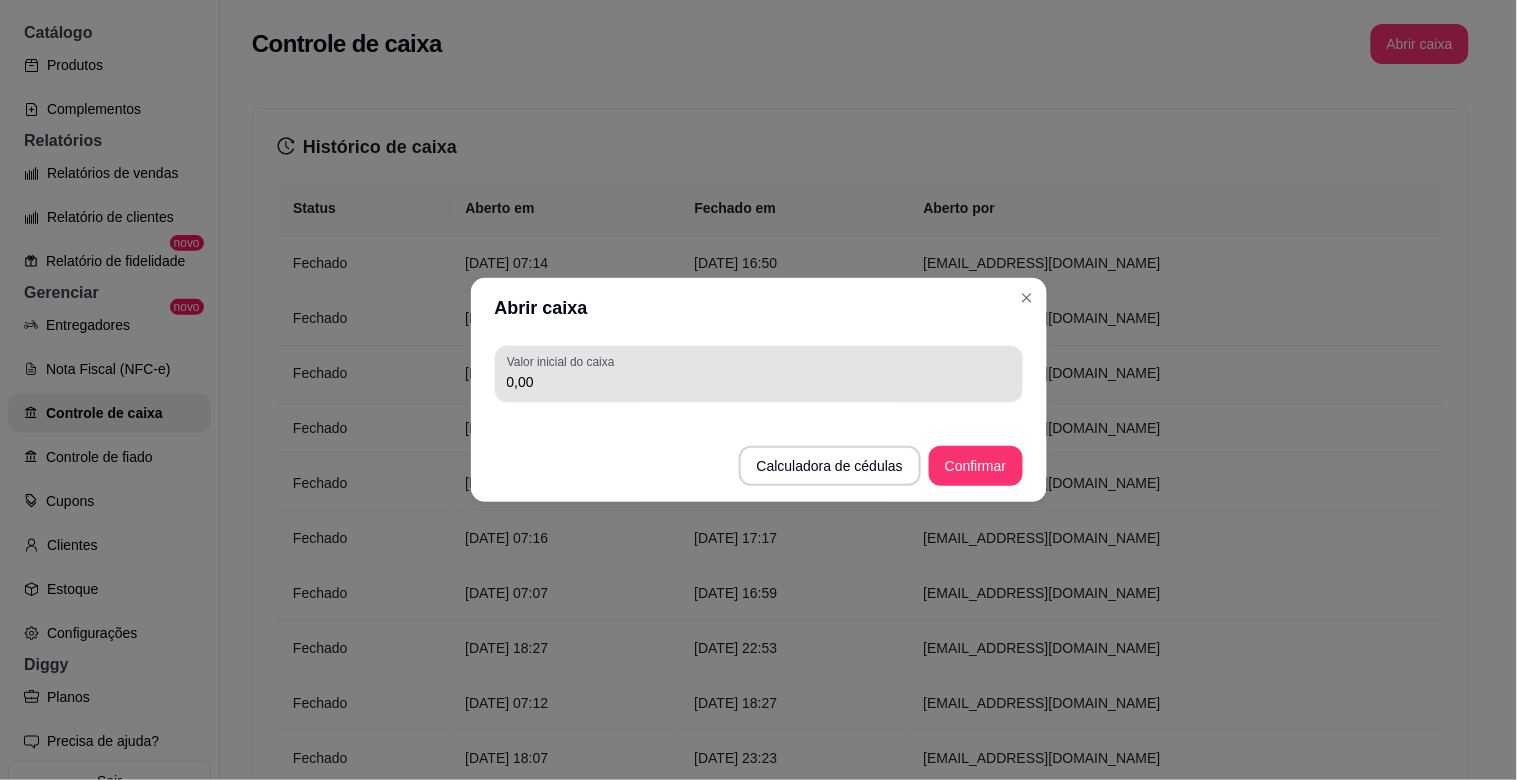 click on "0,00" at bounding box center [759, 374] 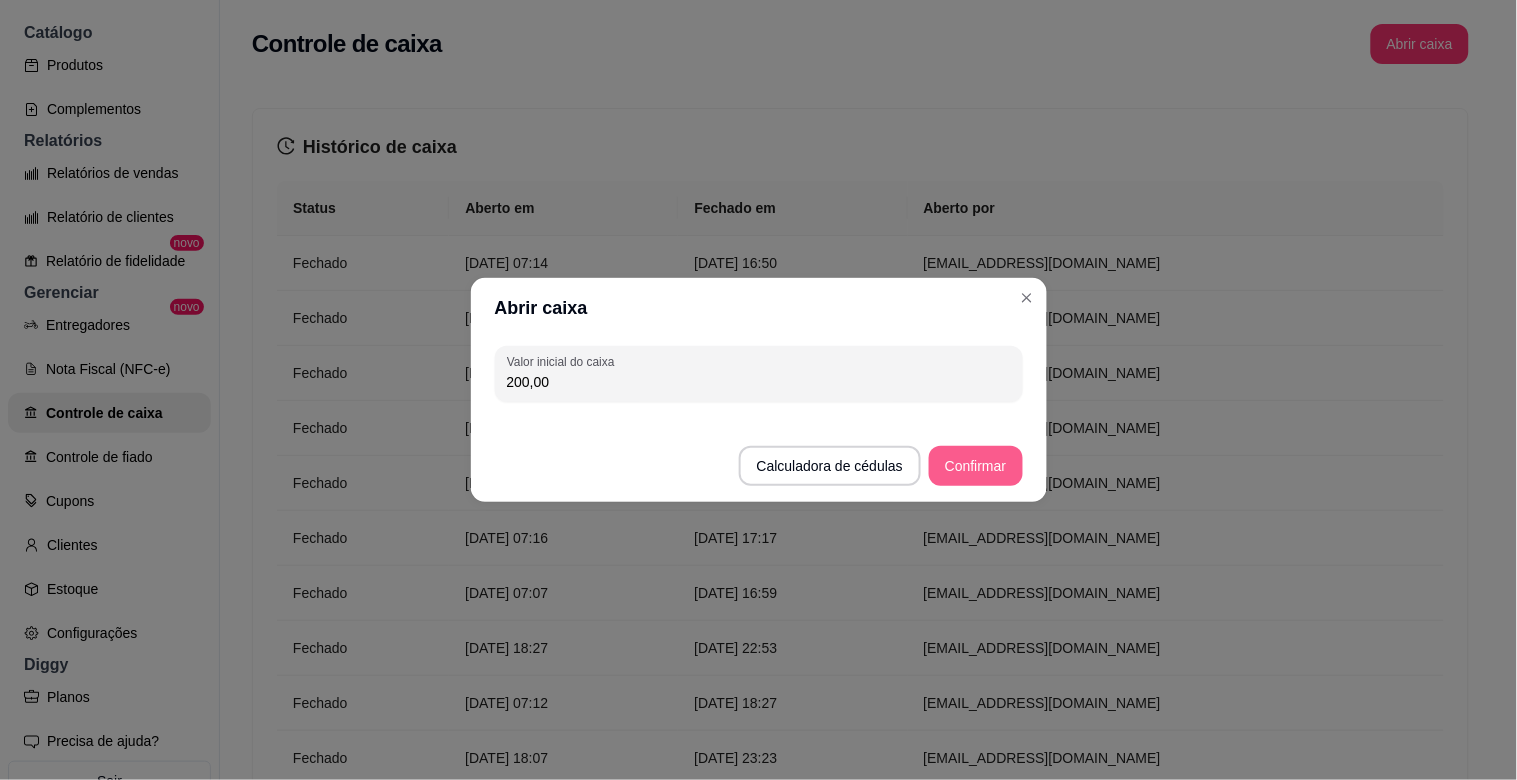 type on "200,00" 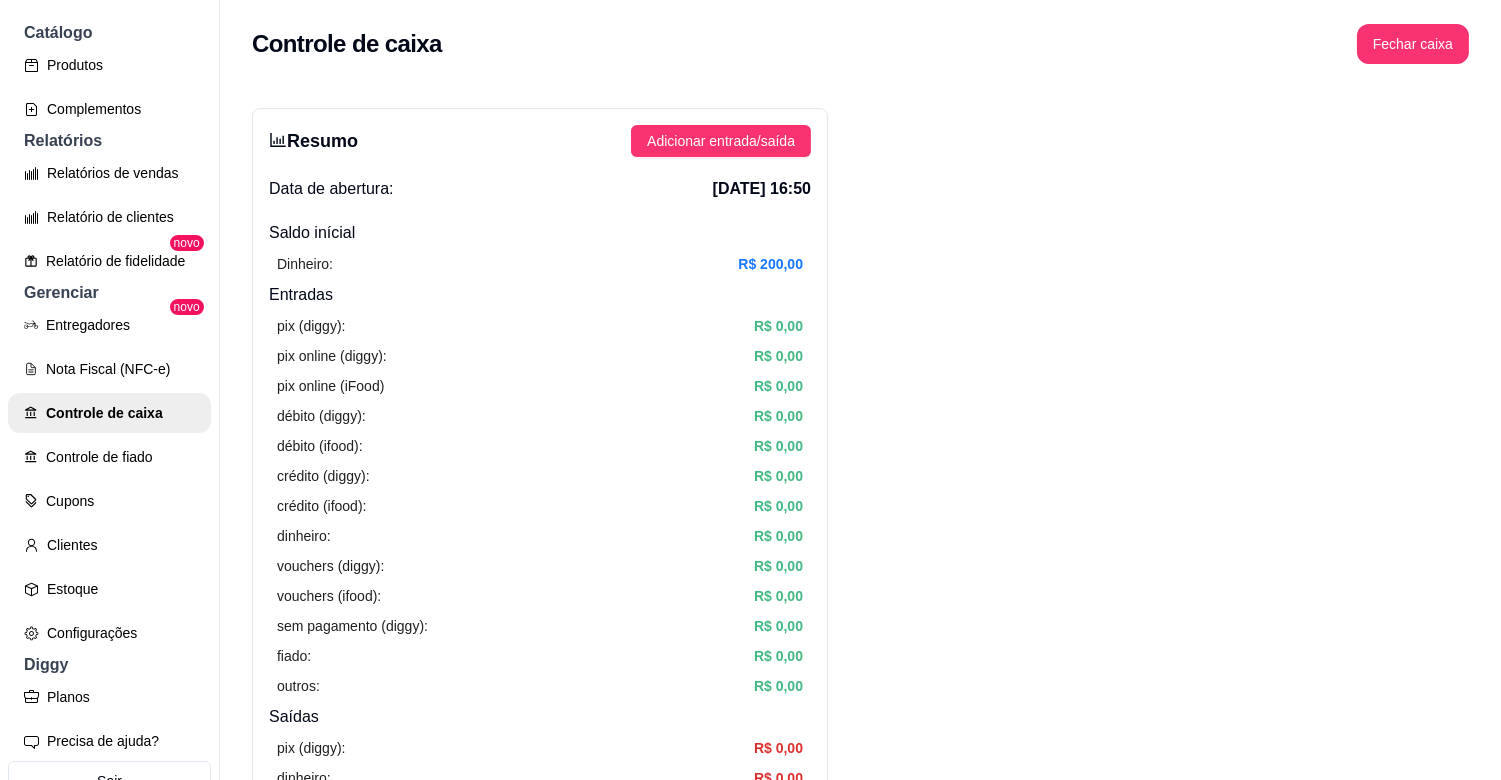 scroll, scrollTop: 0, scrollLeft: 0, axis: both 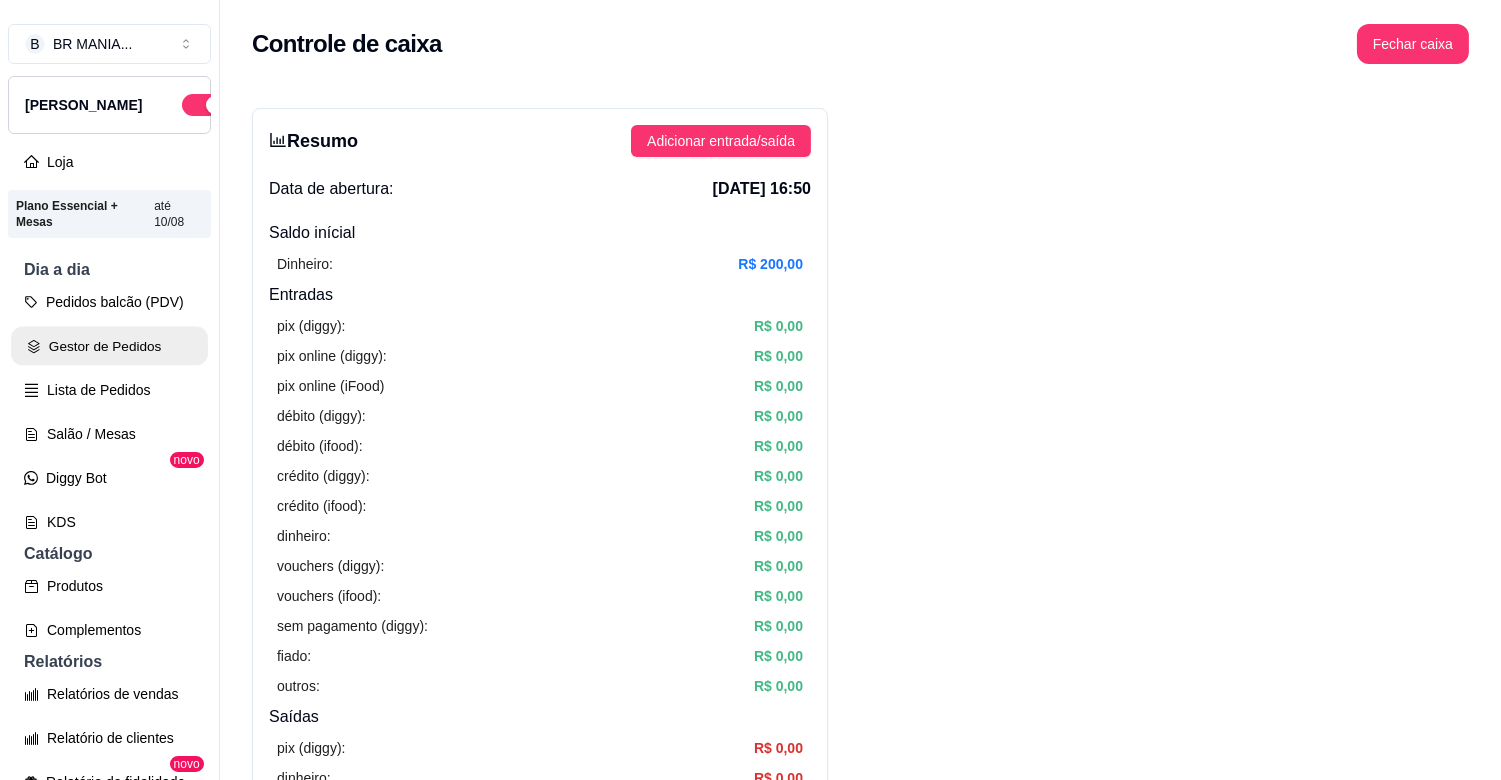 click on "Gestor de Pedidos" at bounding box center (109, 346) 